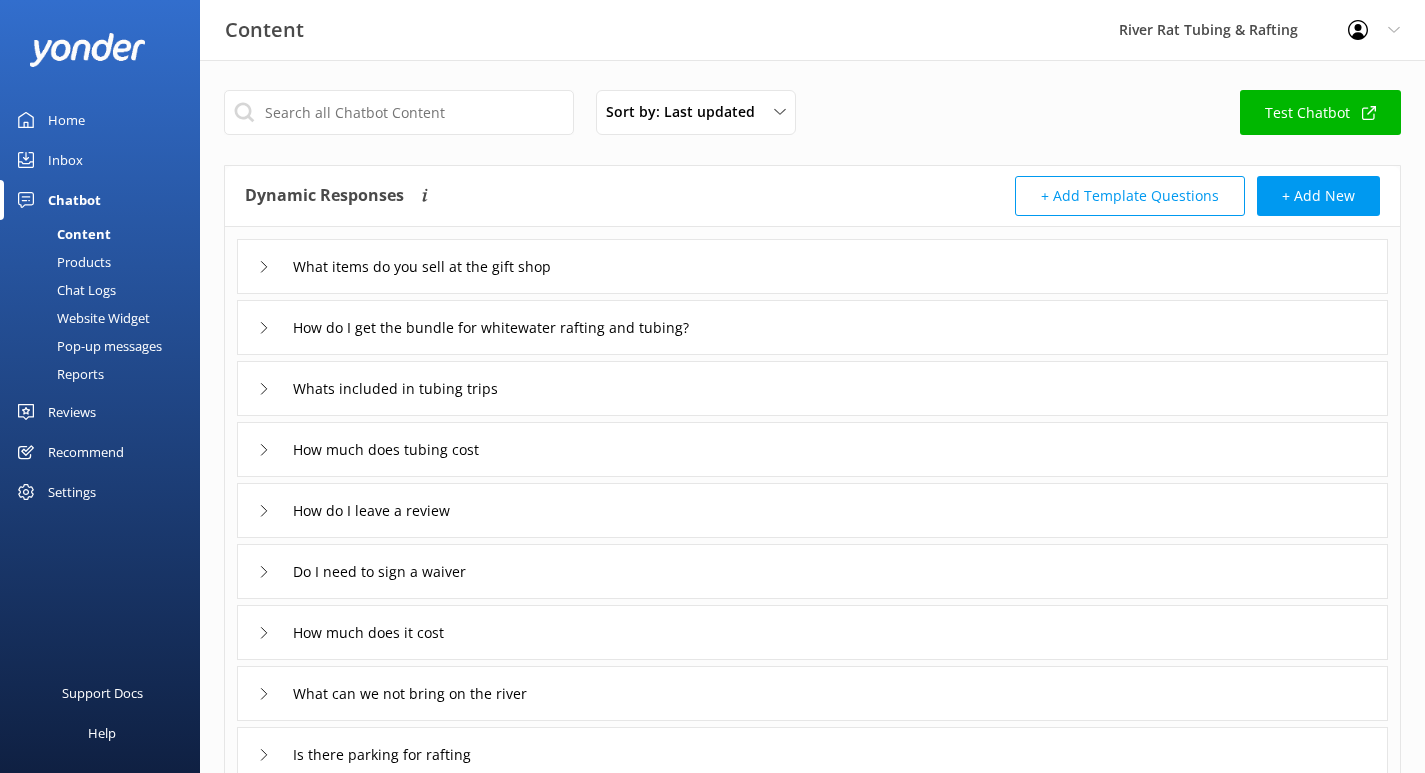 scroll, scrollTop: 0, scrollLeft: 0, axis: both 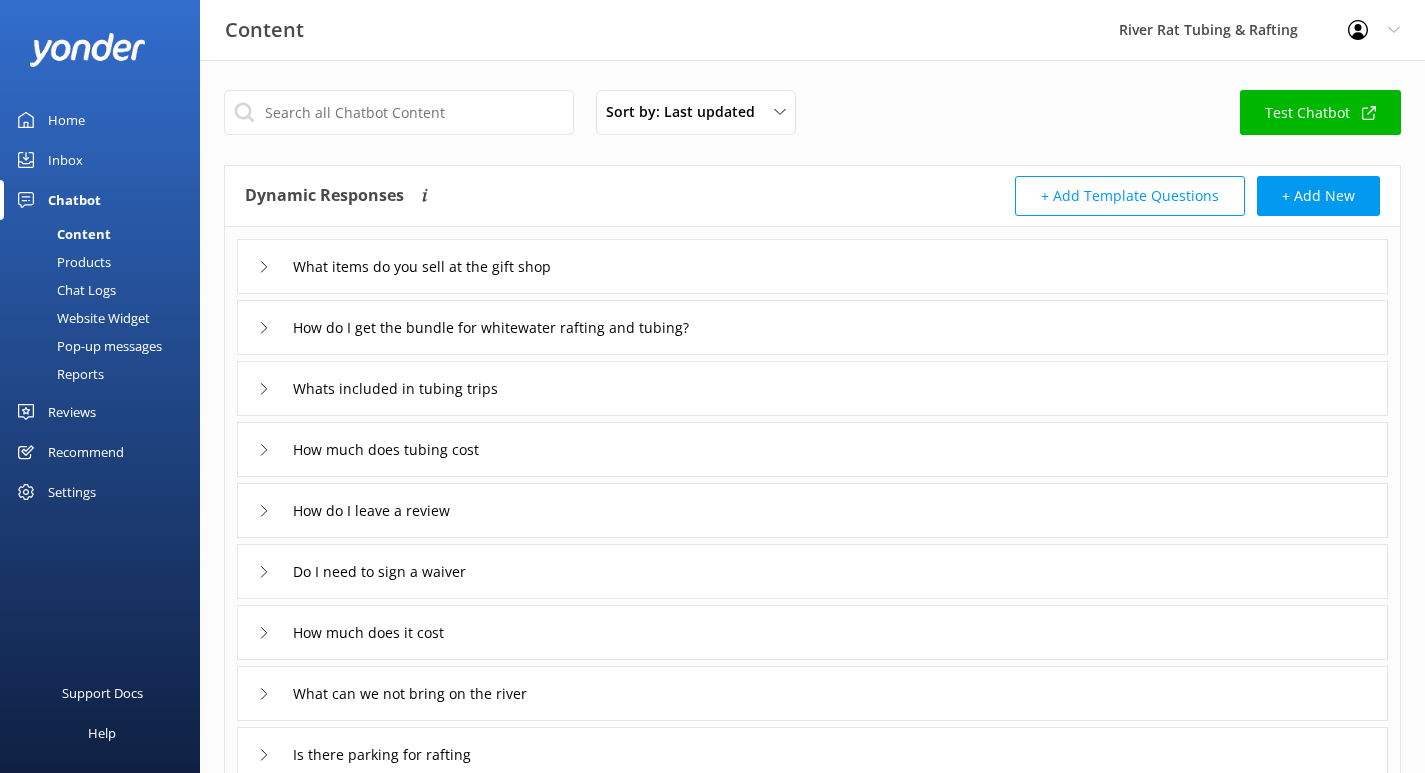click on "Inbox" at bounding box center (65, 160) 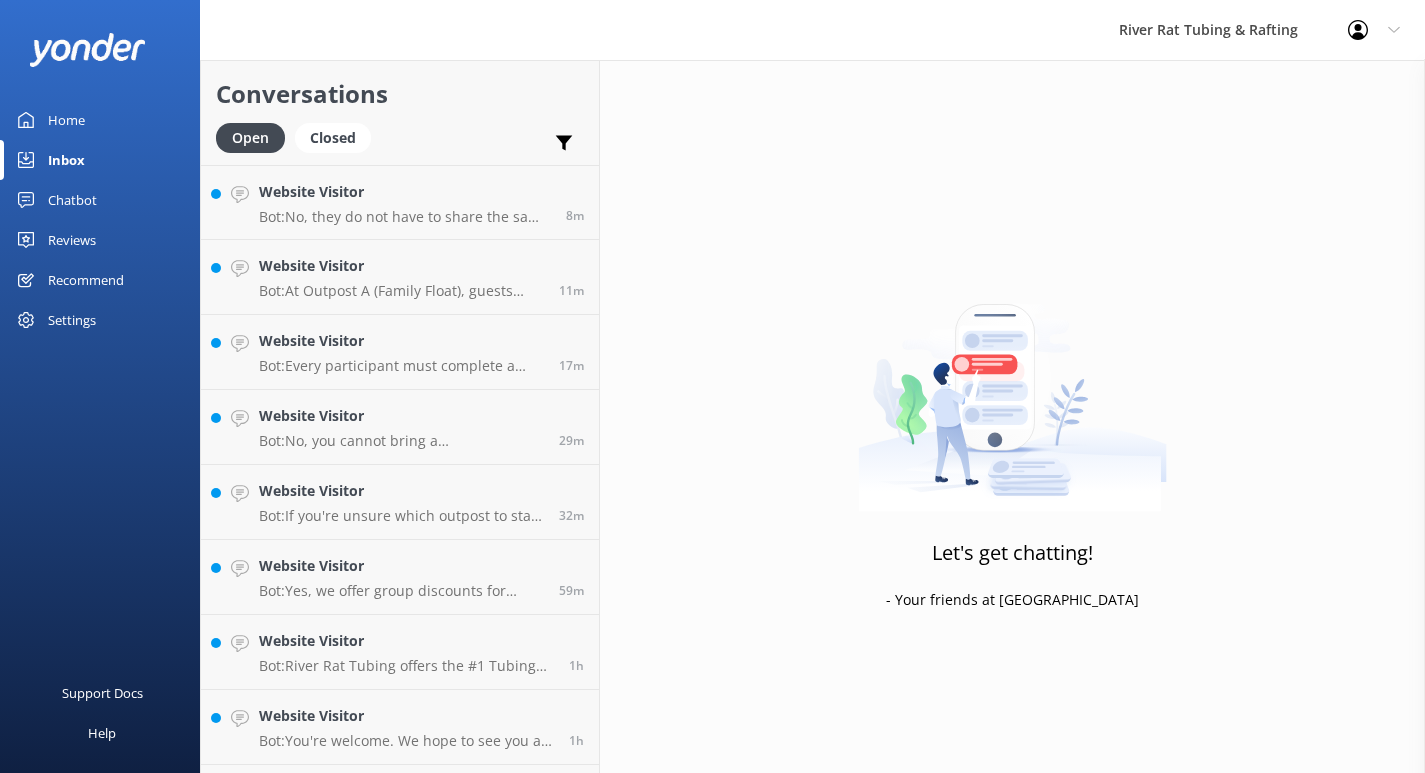 click on "Home" at bounding box center (66, 120) 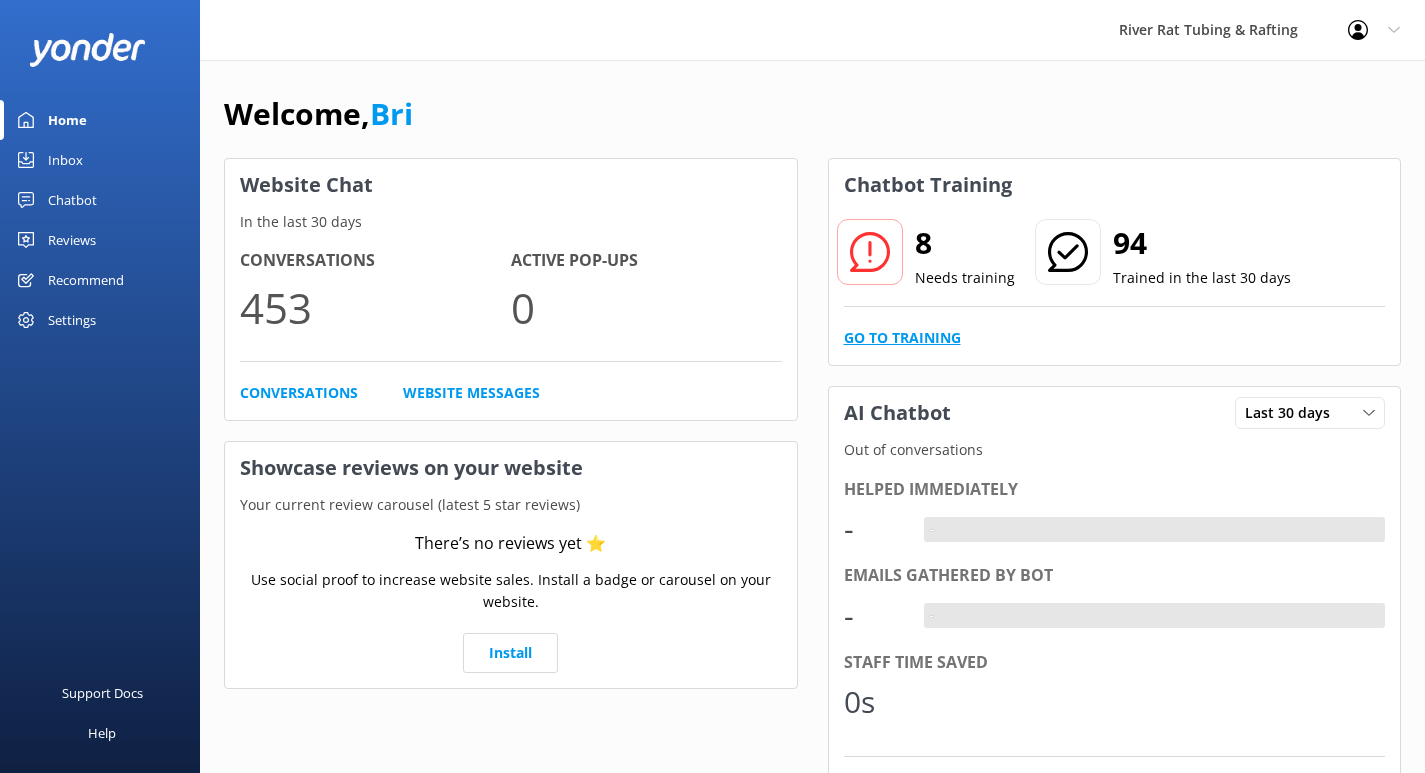 click on "Go to Training" at bounding box center (902, 338) 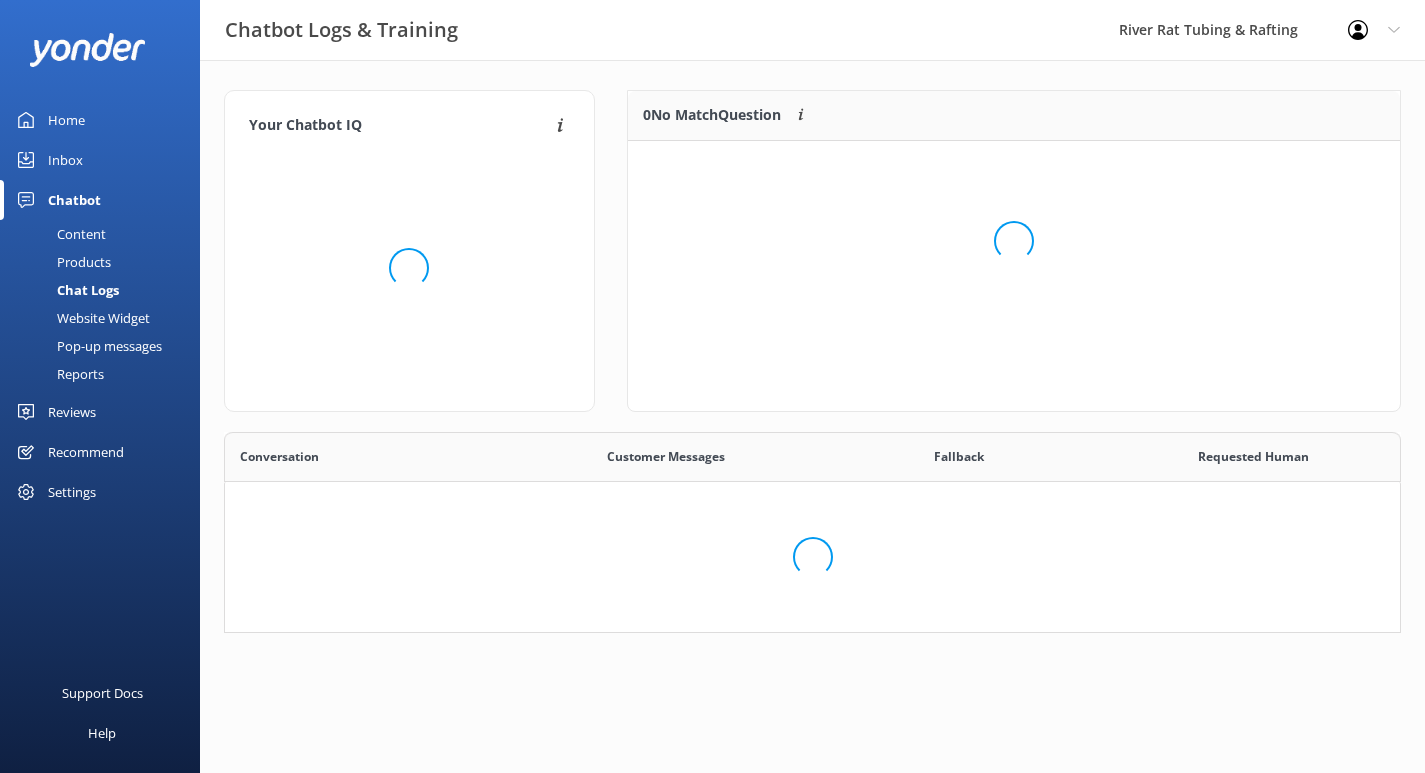scroll, scrollTop: 1, scrollLeft: 1, axis: both 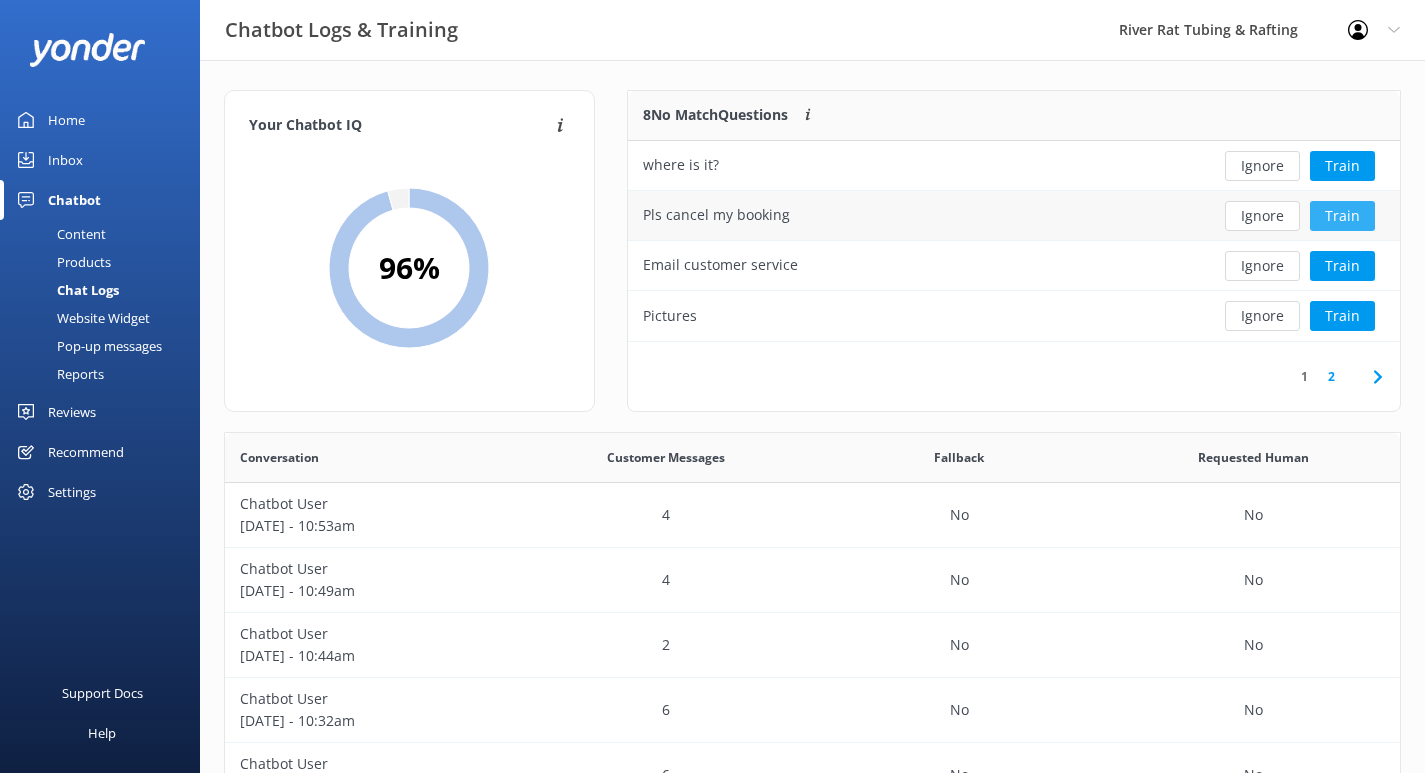 click on "Train" at bounding box center (1342, 216) 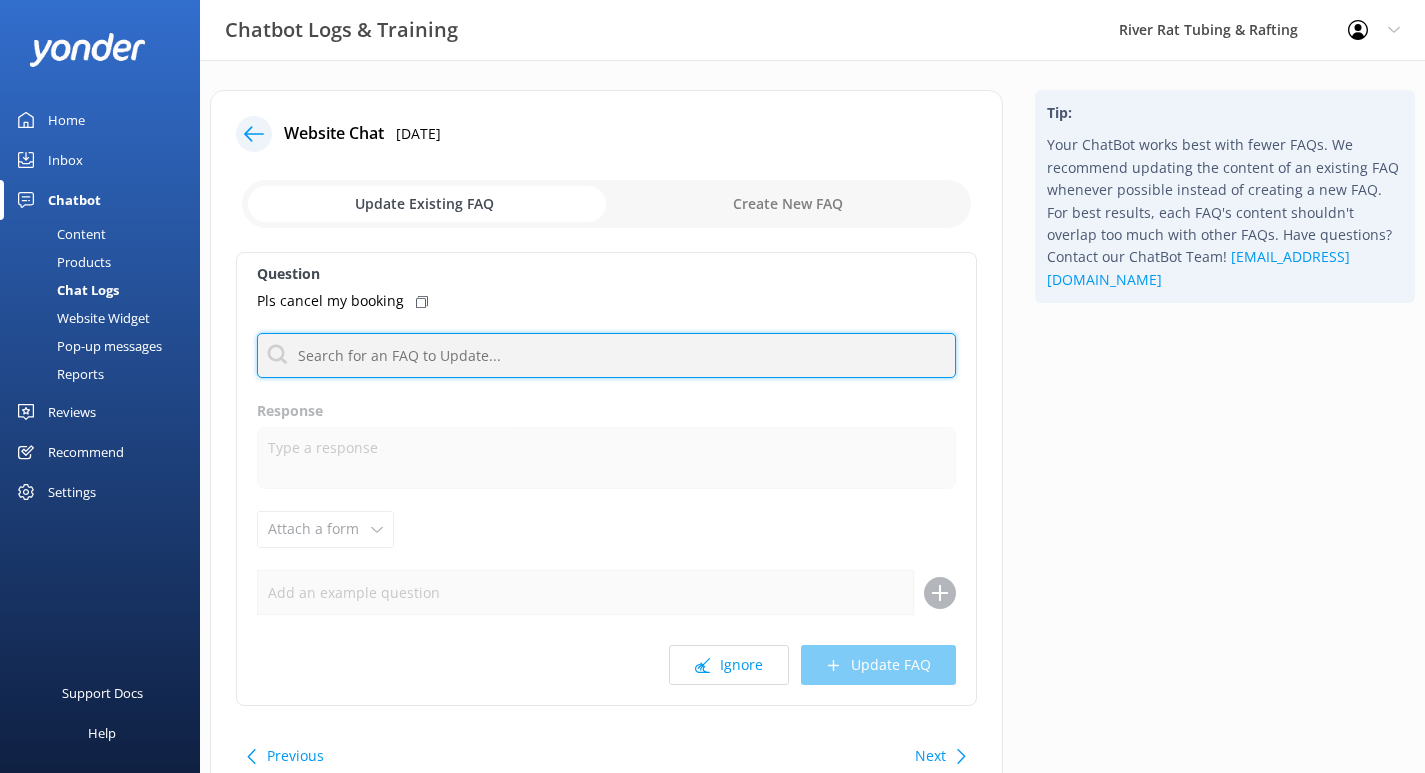 click at bounding box center [606, 355] 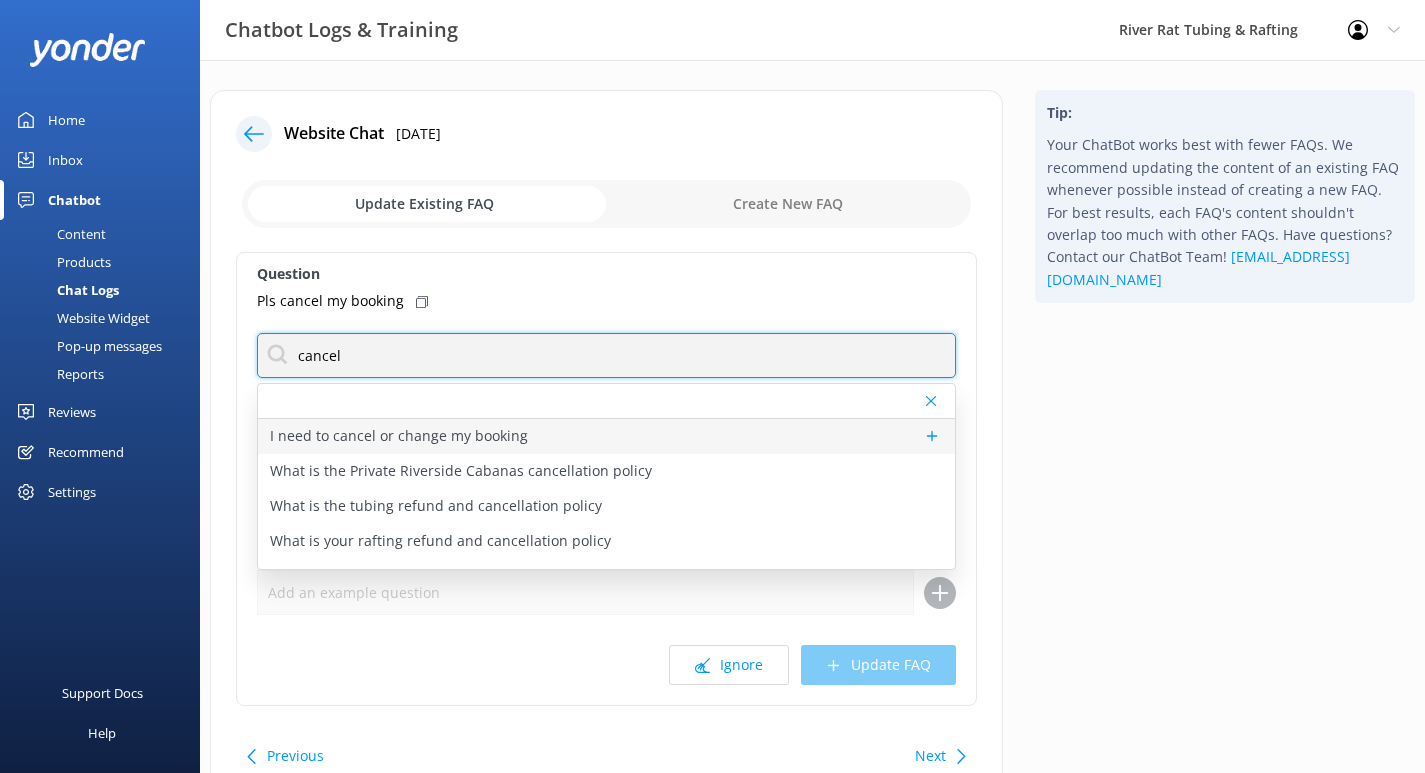 type on "cancel" 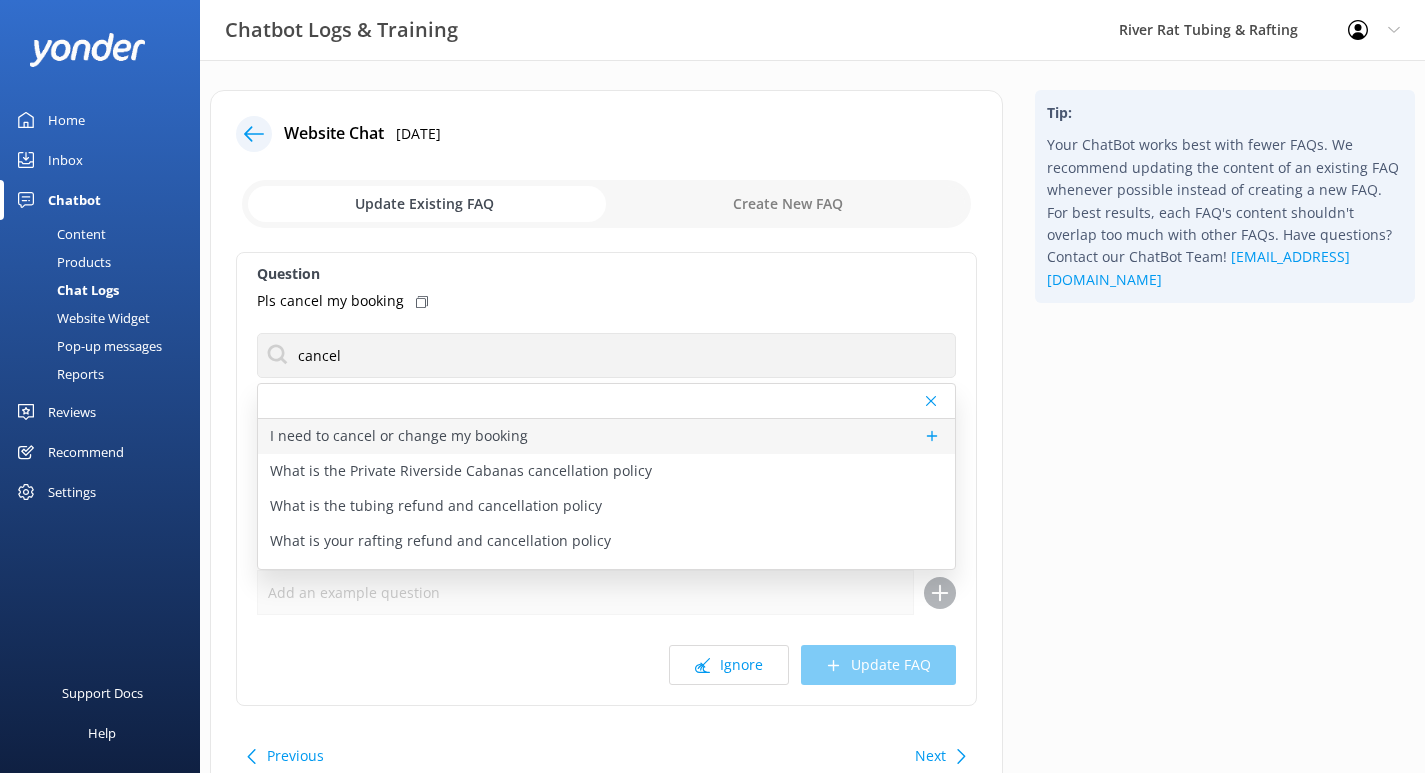 click on "I need to cancel or change my booking" at bounding box center [399, 436] 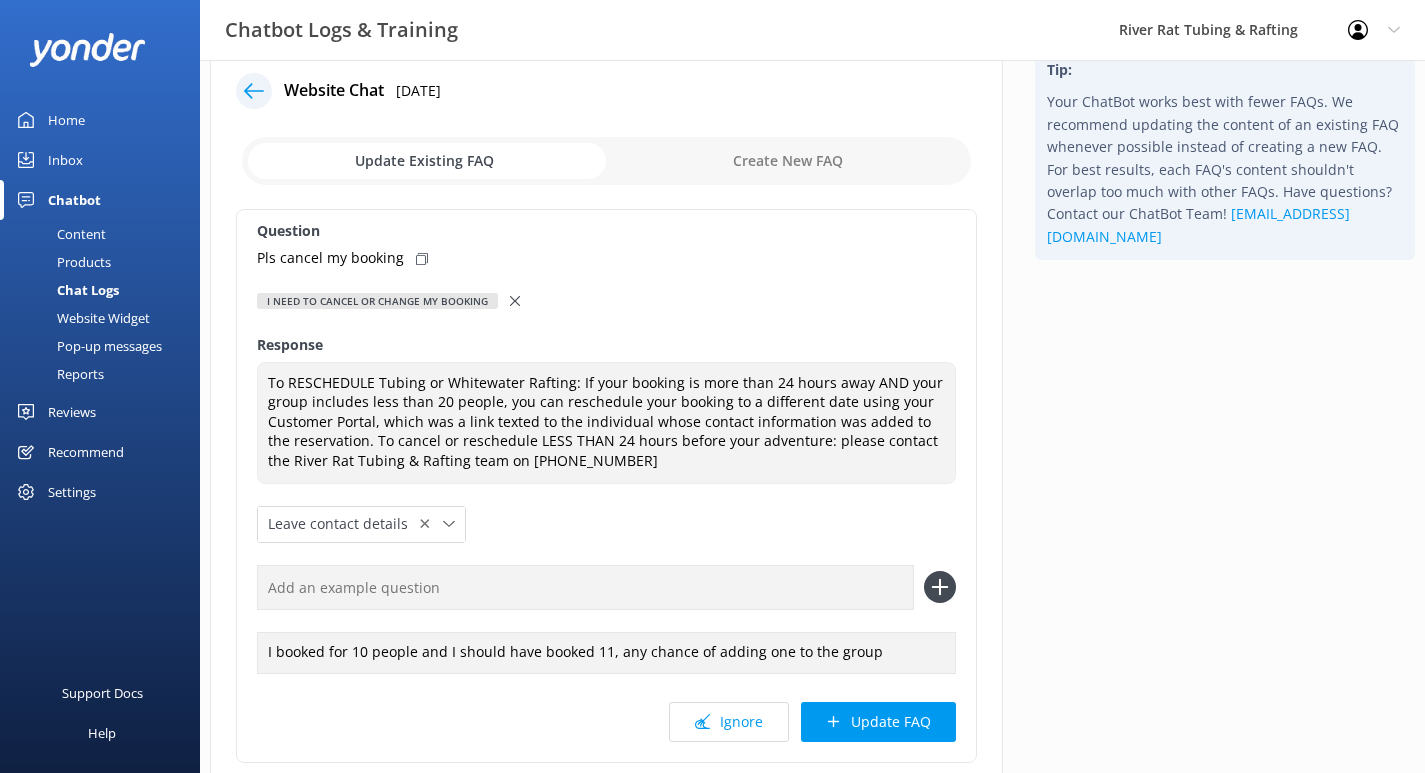 scroll, scrollTop: 62, scrollLeft: 0, axis: vertical 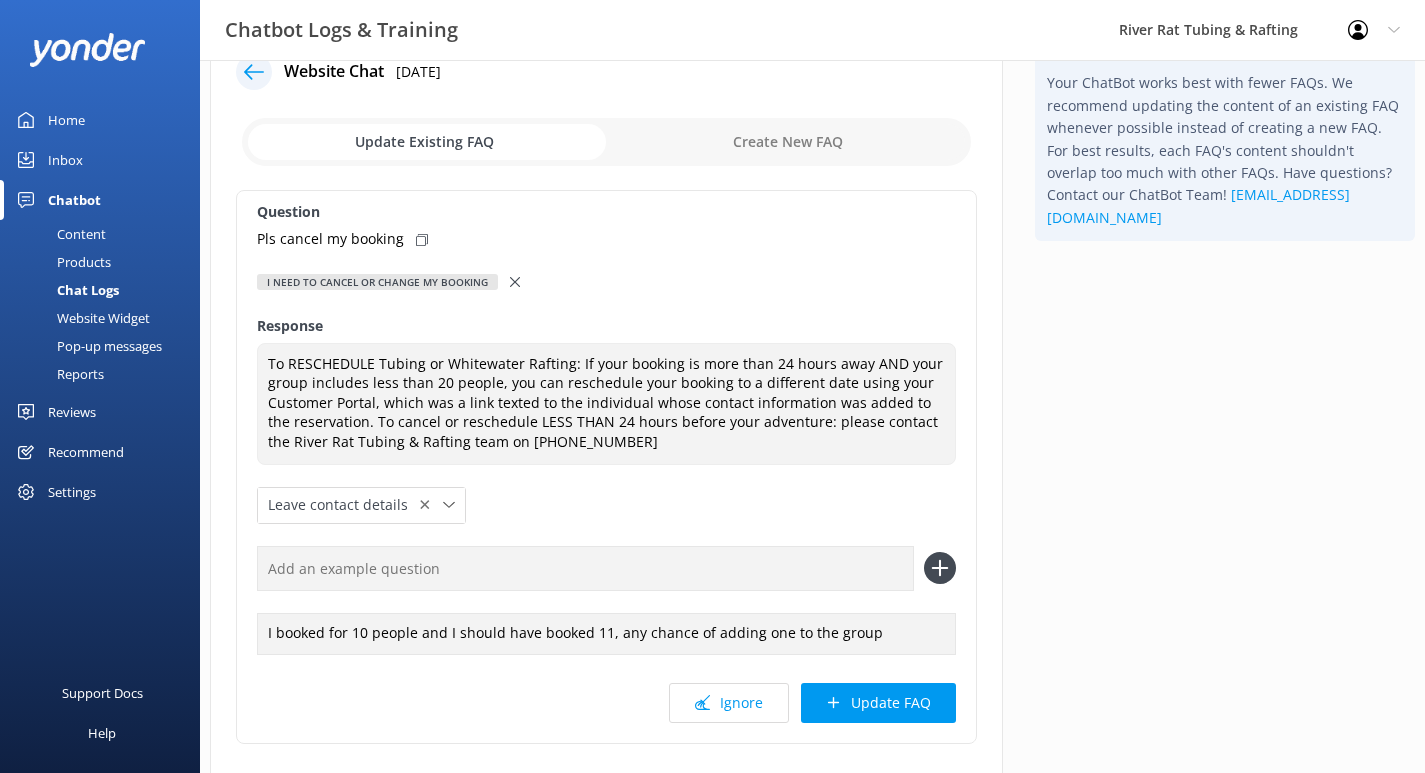 click 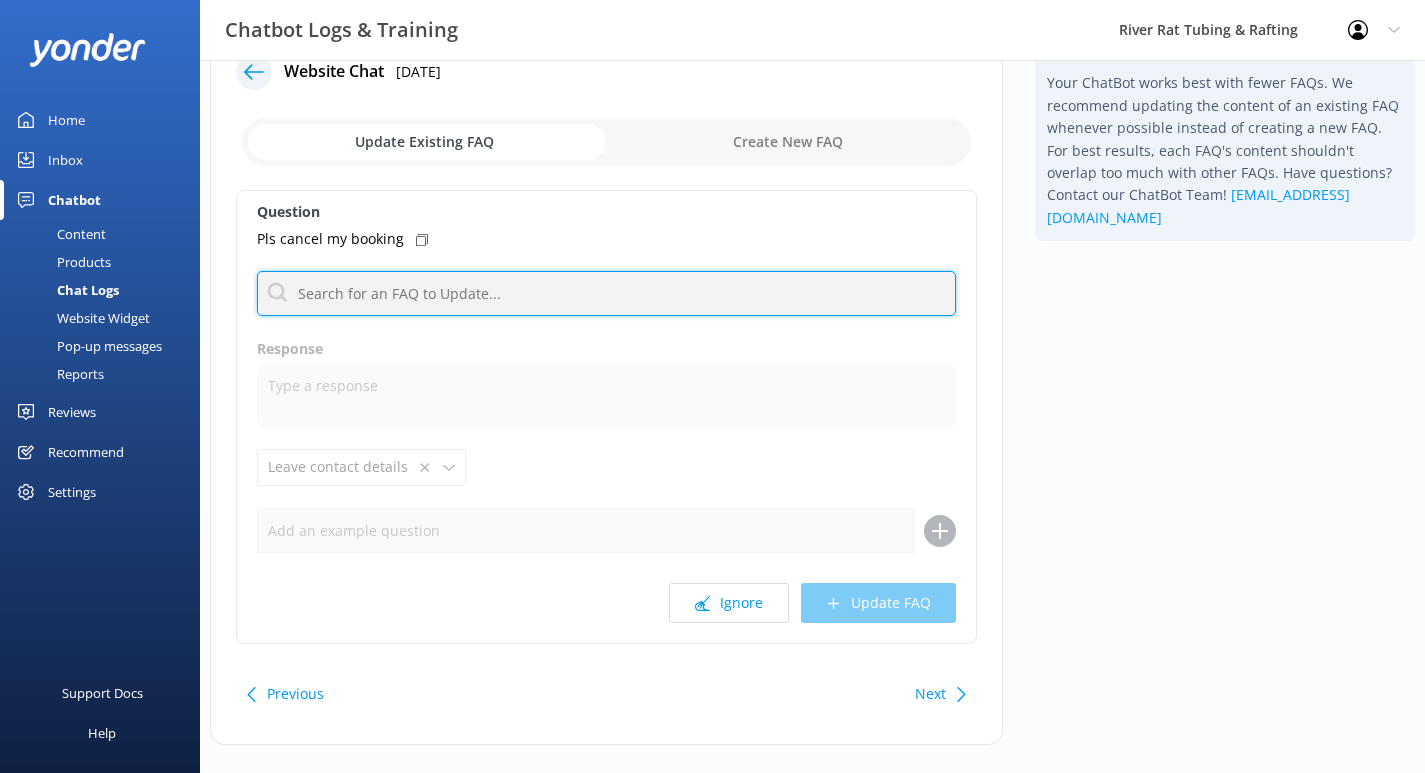 click at bounding box center (606, 293) 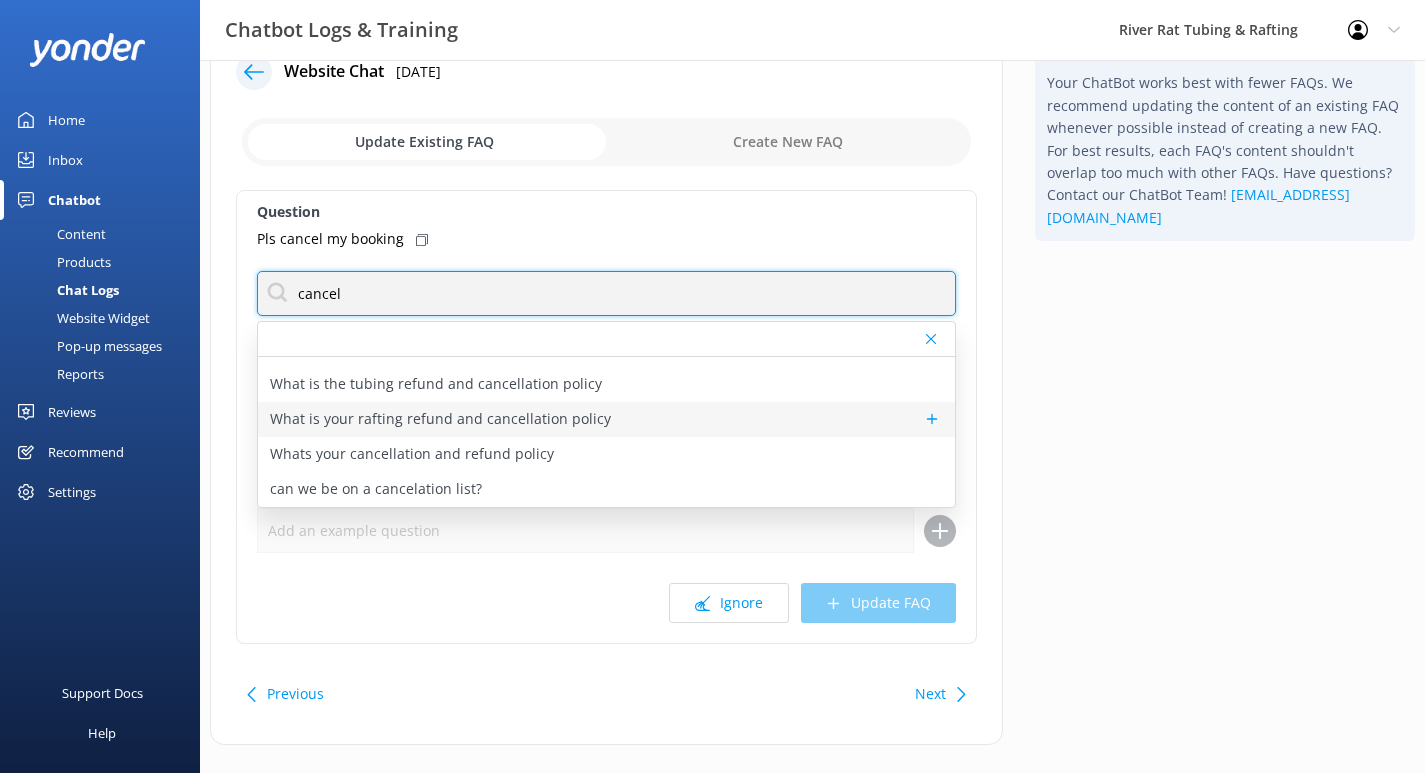 scroll, scrollTop: 38, scrollLeft: 0, axis: vertical 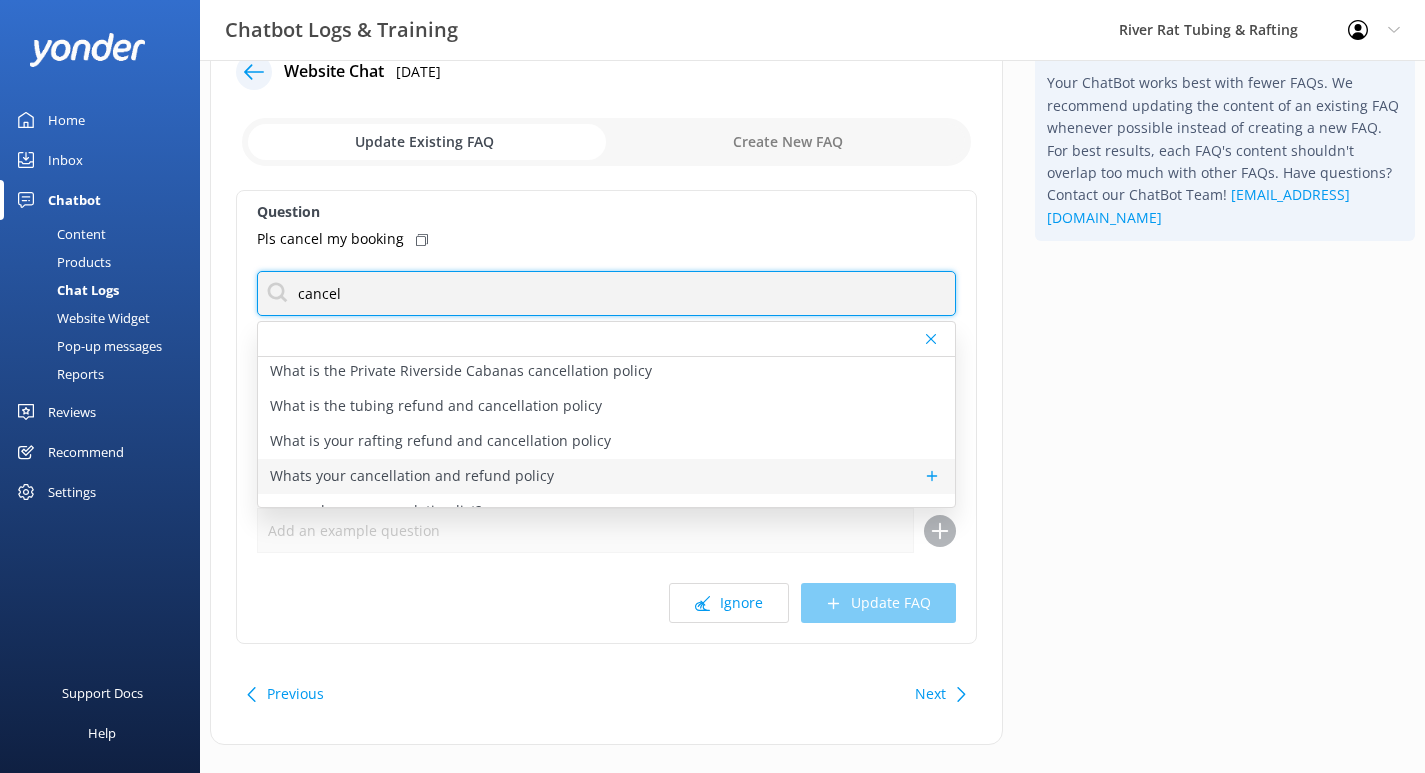 type on "cancel" 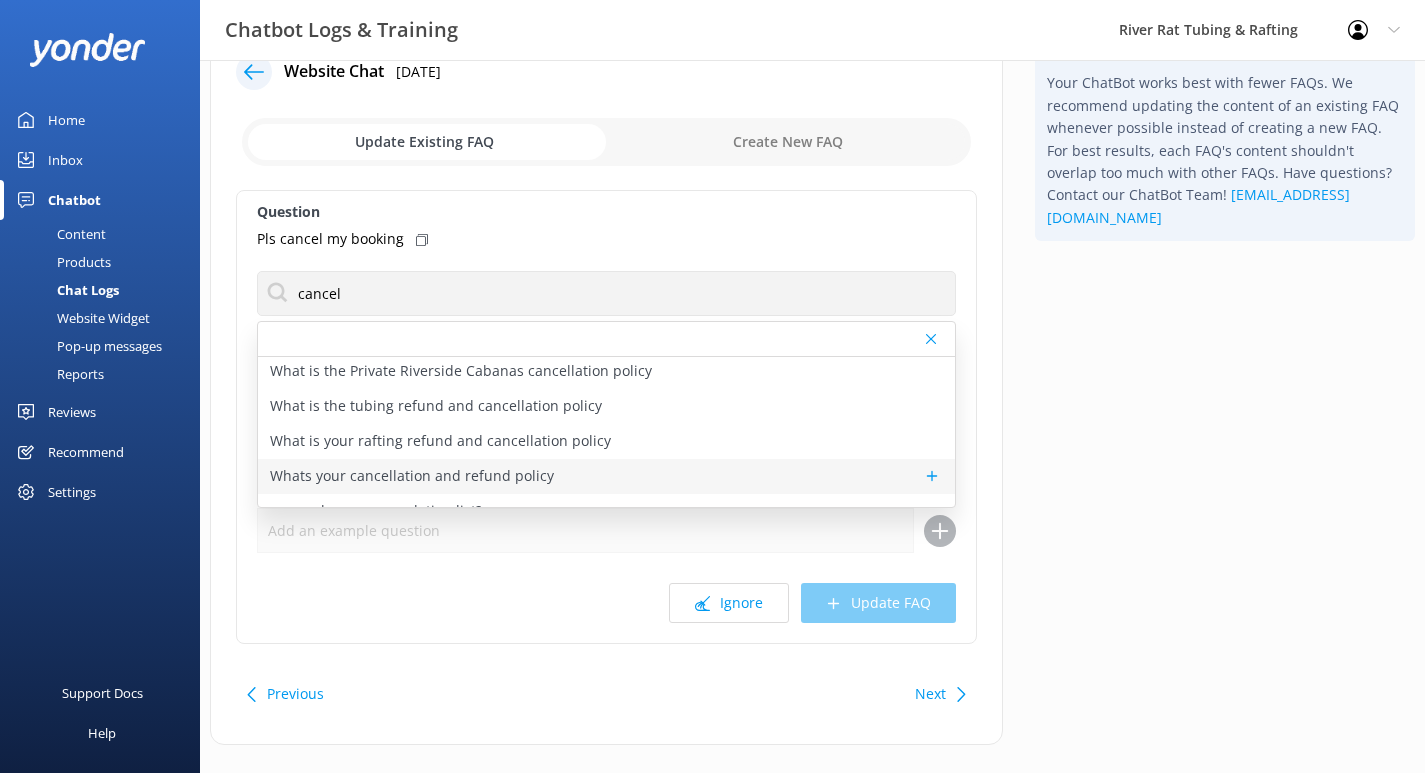 click on "Whats your cancellation and refund policy" at bounding box center [412, 476] 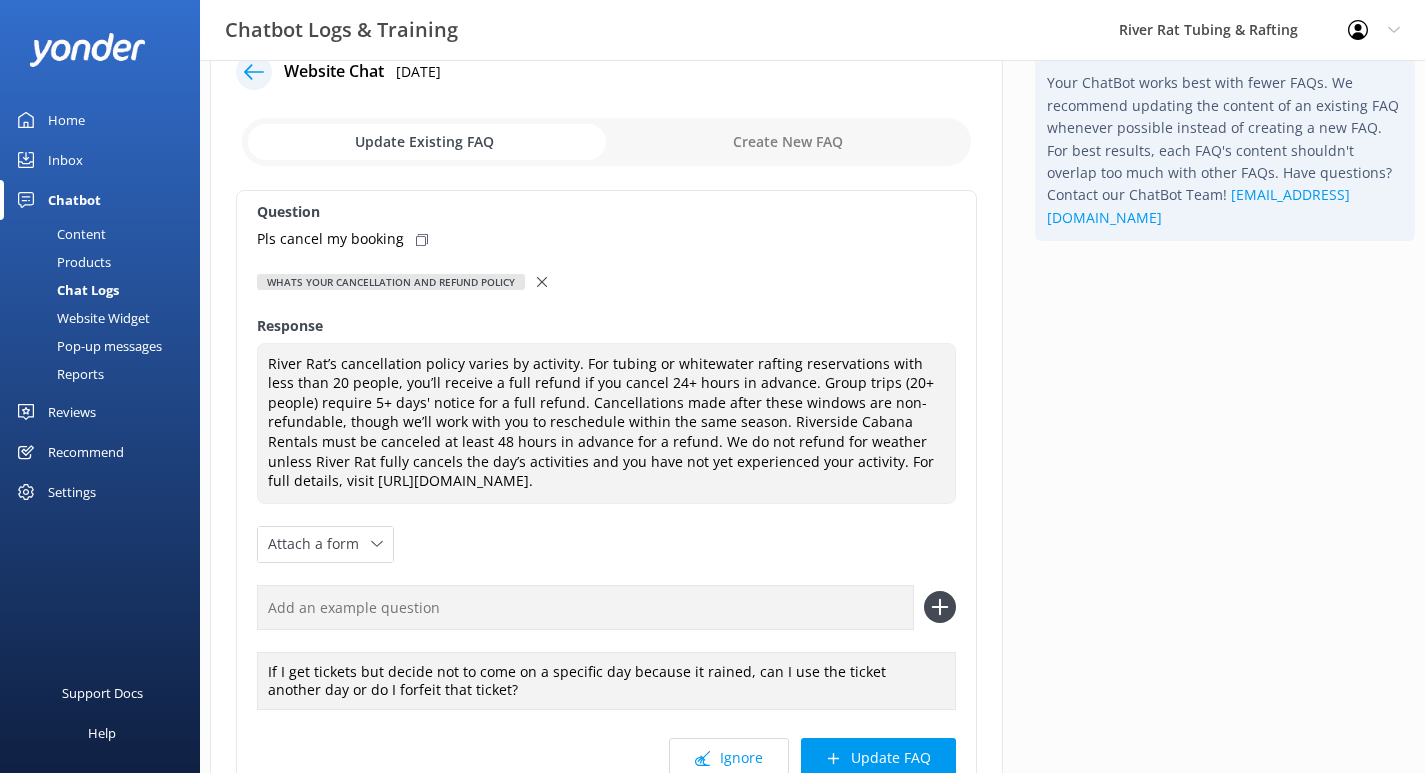 scroll, scrollTop: 70, scrollLeft: 0, axis: vertical 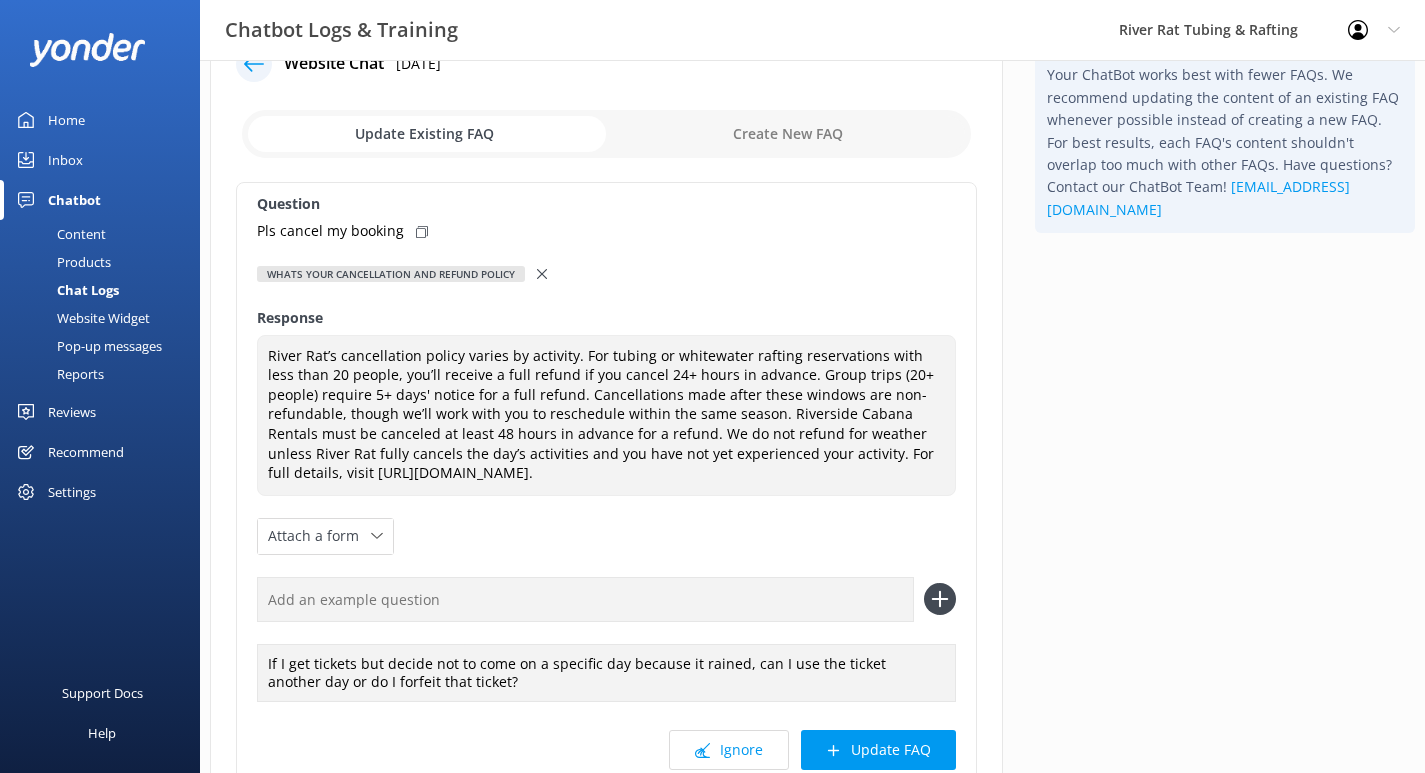 click 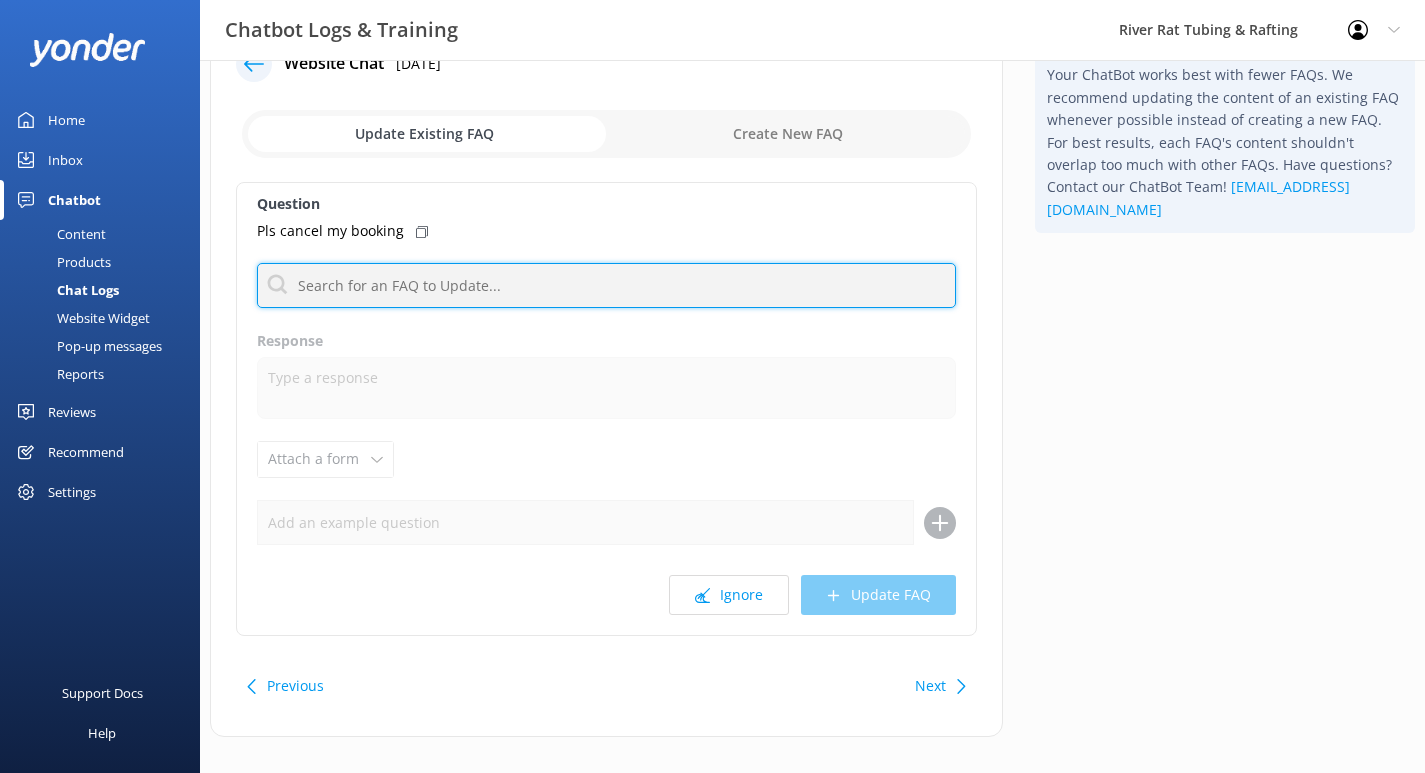 click at bounding box center [606, 285] 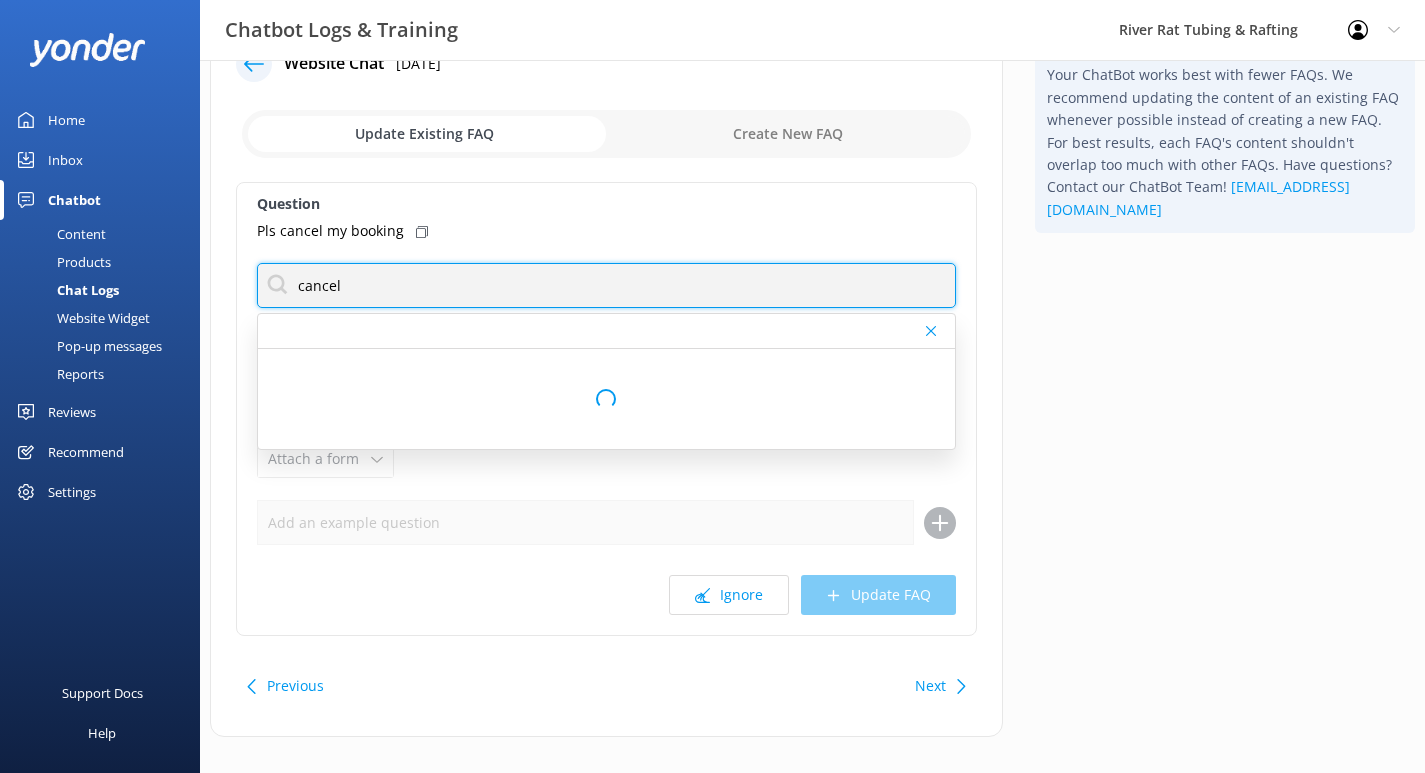 scroll, scrollTop: 0, scrollLeft: 0, axis: both 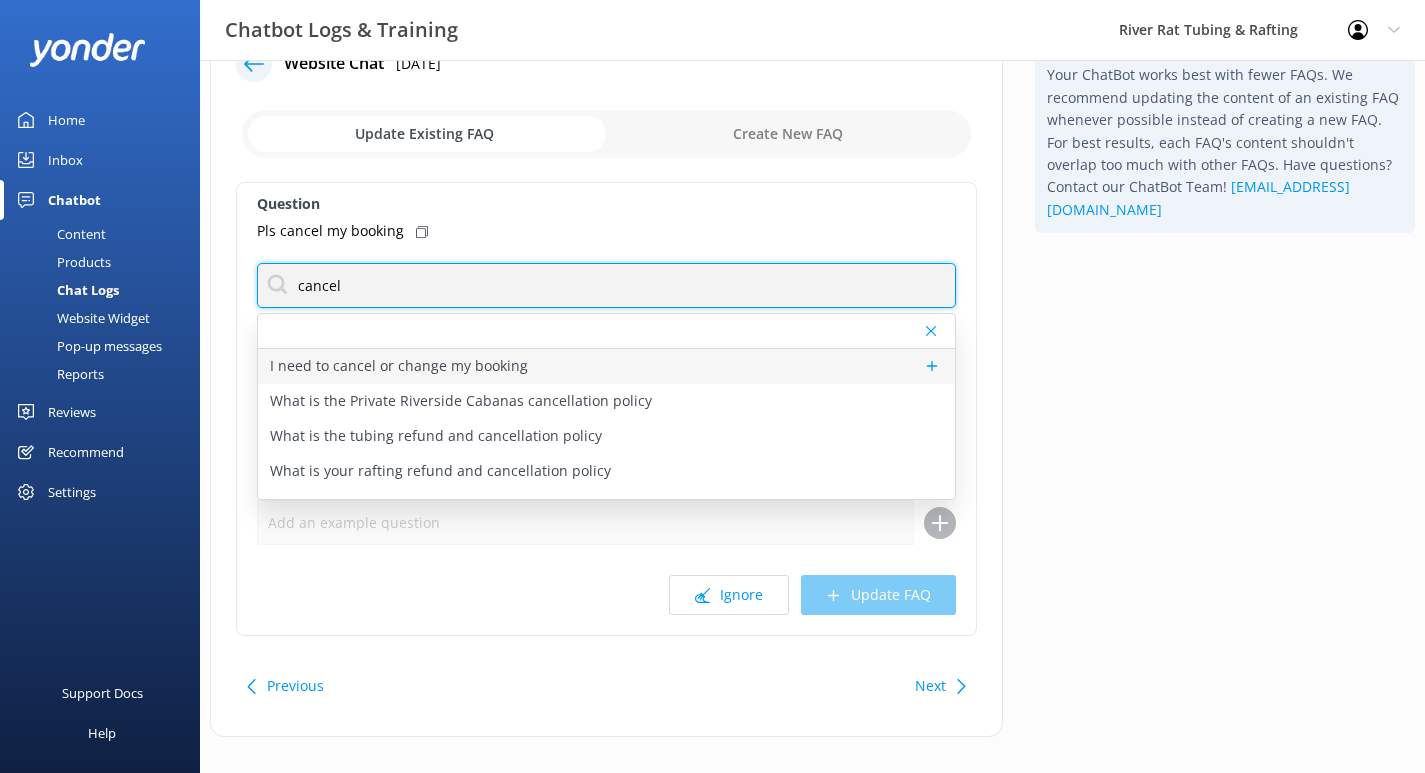 type on "cancel" 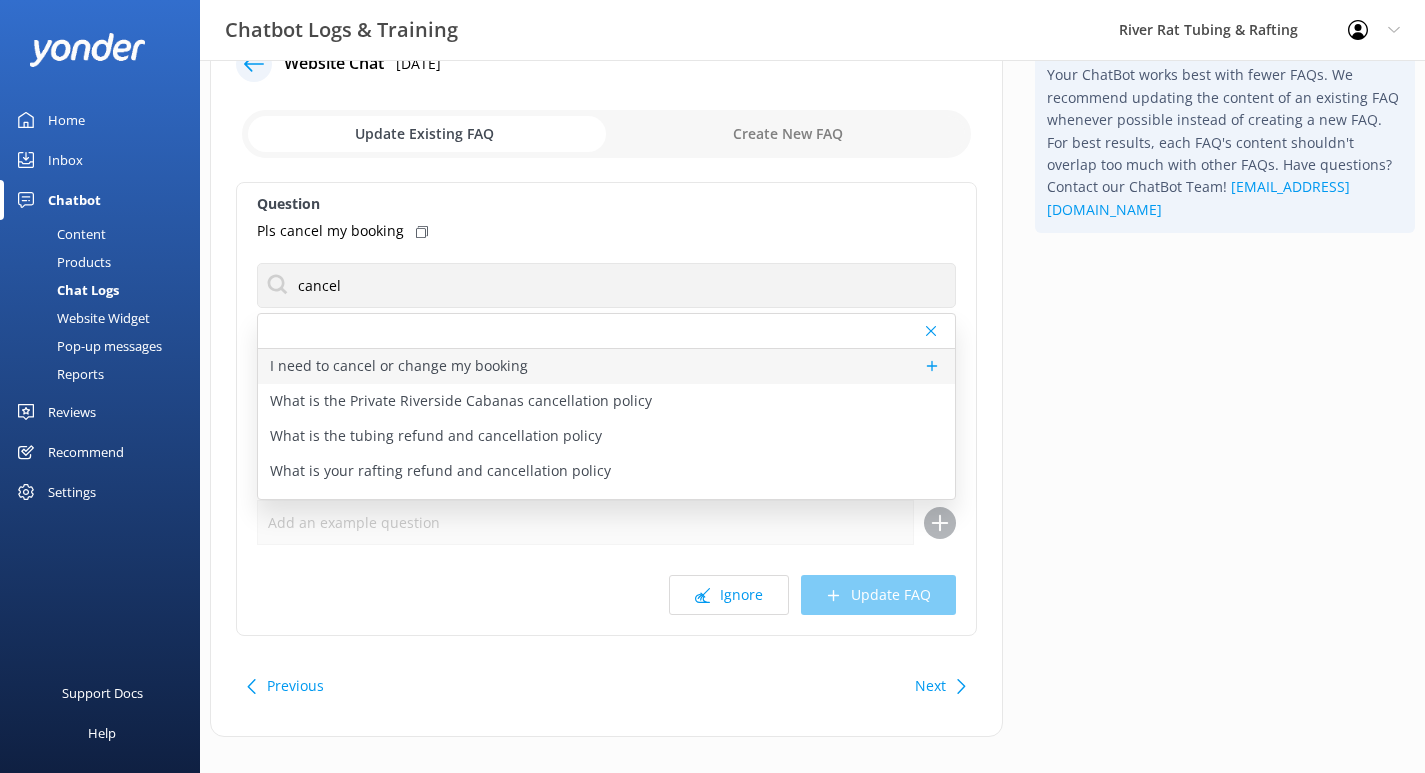 click on "I need to cancel or change my booking" at bounding box center [399, 366] 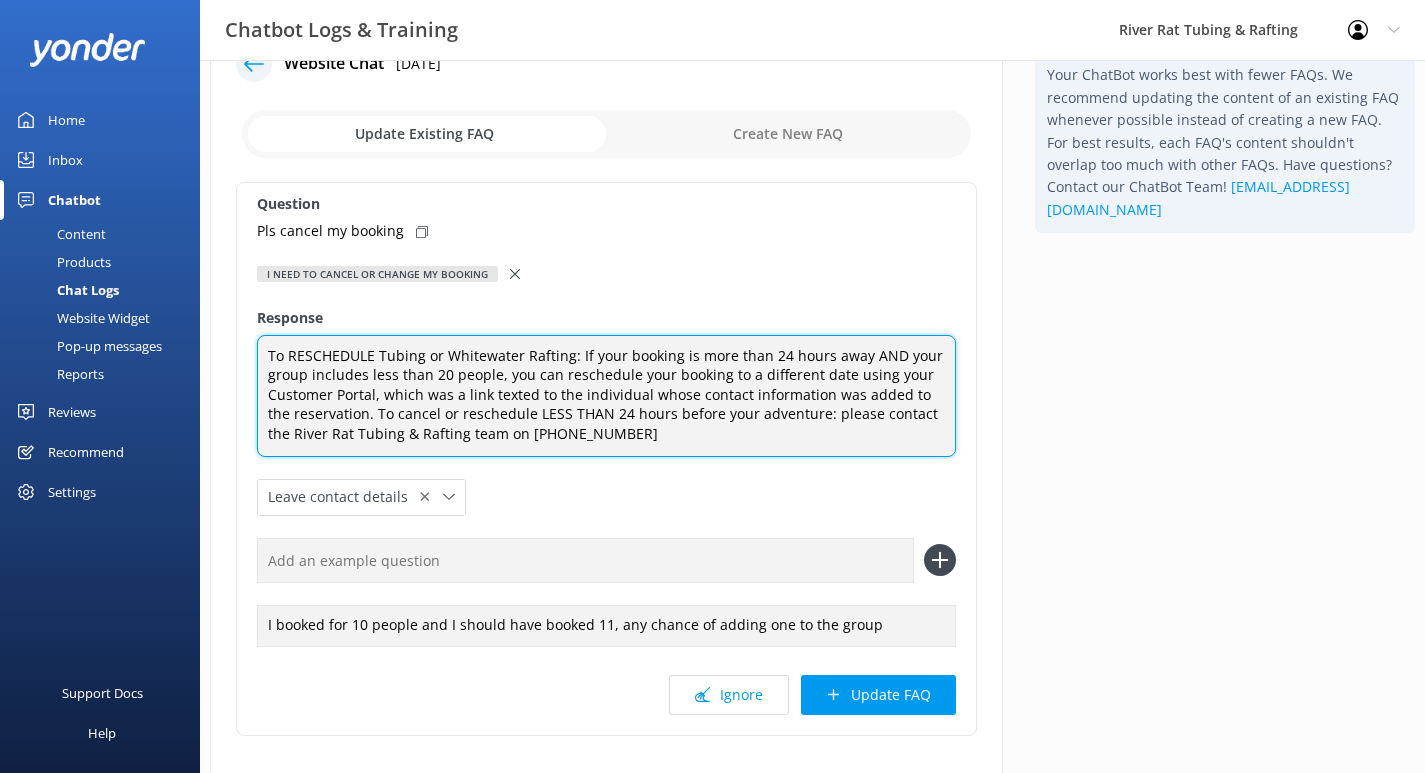 click on "To RESCHEDULE Tubing or Whitewater Rafting: If your booking is more than 24 hours away AND your group includes less than 20 people, you can reschedule your booking to a different date using your Customer Portal, which was a link texted to the individual whose contact information was added to the reservation. To cancel or reschedule LESS THAN 24 hours before your adventure: please contact the River Rat Tubing & Rafting team on [PHONE_NUMBER]" at bounding box center [606, 396] 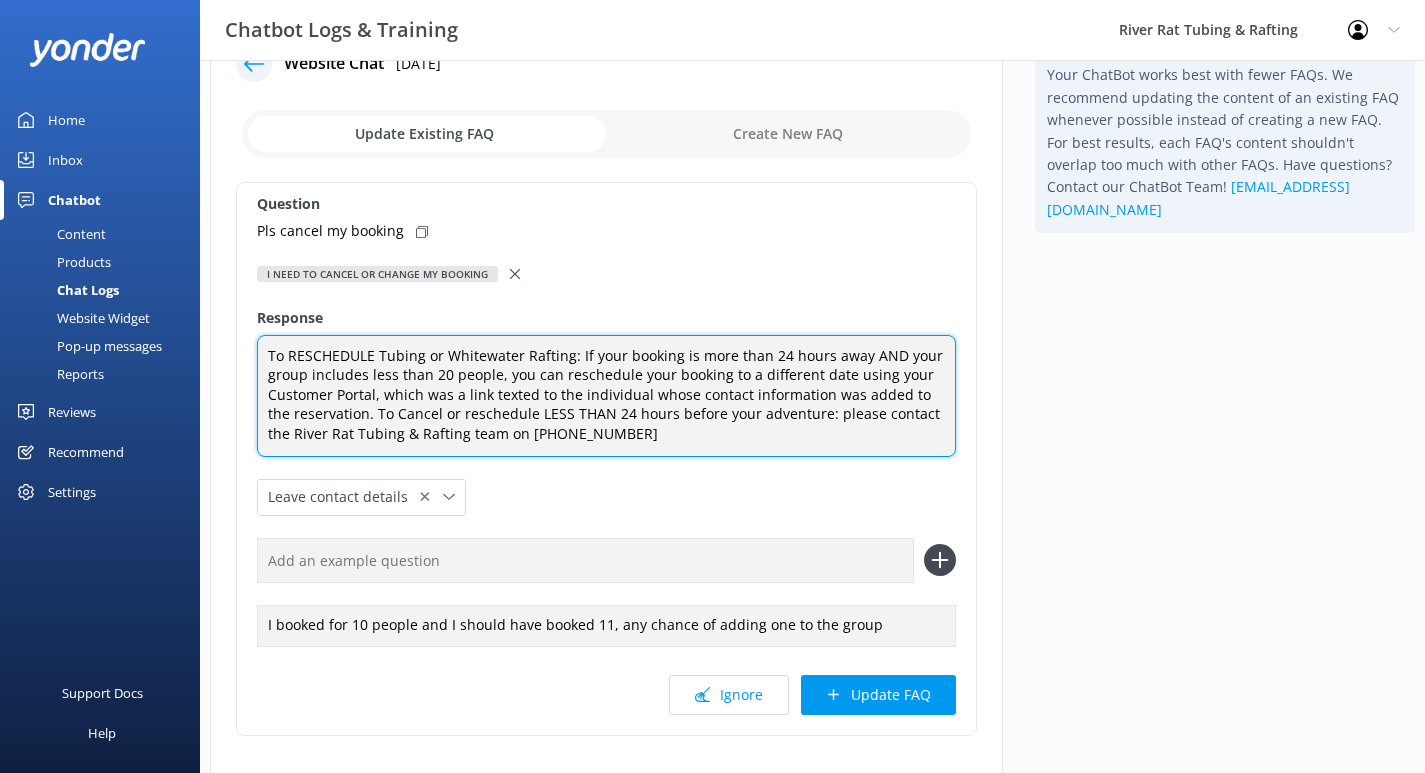 click on "To RESCHEDULE Tubing or Whitewater Rafting: If your booking is more than 24 hours away AND your group includes less than 20 people, you can reschedule your booking to a different date using your Customer Portal, which was a link texted to the individual whose contact information was added to the reservation. To Cancel or reschedule LESS THAN 24 hours before your adventure: please contact the River Rat Tubing & Rafting team on [PHONE_NUMBER]" at bounding box center [606, 396] 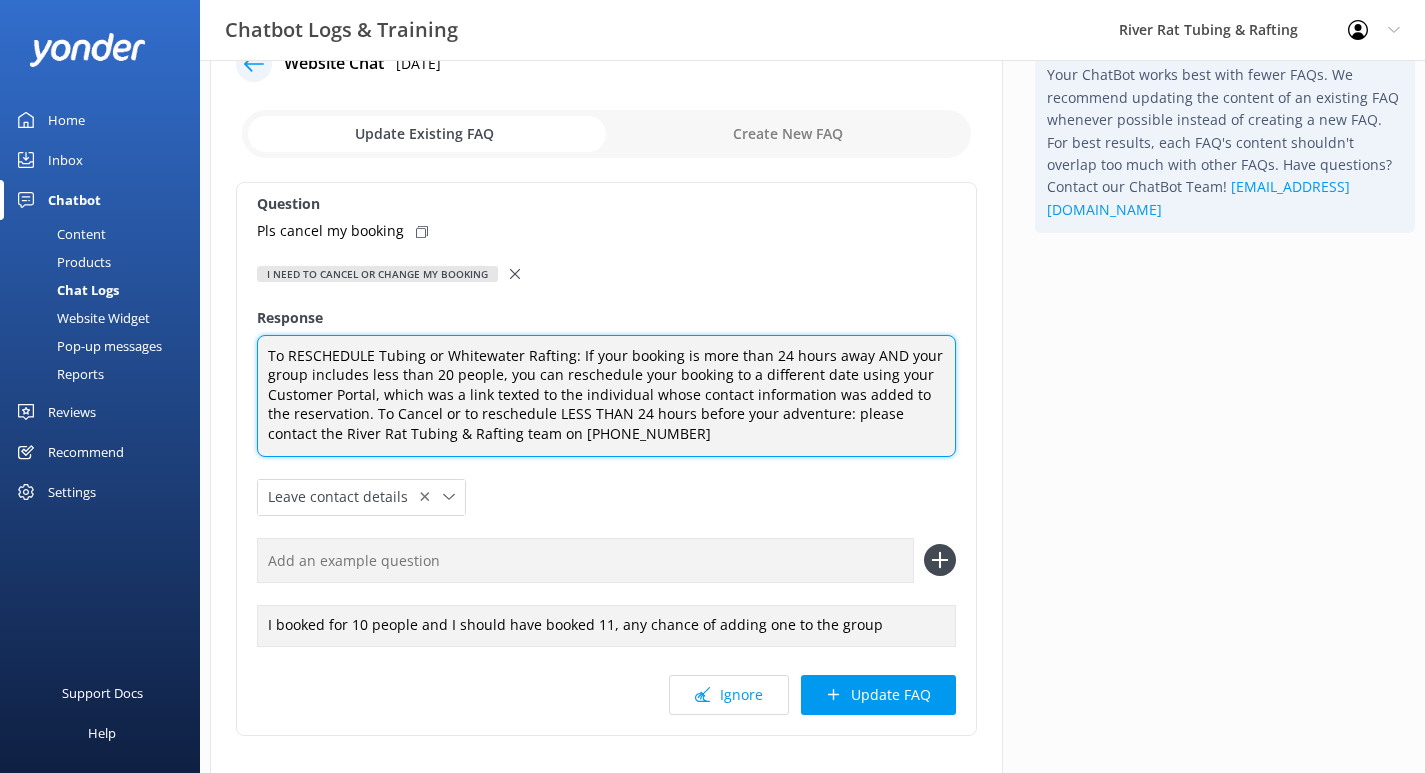 click on "To RESCHEDULE Tubing or Whitewater Rafting: If your booking is more than 24 hours away AND your group includes less than 20 people, you can reschedule your booking to a different date using your Customer Portal, which was a link texted to the individual whose contact information was added to the reservation. To Cancel or to reschedule LESS THAN 24 hours before your adventure: please contact the River Rat Tubing & Rafting team on [PHONE_NUMBER]" at bounding box center (606, 396) 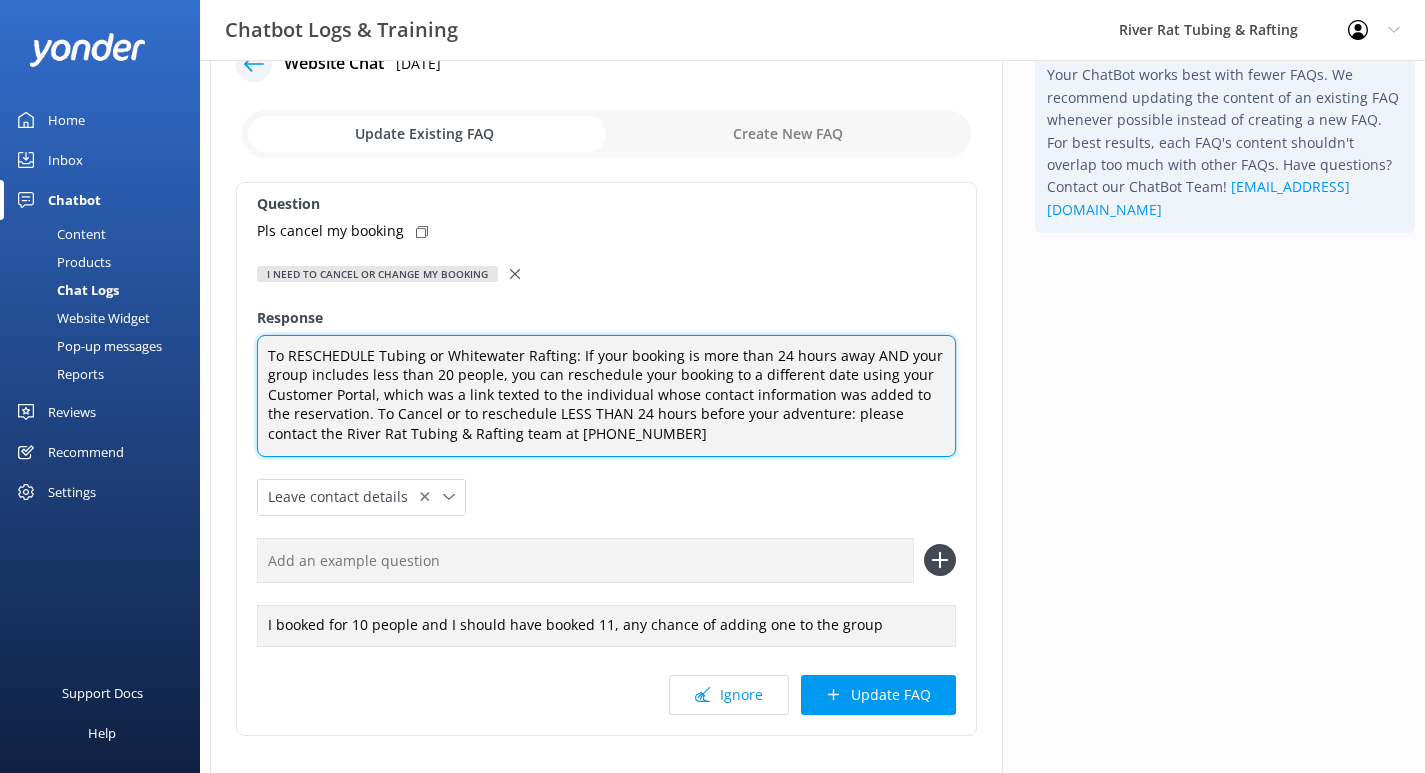 click on "To RESCHEDULE Tubing or Whitewater Rafting: If your booking is more than 24 hours away AND your group includes less than 20 people, you can reschedule your booking to a different date using your Customer Portal, which was a link texted to the individual whose contact information was added to the reservation. To Cancel or to reschedule LESS THAN 24 hours before your adventure: please contact the River Rat Tubing & Rafting team at [PHONE_NUMBER]" at bounding box center (606, 396) 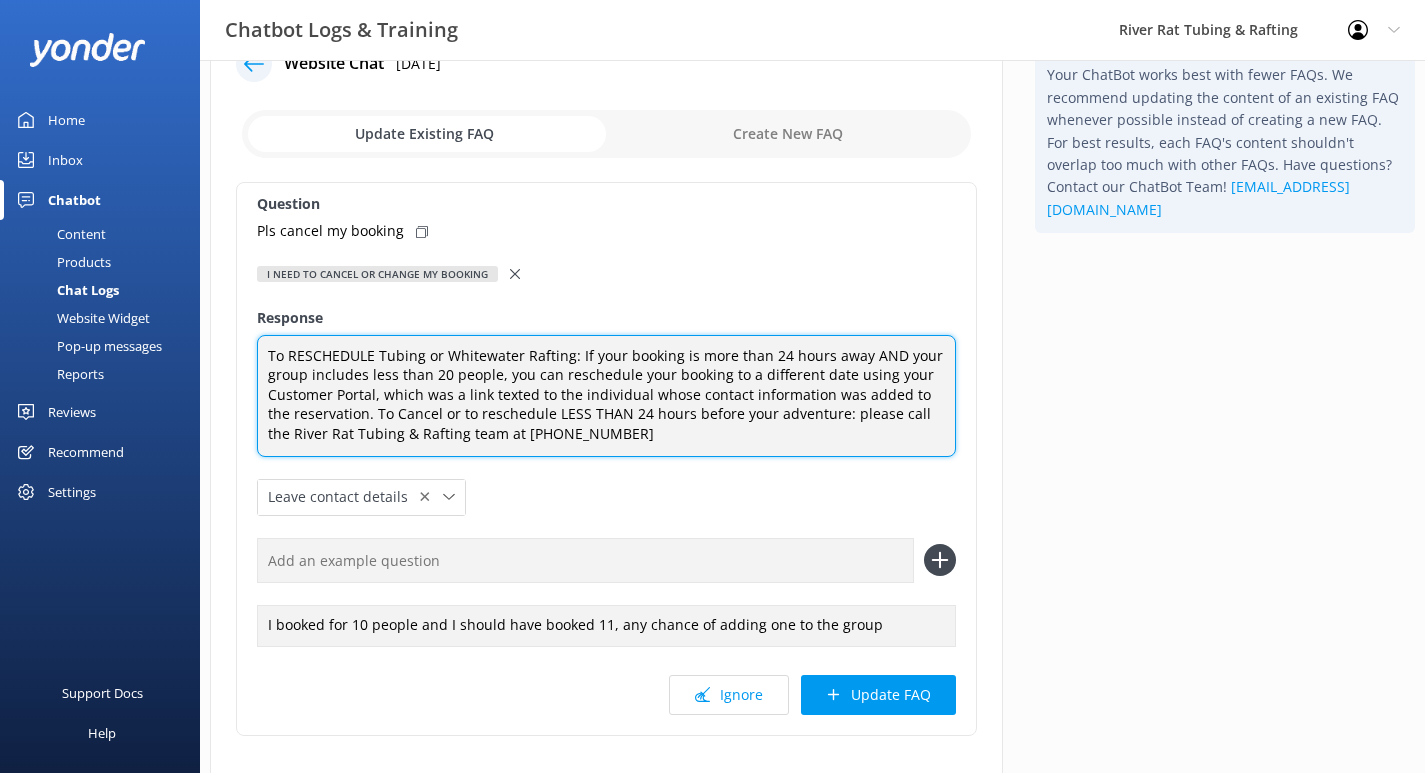 drag, startPoint x: 330, startPoint y: 434, endPoint x: 469, endPoint y: 437, distance: 139.03236 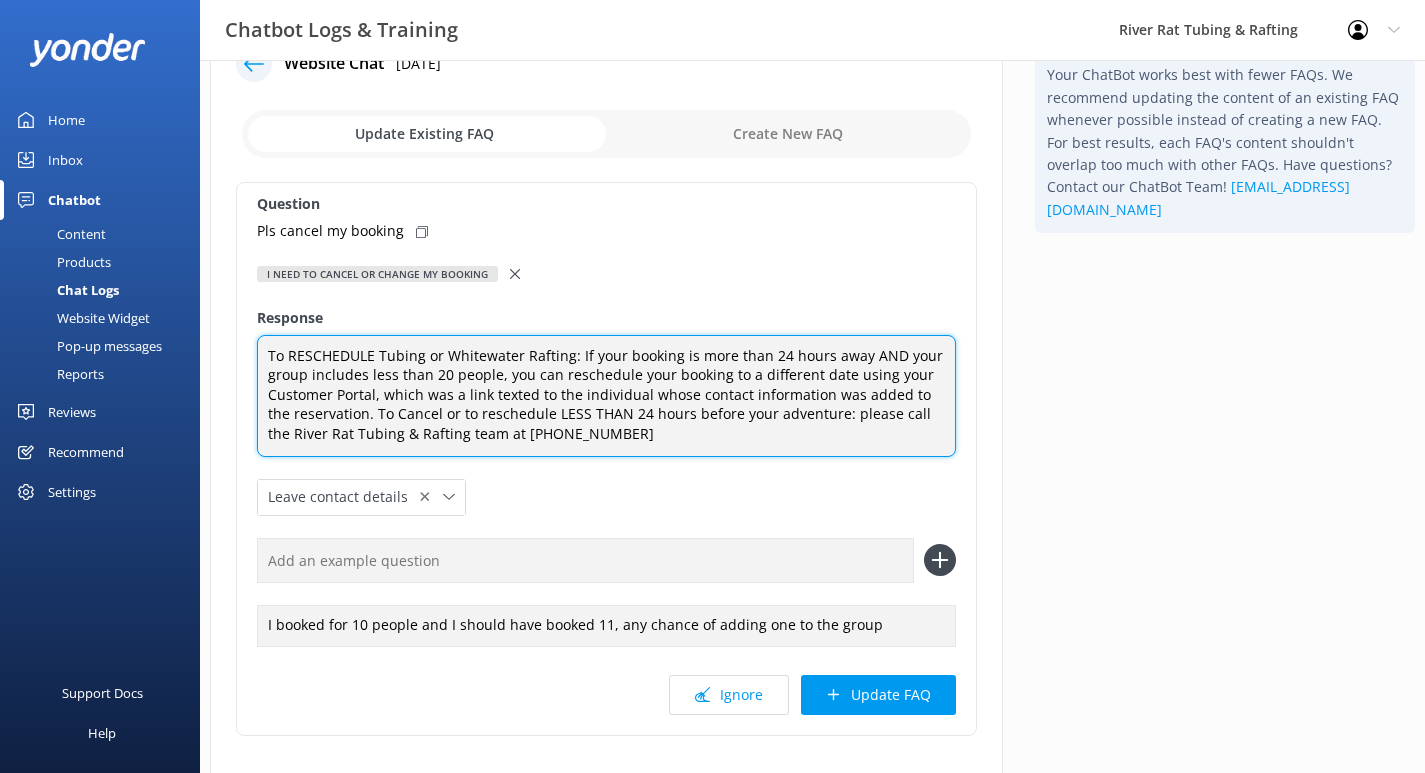click on "To RESCHEDULE Tubing or Whitewater Rafting: If your booking is more than 24 hours away AND your group includes less than 20 people, you can reschedule your booking to a different date using your Customer Portal, which was a link texted to the individual whose contact information was added to the reservation. To Cancel or to reschedule LESS THAN 24 hours before your adventure: please call the River Rat Tubing & Rafting team at [PHONE_NUMBER]" at bounding box center (606, 396) 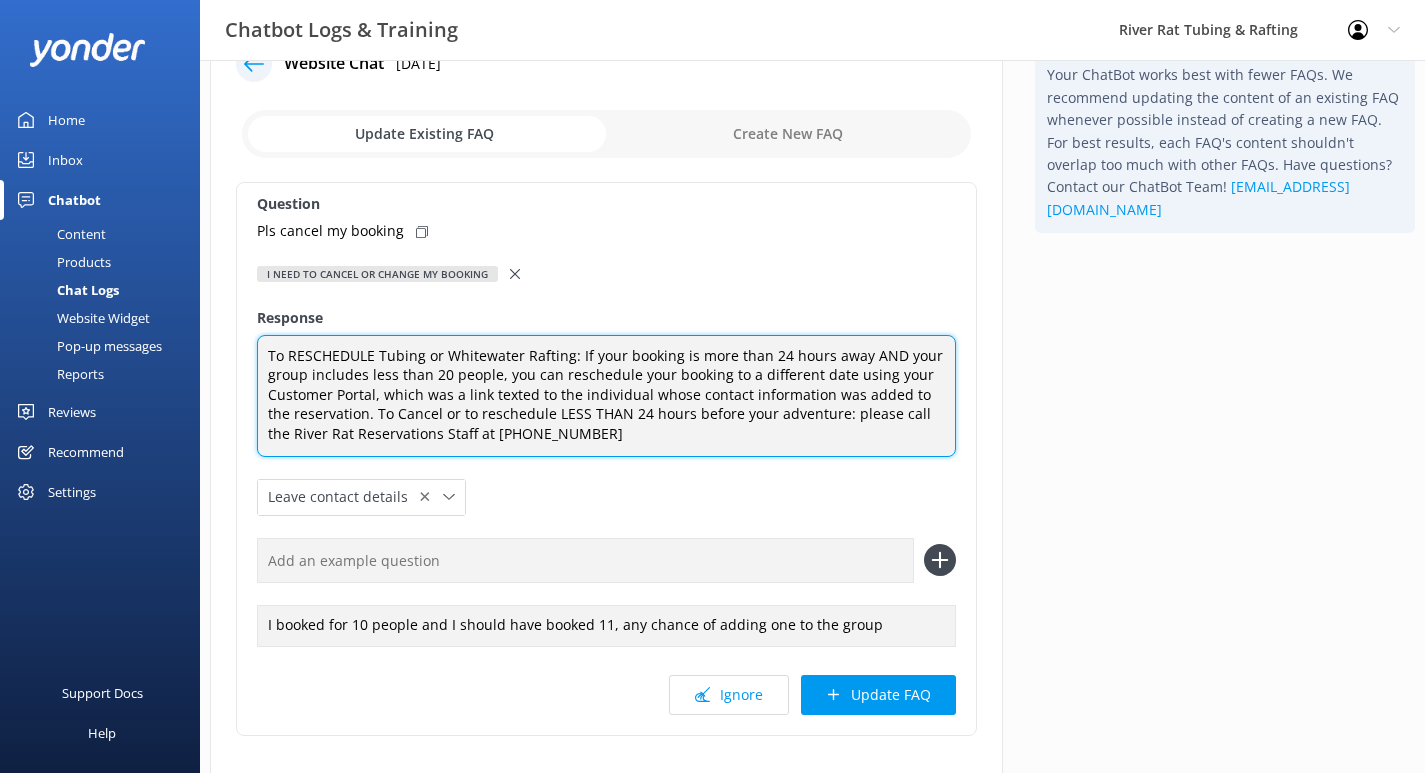 click on "To RESCHEDULE Tubing or Whitewater Rafting: If your booking is more than 24 hours away AND your group includes less than 20 people, you can reschedule your booking to a different date using your Customer Portal, which was a link texted to the individual whose contact information was added to the reservation. To Cancel or to reschedule LESS THAN 24 hours before your adventure: please call the River Rat Reservations Staff at [PHONE_NUMBER]" at bounding box center (606, 396) 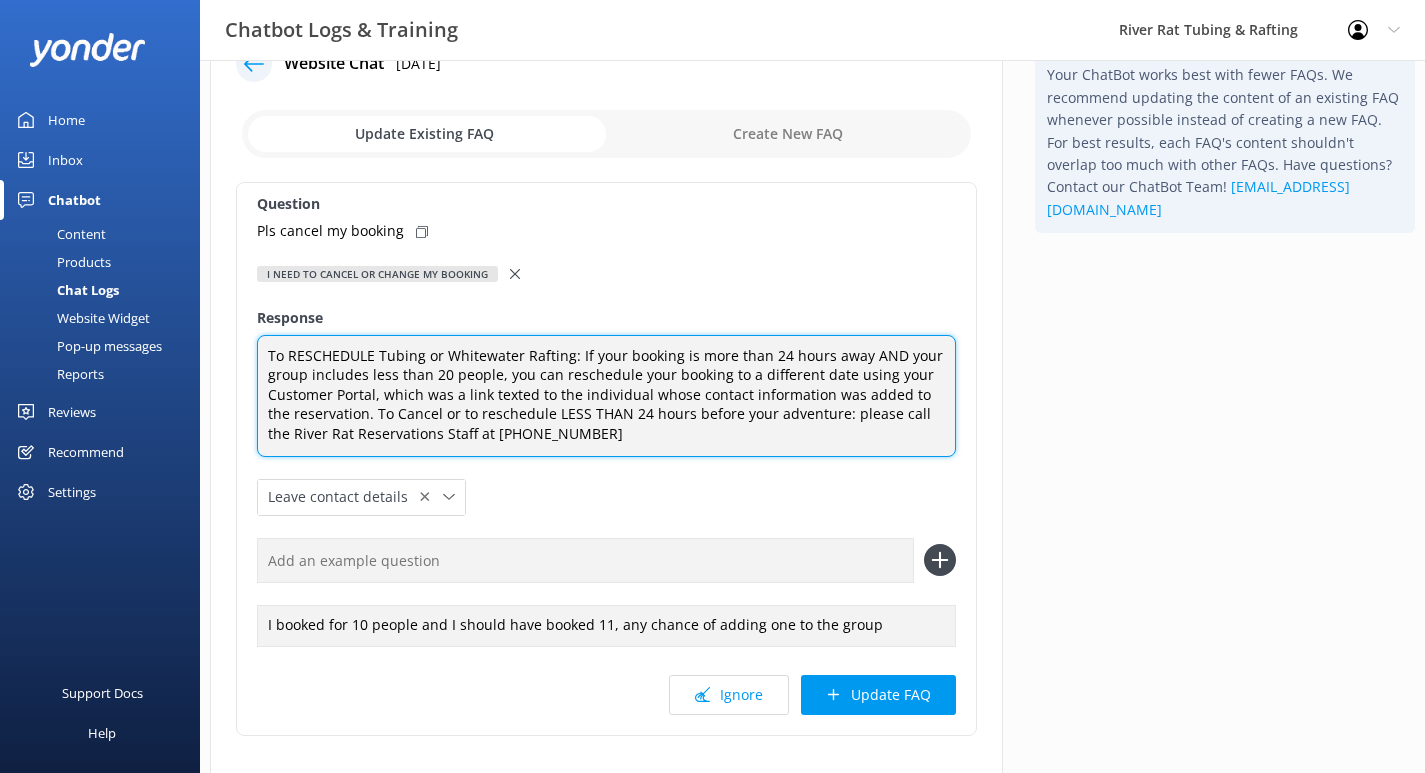 click on "To RESCHEDULE Tubing or Whitewater Rafting: If your booking is more than 24 hours away AND your group includes less than 20 people, you can reschedule your booking to a different date using your Customer Portal, which was a link texted to the individual whose contact information was added to the reservation. To Cancel or to reschedule LESS THAN 24 hours before your adventure: please call the River Rat Reservations Staff at [PHONE_NUMBER]" at bounding box center (606, 396) 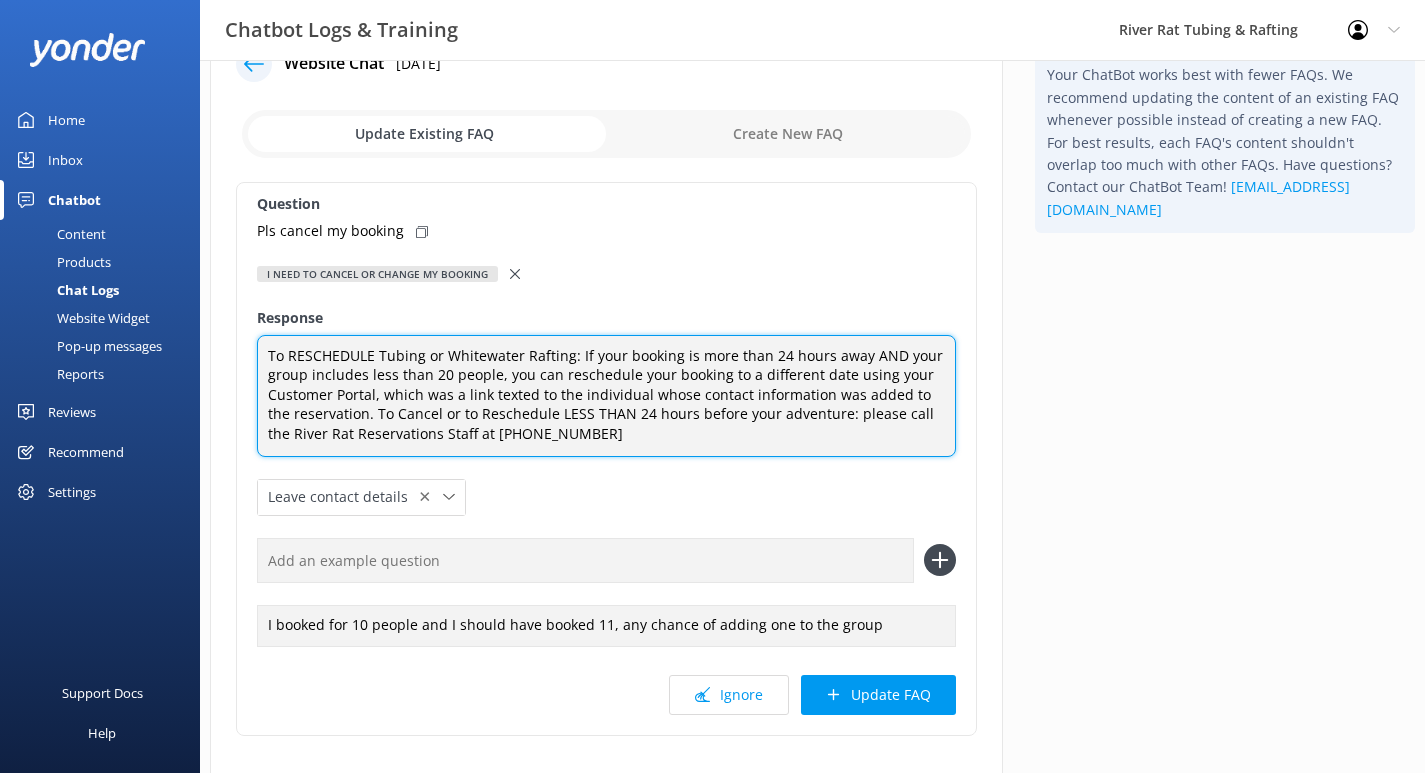 click on "To RESCHEDULE Tubing or Whitewater Rafting: If your booking is more than 24 hours away AND your group includes less than 20 people, you can reschedule your booking to a different date using your Customer Portal, which was a link texted to the individual whose contact information was added to the reservation. To Cancel or to Reschedule LESS THAN 24 hours before your adventure: please call the River Rat Reservations Staff at [PHONE_NUMBER]" at bounding box center [606, 396] 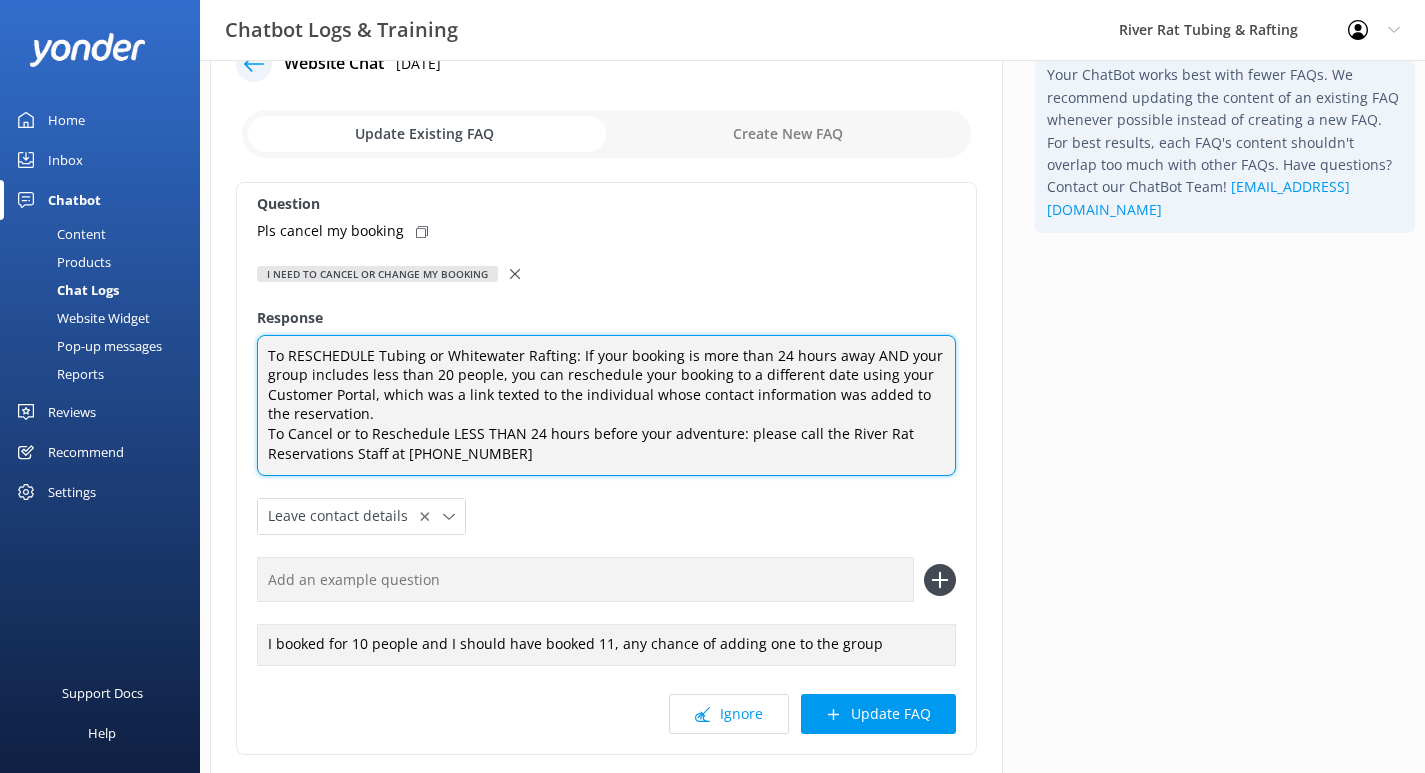 click on "To RESCHEDULE Tubing or Whitewater Rafting: If your booking is more than 24 hours away AND your group includes less than 20 people, you can reschedule your booking to a different date using your Customer Portal, which was a link texted to the individual whose contact information was added to the reservation.
To Cancel or to Reschedule LESS THAN 24 hours before your adventure: please call the River Rat Reservations Staff at [PHONE_NUMBER]" at bounding box center [606, 406] 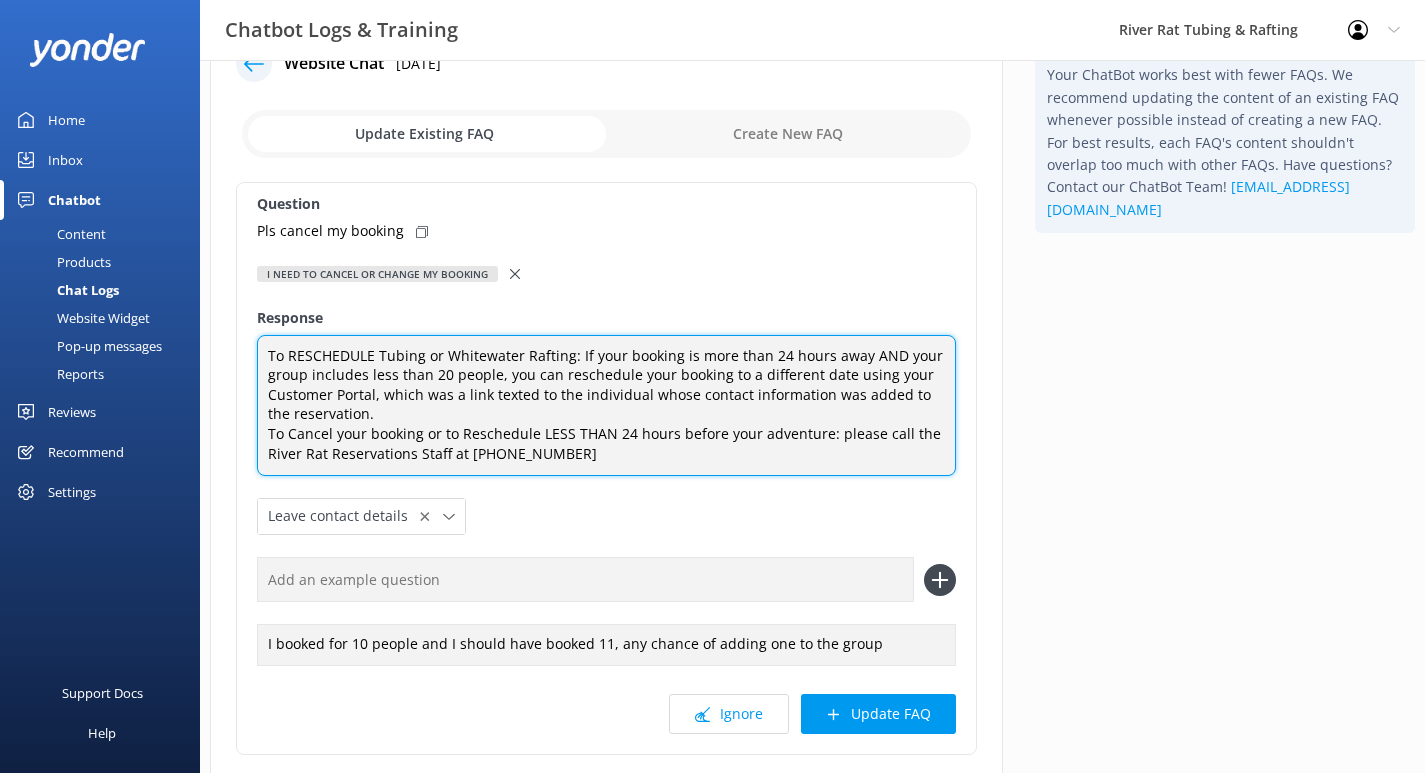 click on "To RESCHEDULE Tubing or Whitewater Rafting: If your booking is more than 24 hours away AND your group includes less than 20 people, you can reschedule your booking to a different date using your Customer Portal, which was a link texted to the individual whose contact information was added to the reservation.
To Cancel your booking or to Reschedule LESS THAN 24 hours before your adventure: please call the River Rat Reservations Staff at [PHONE_NUMBER]" at bounding box center (606, 406) 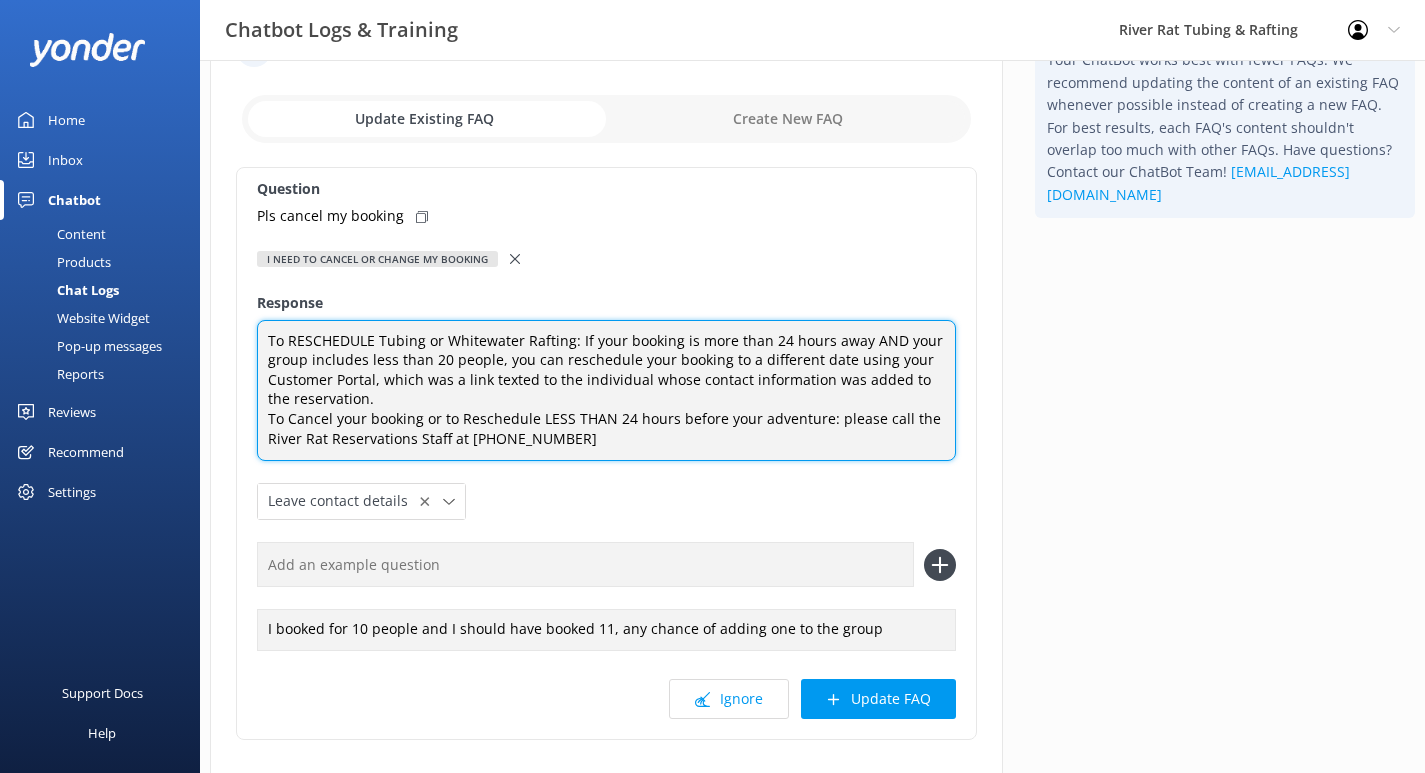 scroll, scrollTop: 87, scrollLeft: 0, axis: vertical 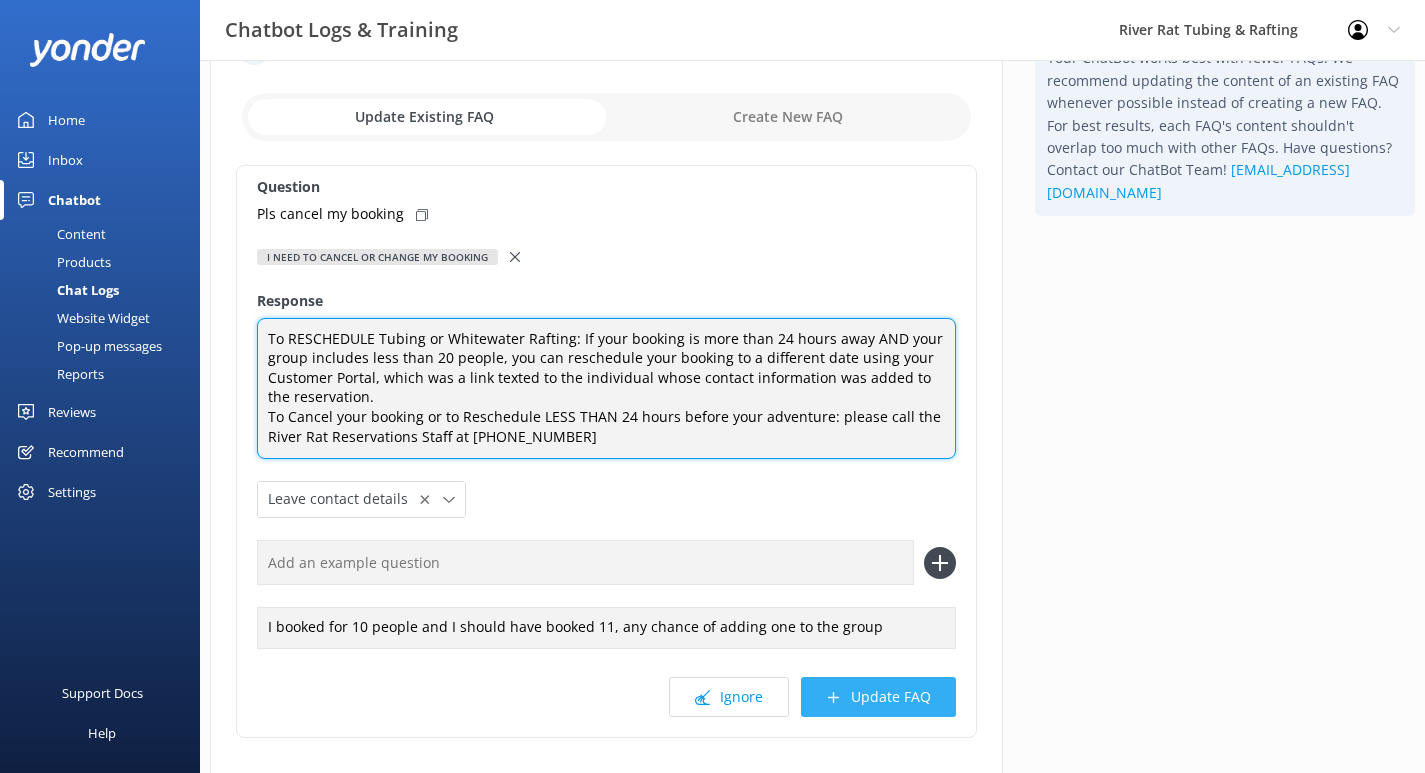 type on "To RESCHEDULE Tubing or Whitewater Rafting: If your booking is more than 24 hours away AND your group includes less than 20 people, you can reschedule your booking to a different date using your Customer Portal, which was a link texted to the individual whose contact information was added to the reservation.
To Cancel your booking or to Reschedule LESS THAN 24 hours before your adventure: please call the River Rat Reservations Staff at [PHONE_NUMBER]" 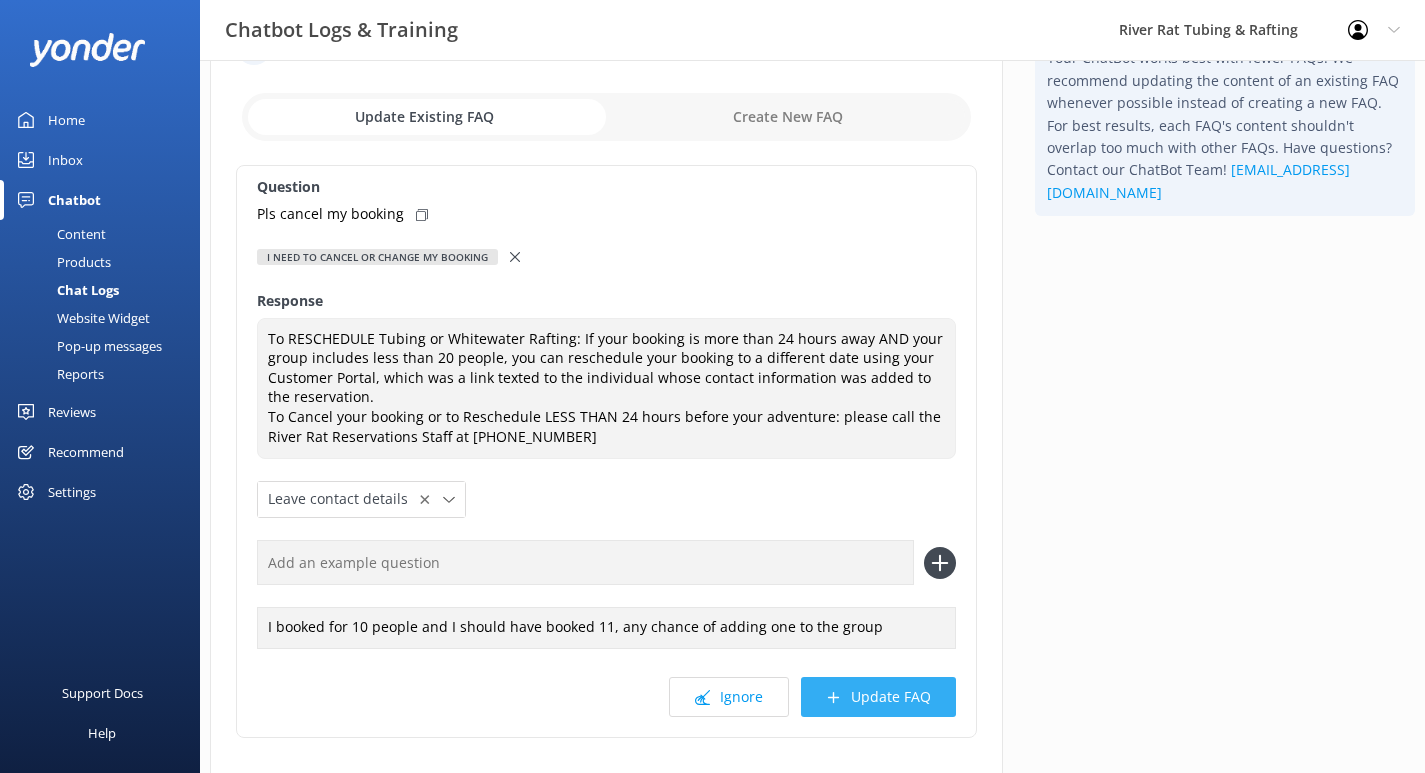 click on "Update FAQ" at bounding box center (878, 697) 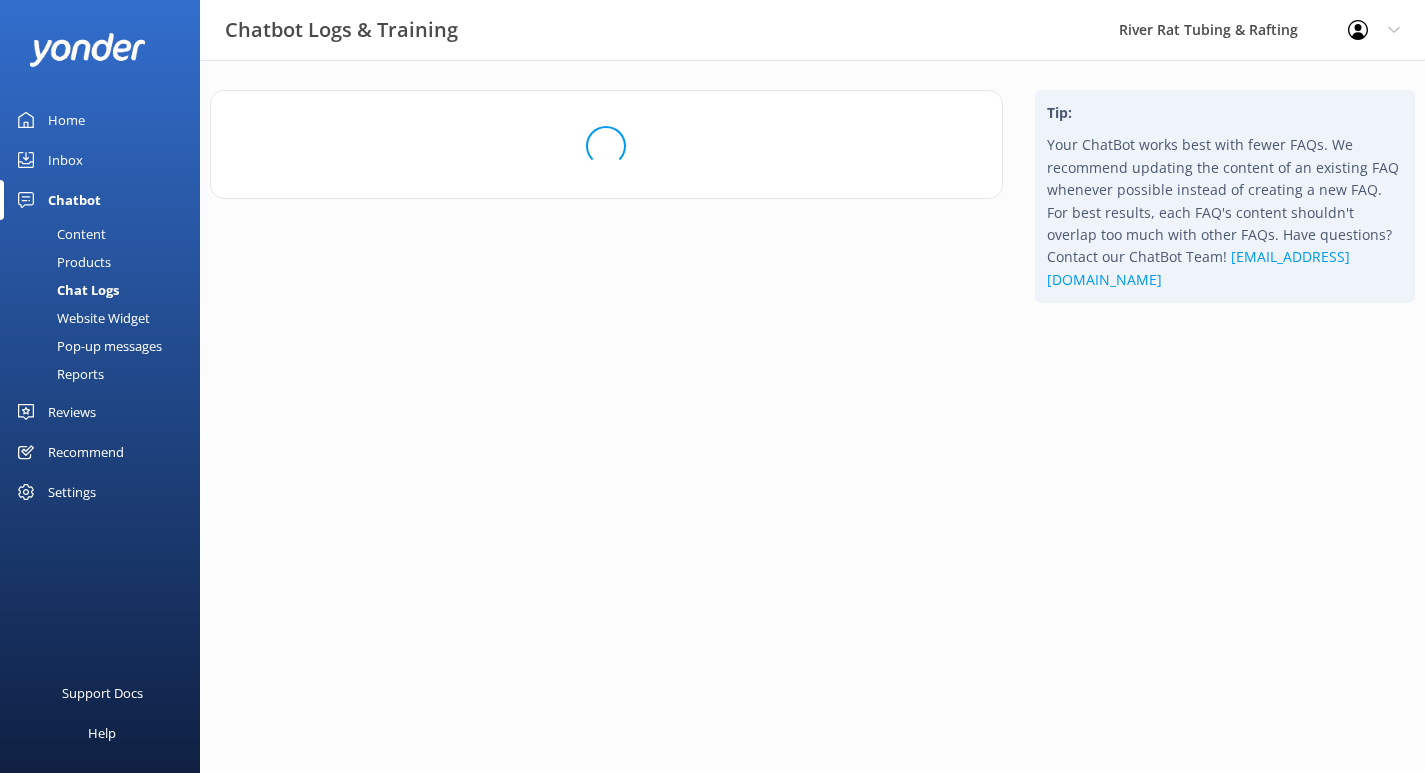 scroll, scrollTop: 0, scrollLeft: 0, axis: both 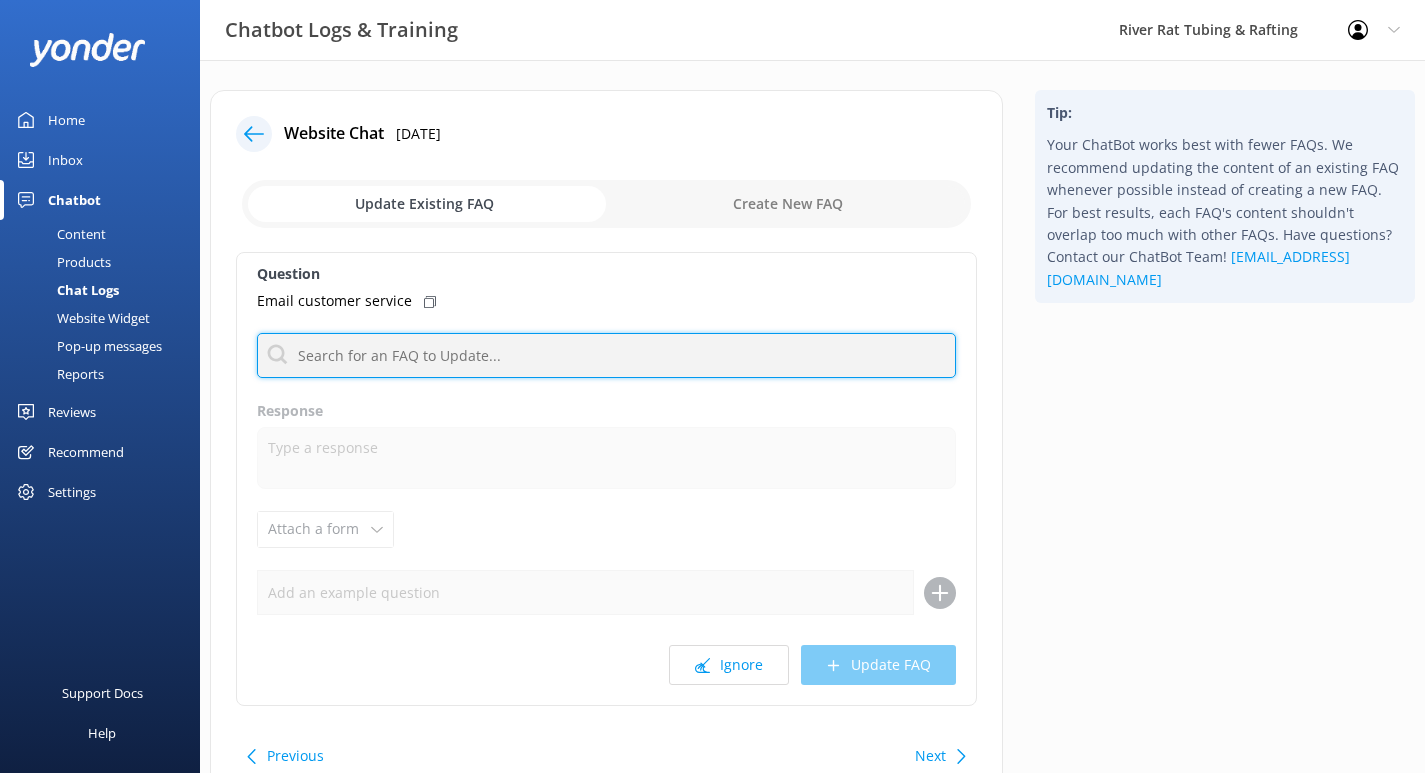 click at bounding box center (606, 355) 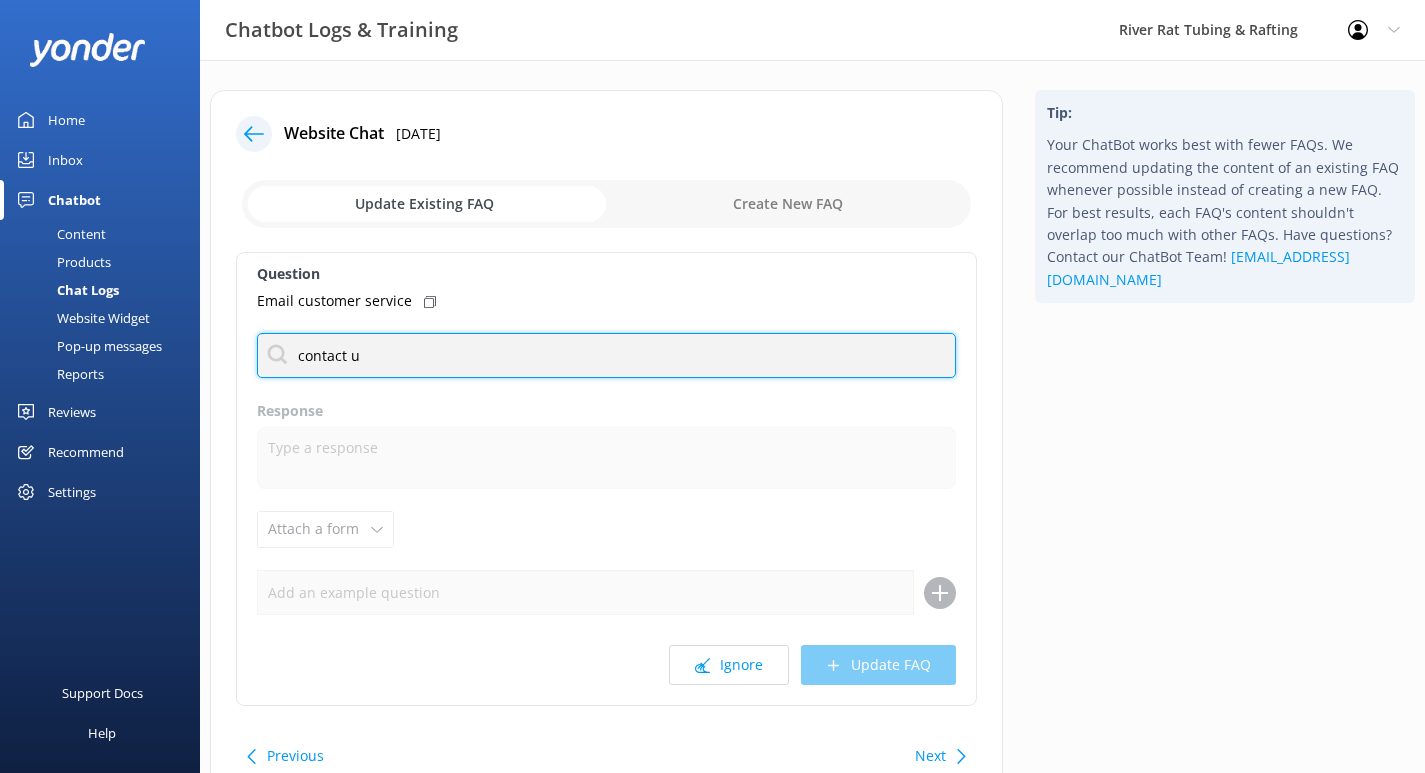 type on "contact us" 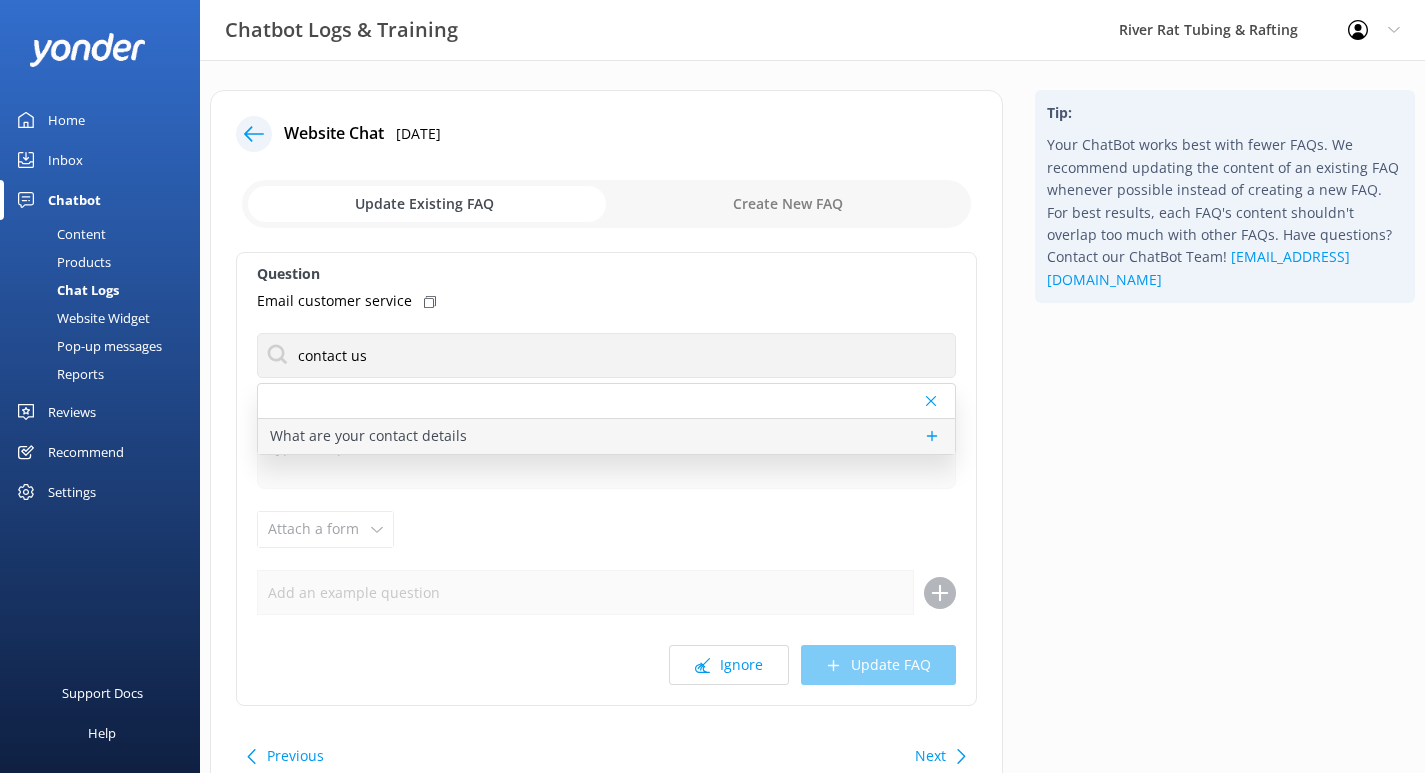 click on "What are your contact details" at bounding box center (368, 436) 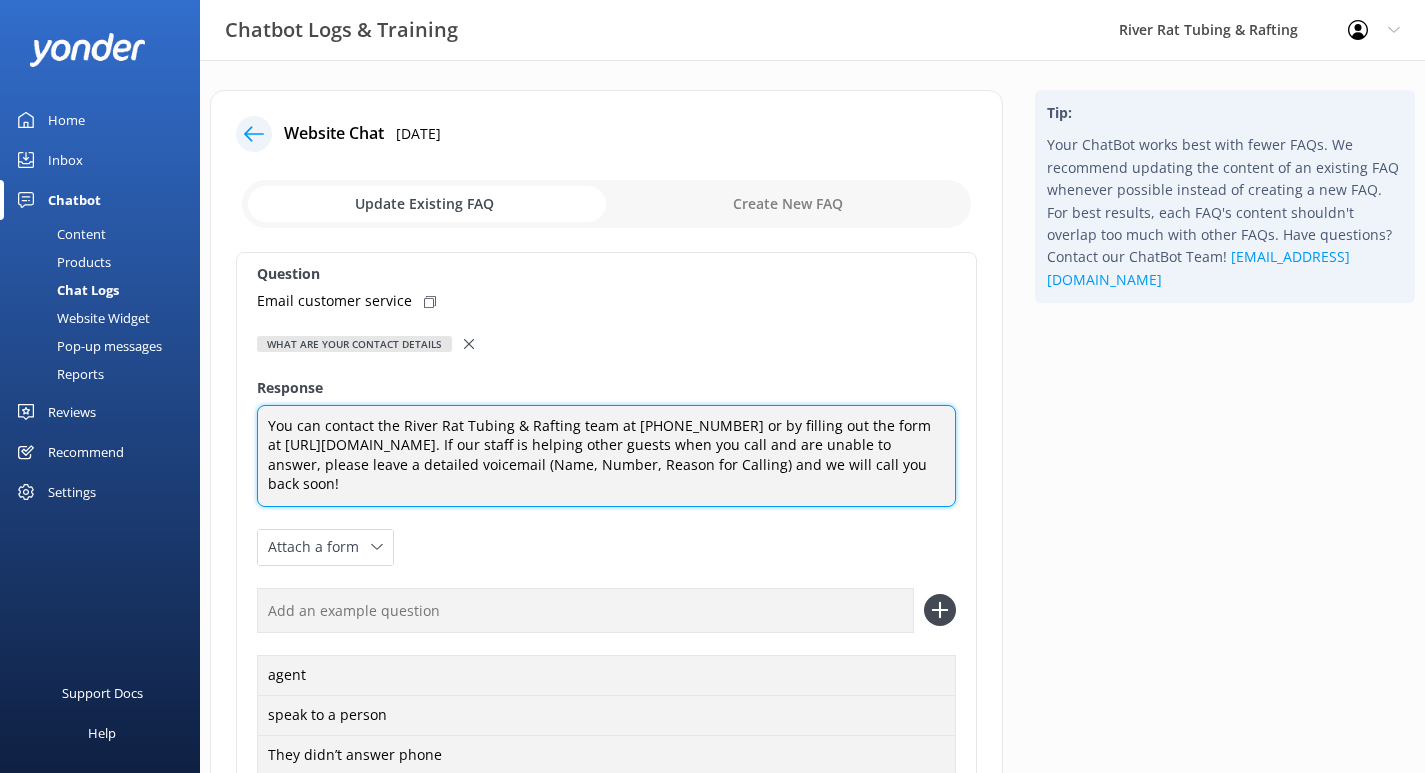 click on "You can contact the River Rat Tubing & Rafting team at [PHONE_NUMBER] or by filling out the form at [URL][DOMAIN_NAME]. If our staff is helping other guests when you call and are unable to answer, please leave a detailed voicemail (Name, Number, Reason for Calling) and we will call you back soon!" at bounding box center (606, 456) 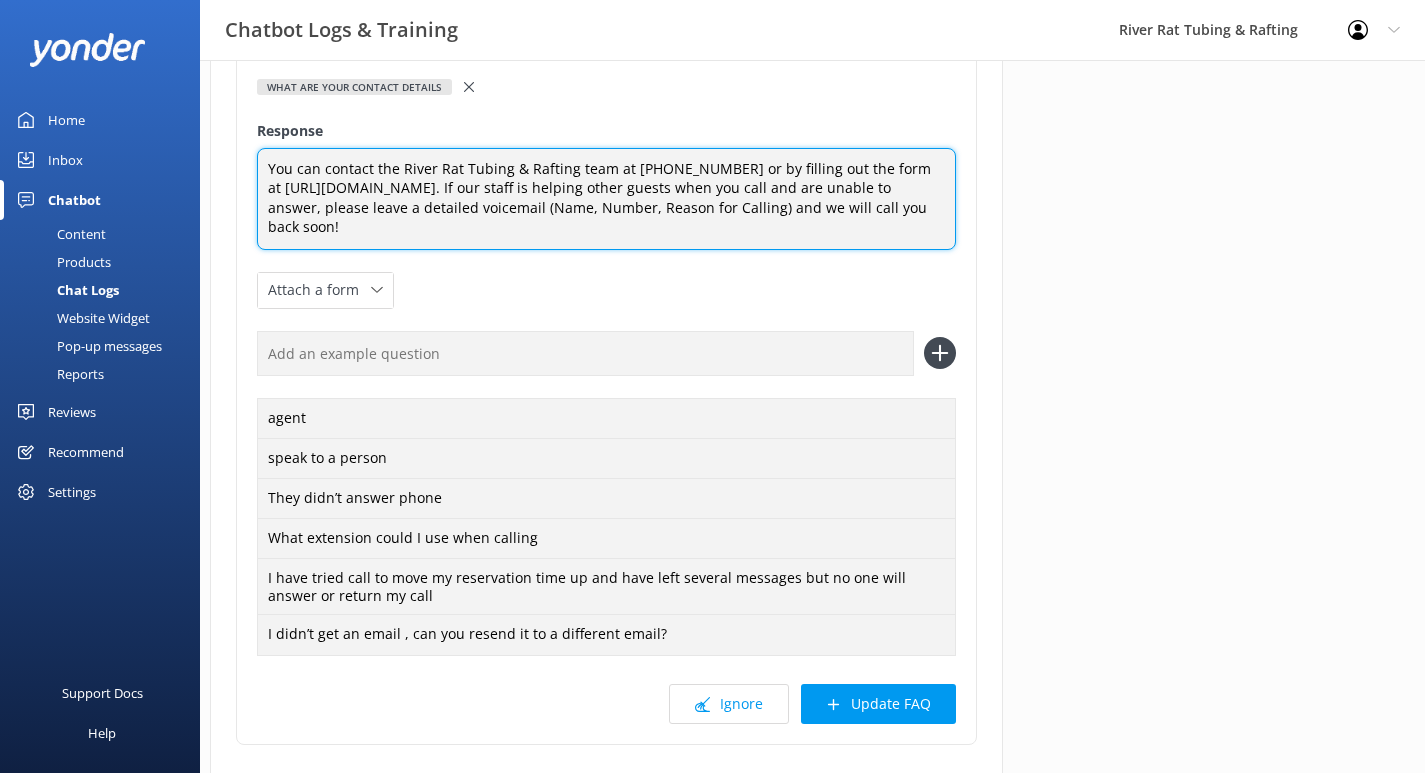 scroll, scrollTop: 279, scrollLeft: 0, axis: vertical 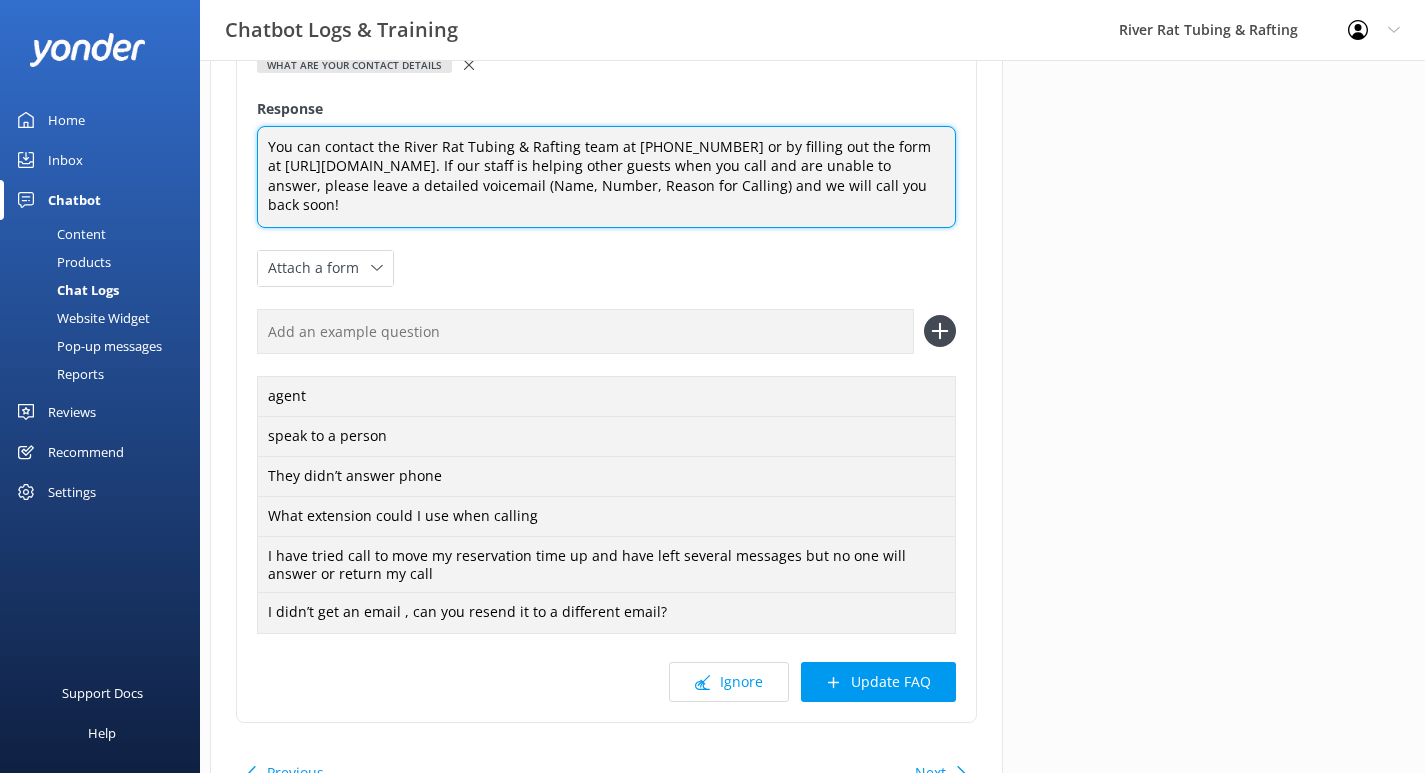 click on "You can contact the River Rat Tubing & Rafting team at [PHONE_NUMBER] or by filling out the form at [URL][DOMAIN_NAME]. If our staff is helping other guests when you call and are unable to answer, please leave a detailed voicemail (Name, Number, Reason for Calling) and we will call you back soon!" at bounding box center (606, 177) 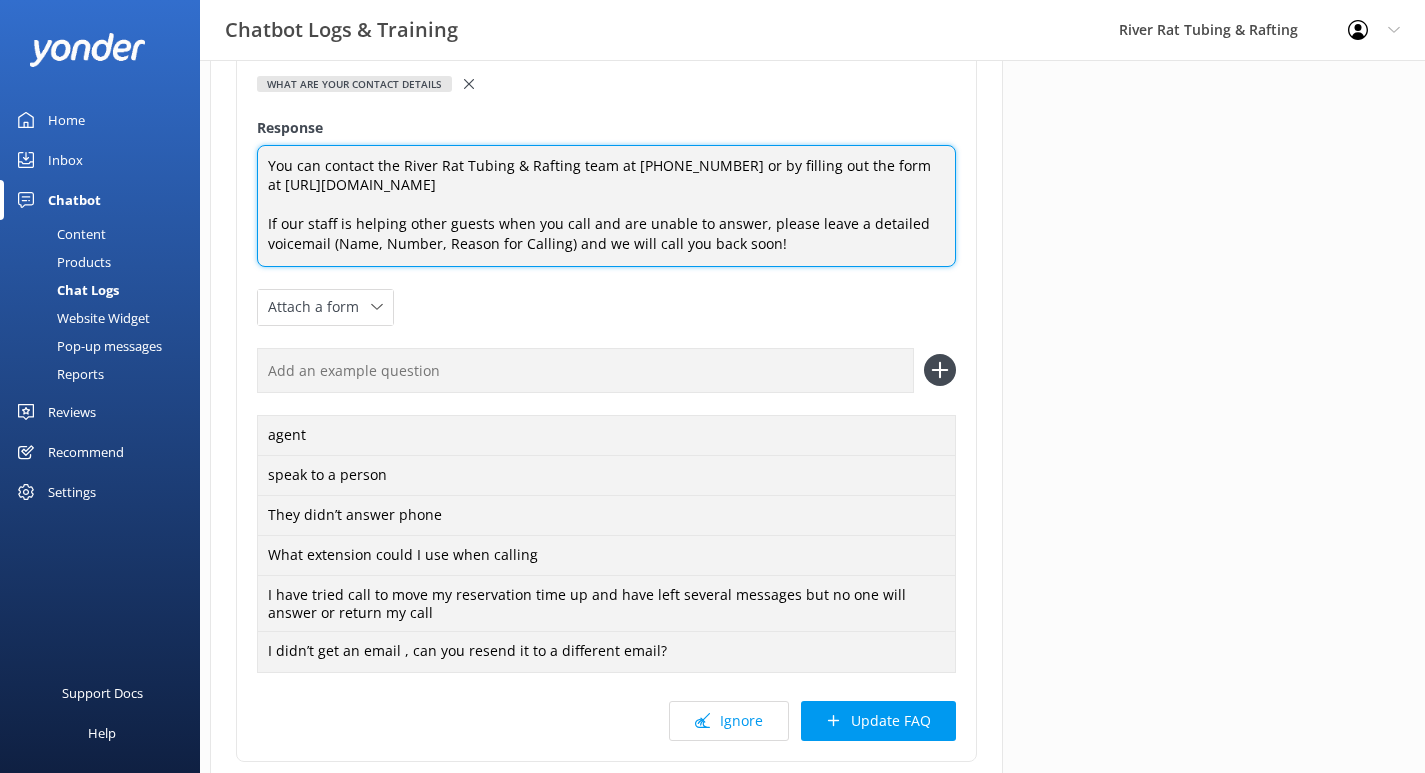 scroll, scrollTop: 252, scrollLeft: 0, axis: vertical 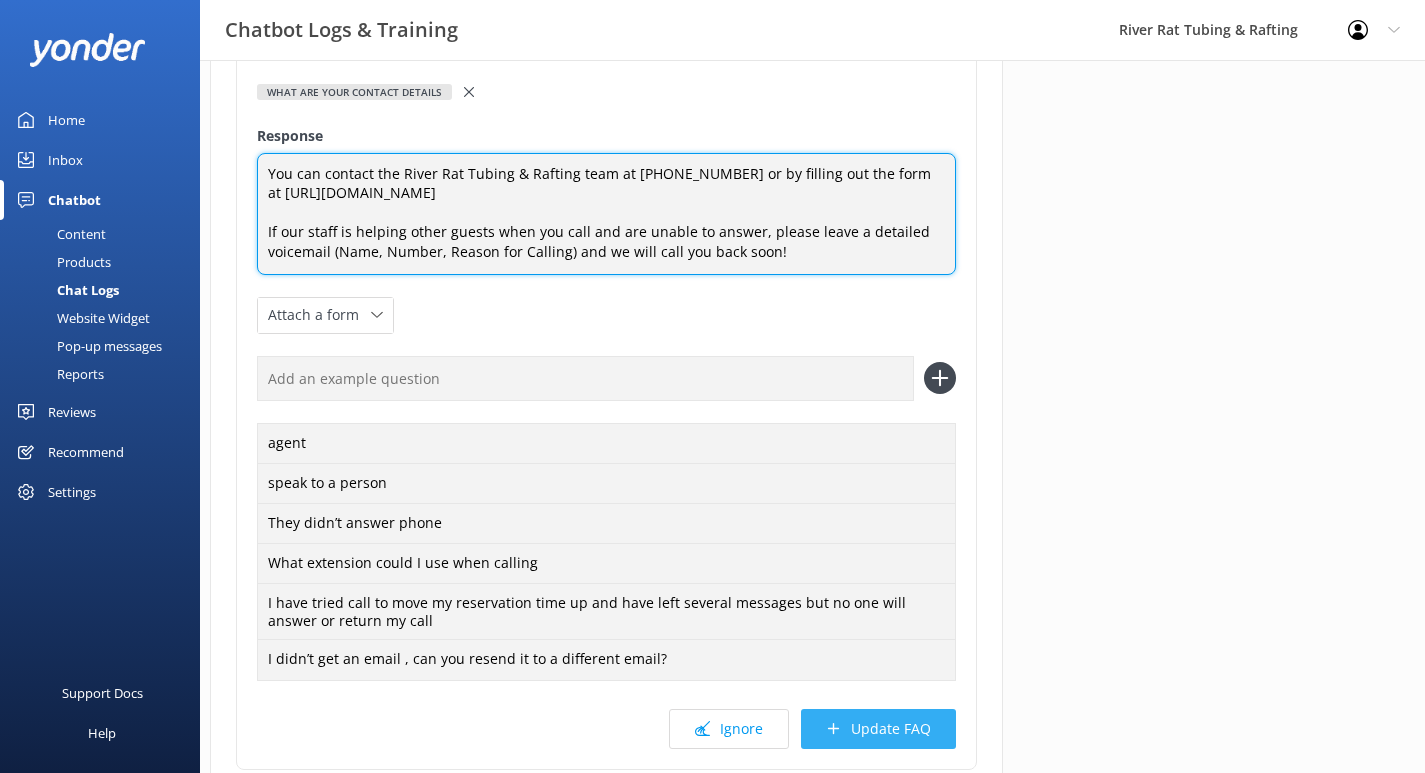 type on "You can contact the River Rat Tubing & Rafting team at [PHONE_NUMBER] or by filling out the form at [URL][DOMAIN_NAME]
If our staff is helping other guests when you call and are unable to answer, please leave a detailed voicemail (Name, Number, Reason for Calling) and we will call you back soon!" 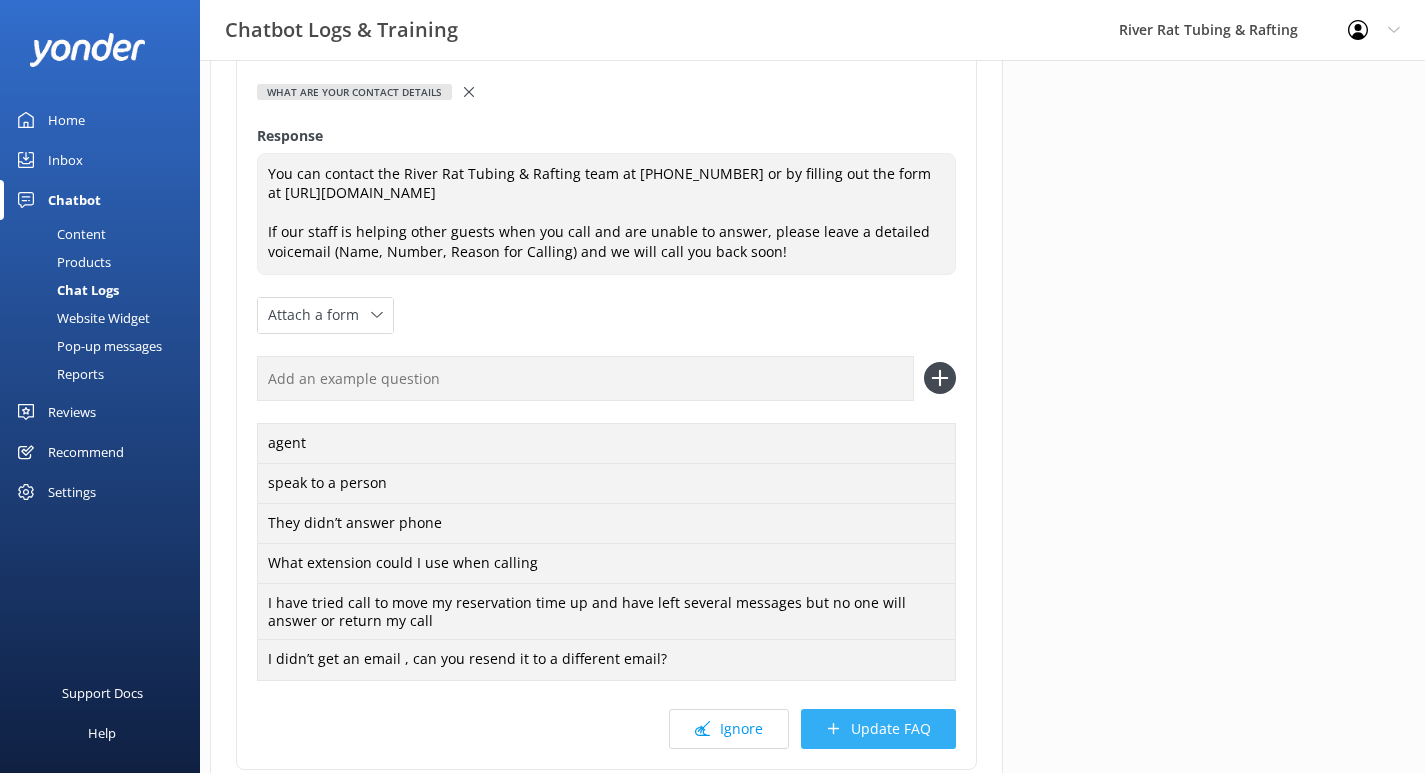 click on "Update FAQ" at bounding box center [878, 729] 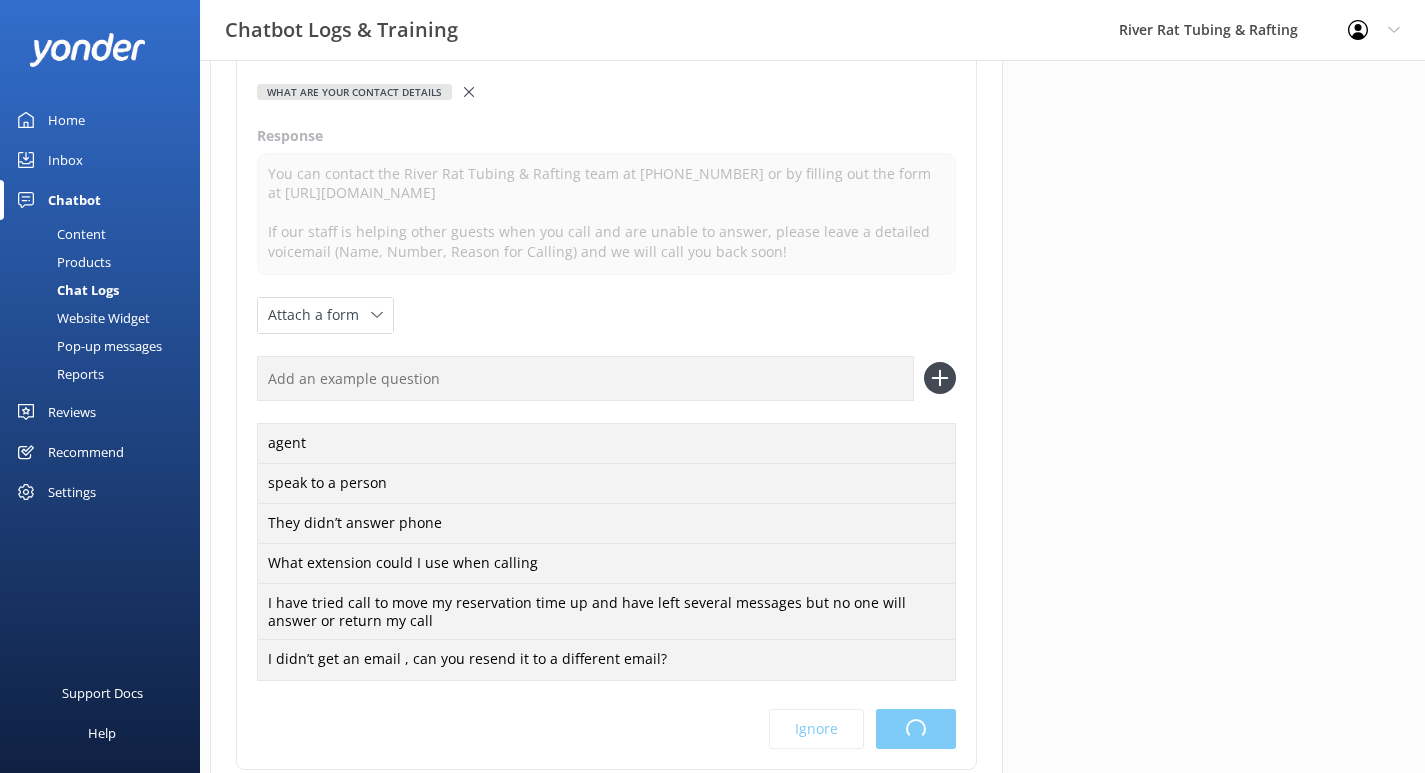 scroll, scrollTop: 0, scrollLeft: 0, axis: both 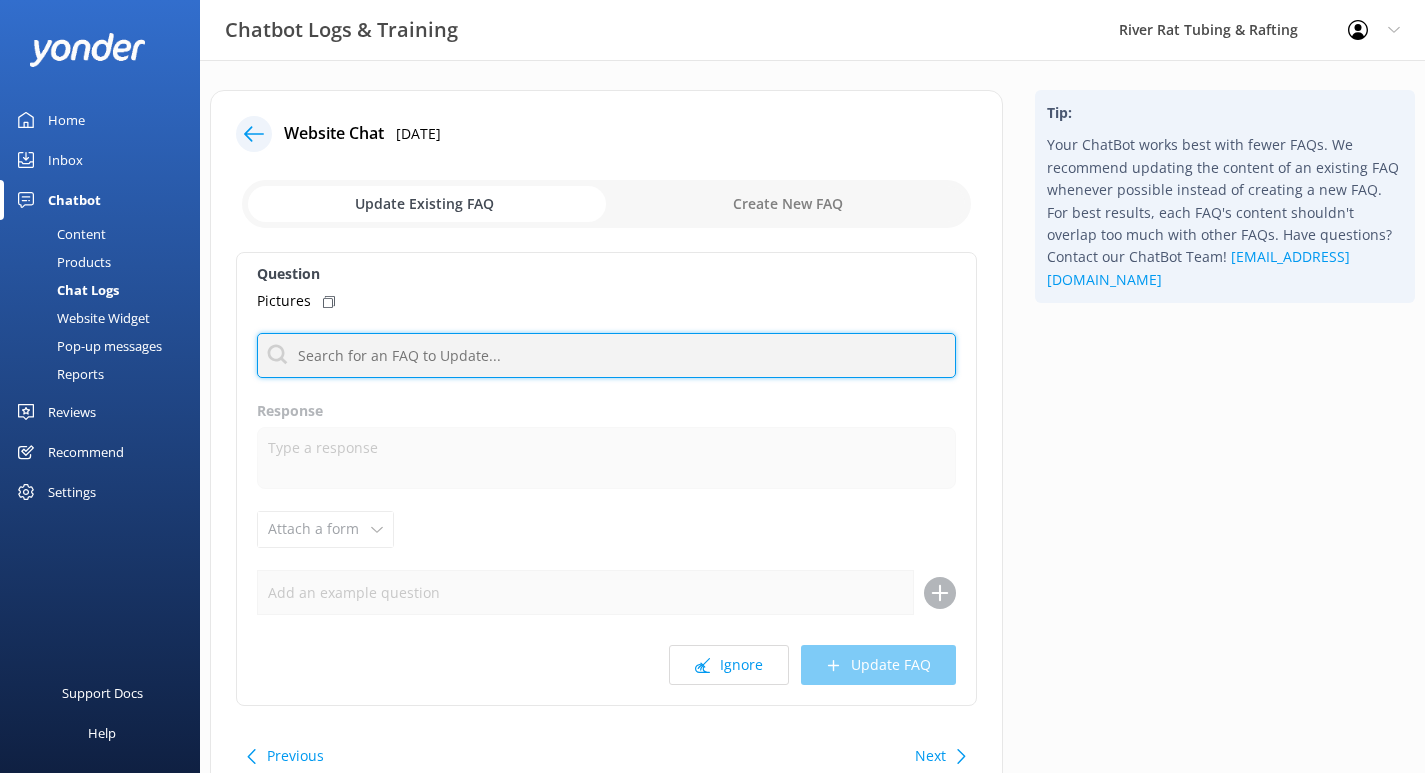 click at bounding box center (606, 355) 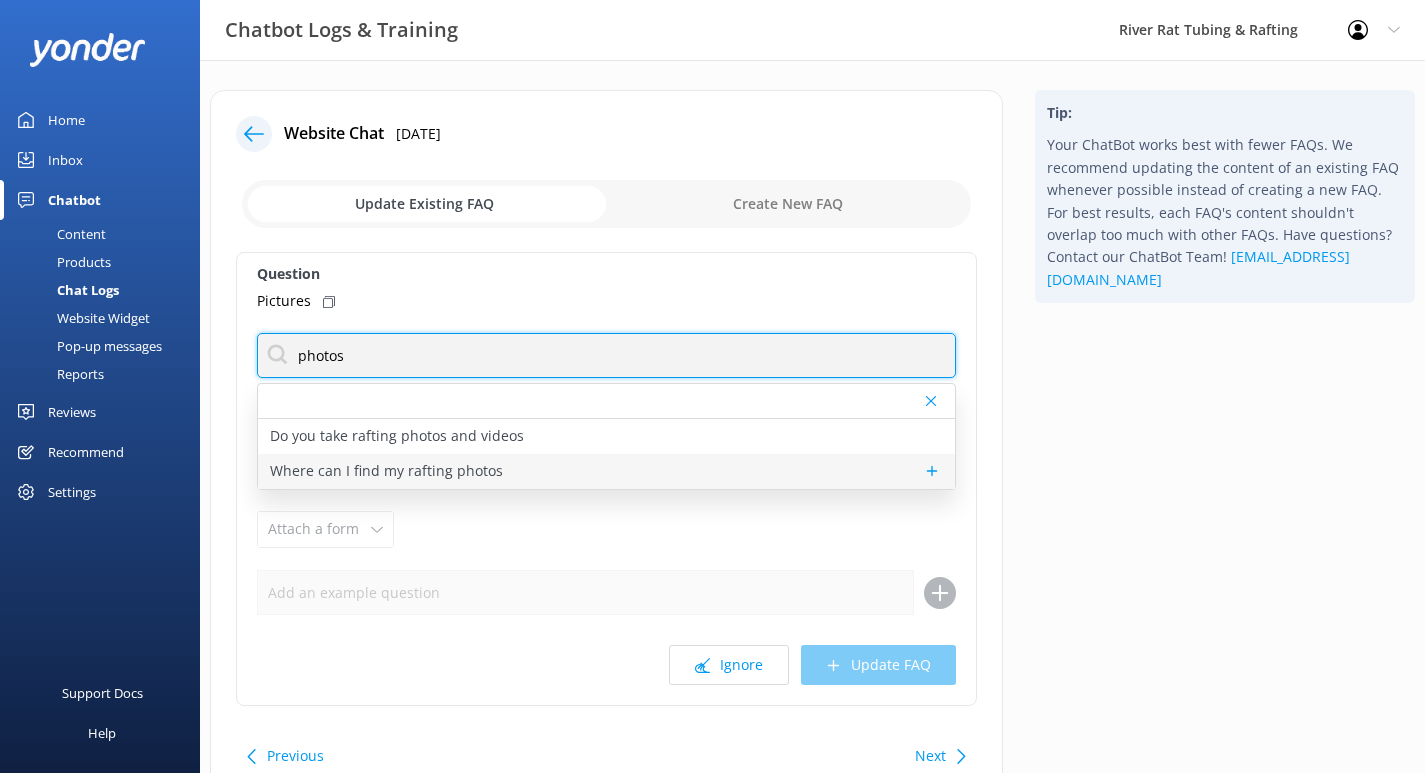 type on "photos" 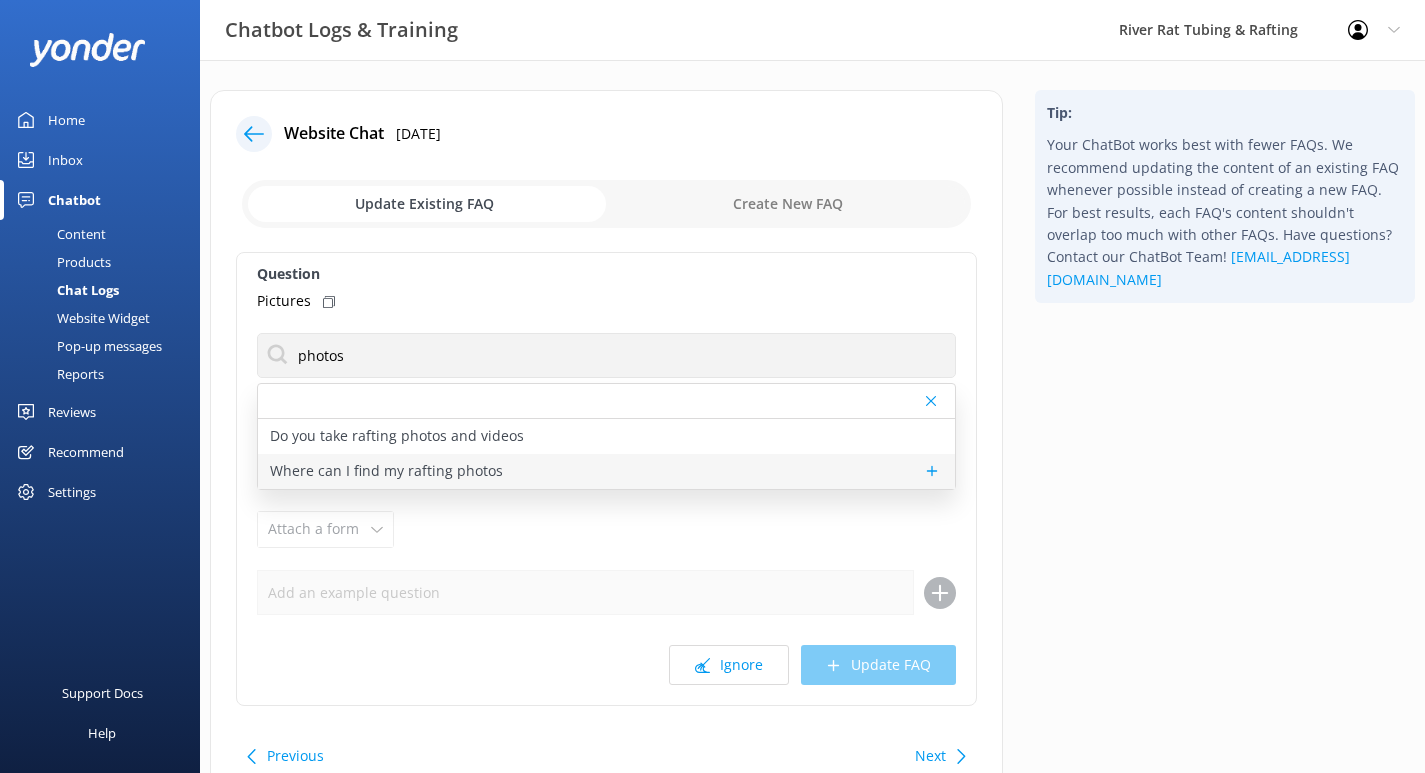 click on "Where can I find my rafting photos" at bounding box center [386, 471] 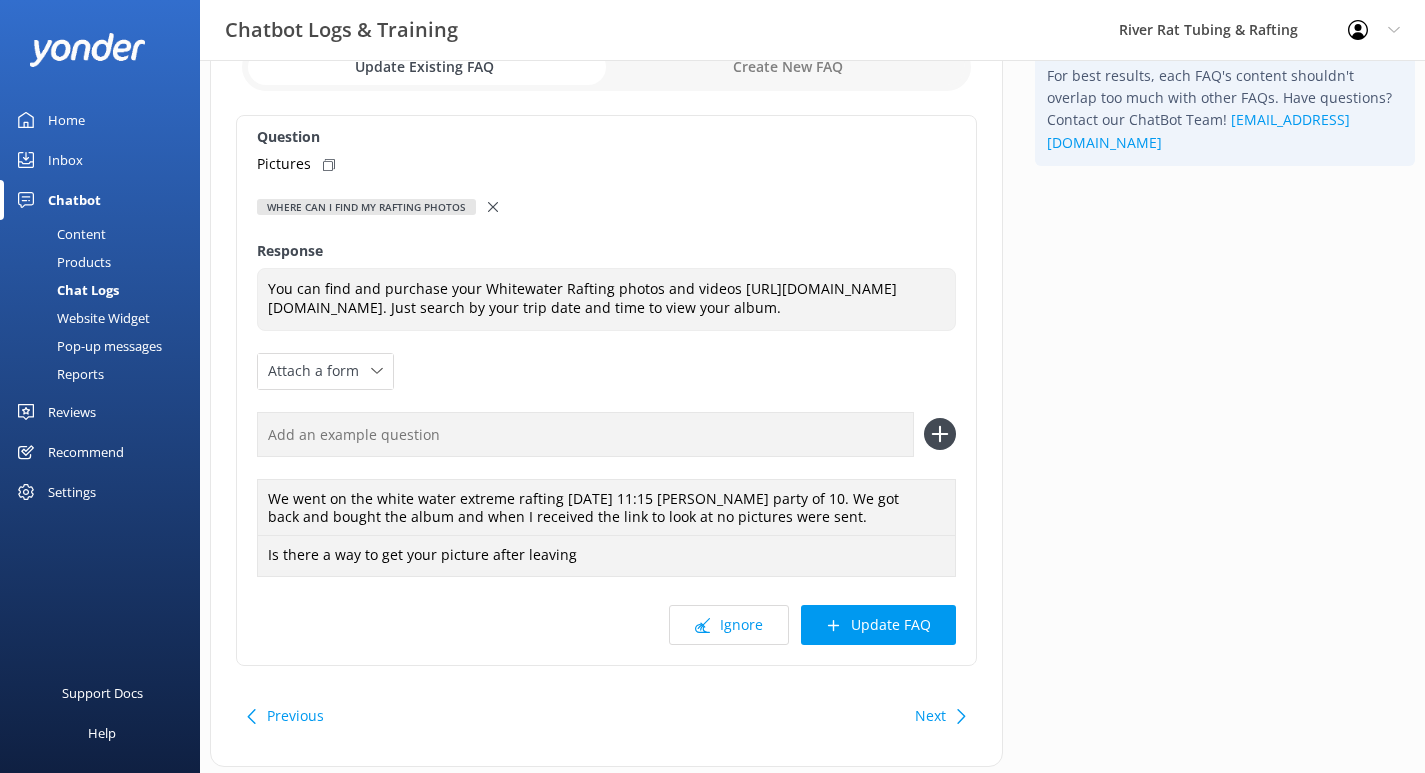 scroll, scrollTop: 141, scrollLeft: 0, axis: vertical 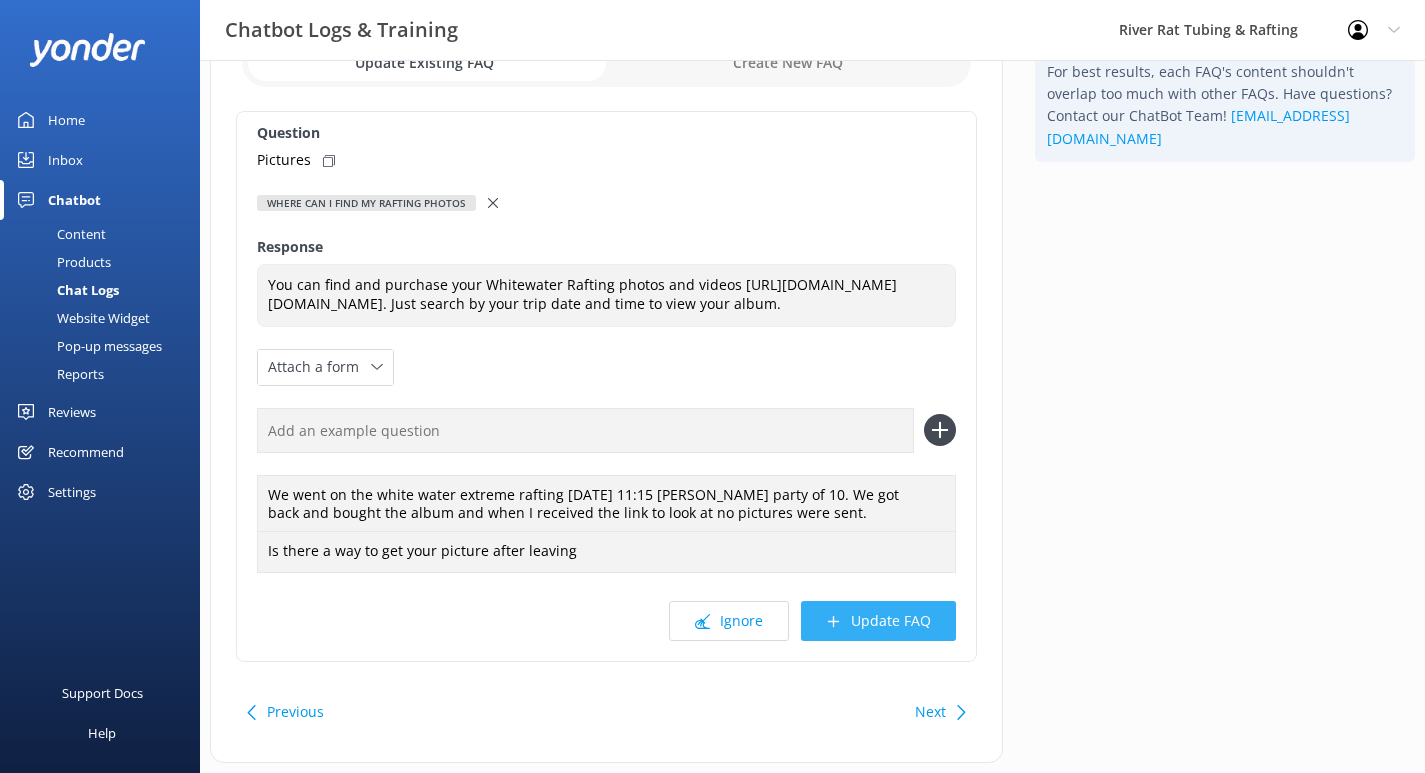 click on "Update FAQ" at bounding box center [878, 621] 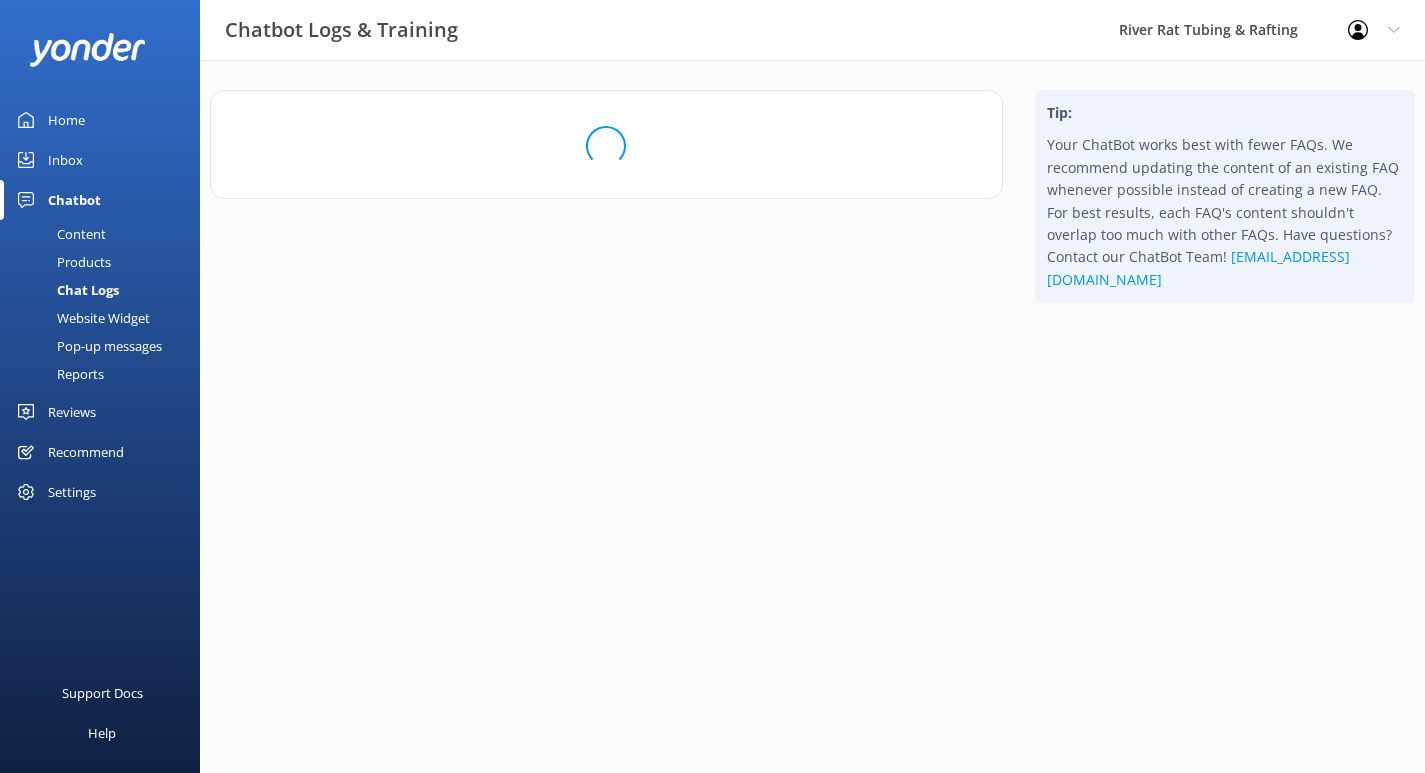 scroll, scrollTop: 0, scrollLeft: 0, axis: both 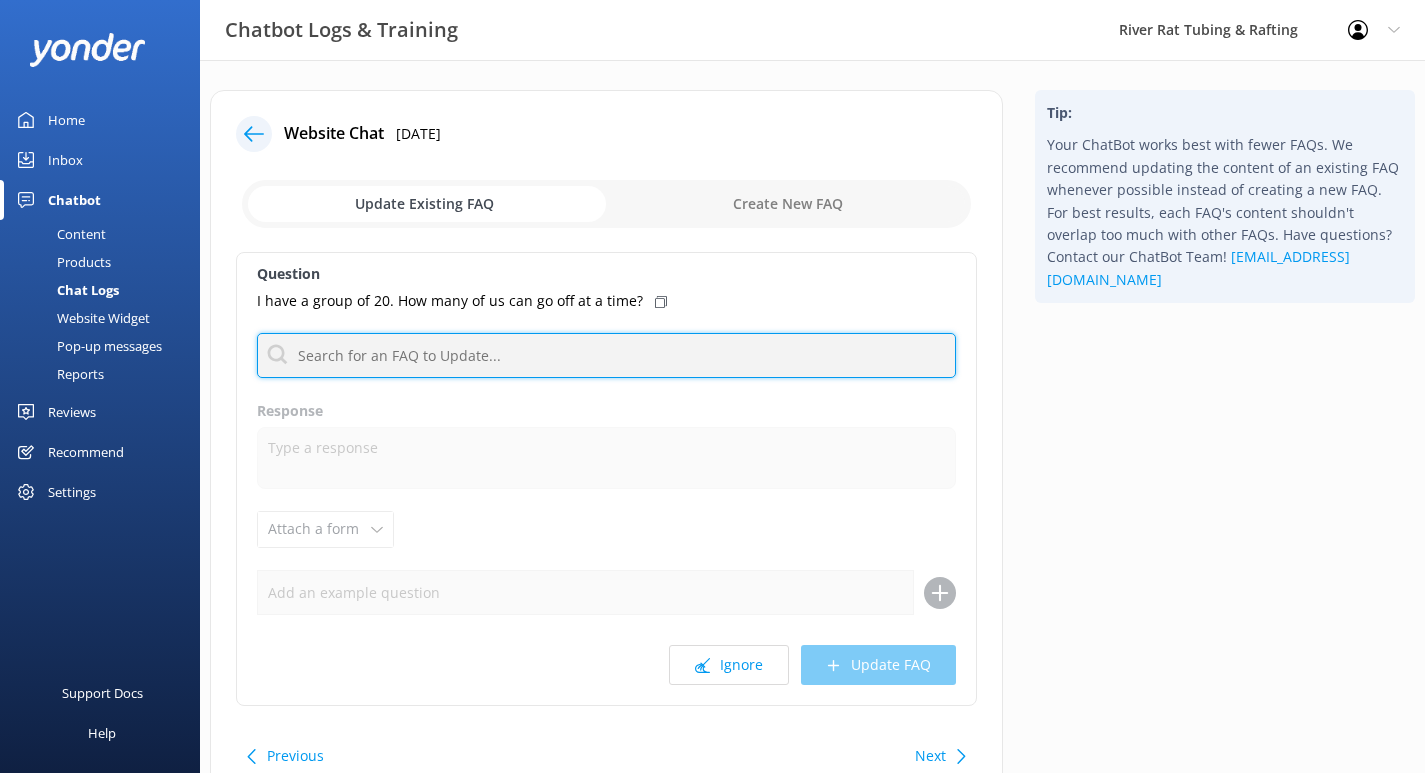 click at bounding box center [606, 355] 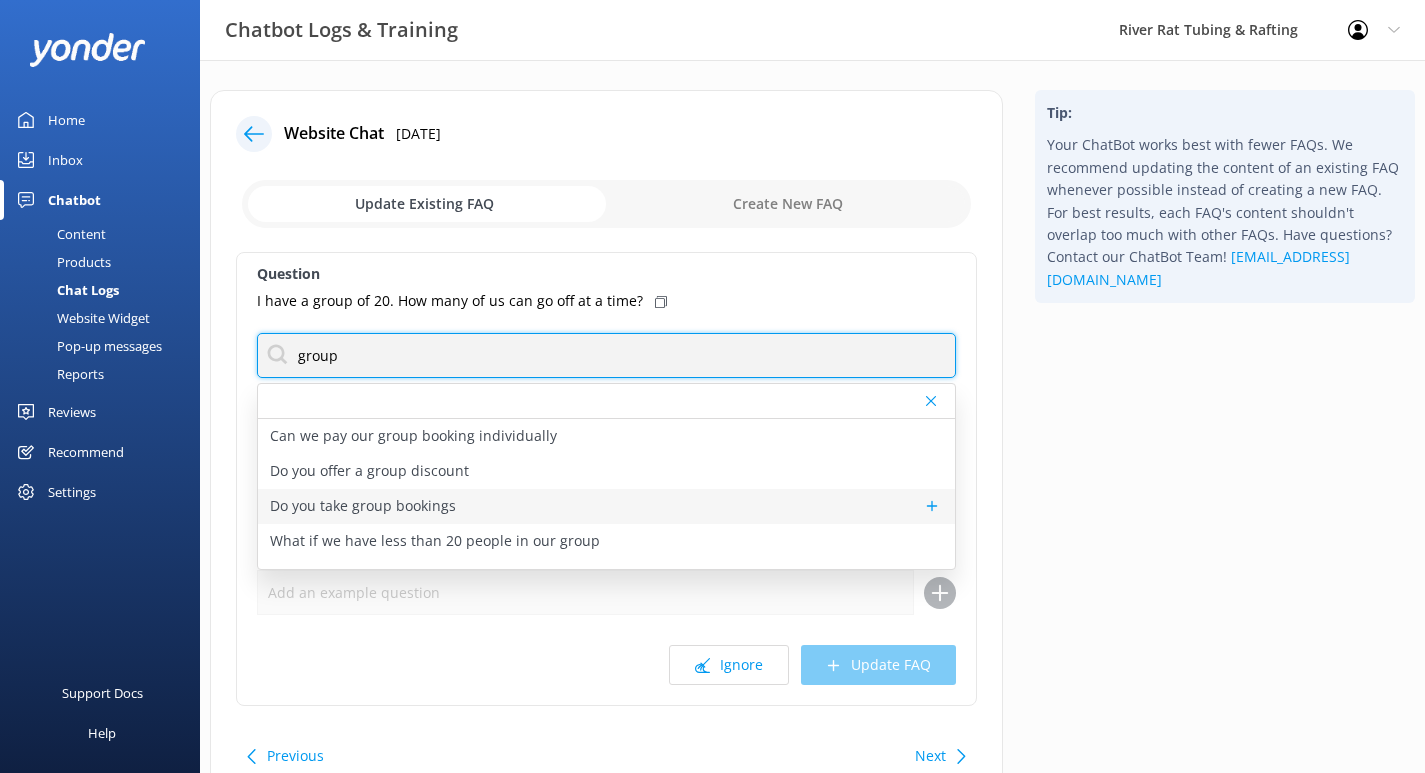 type on "group" 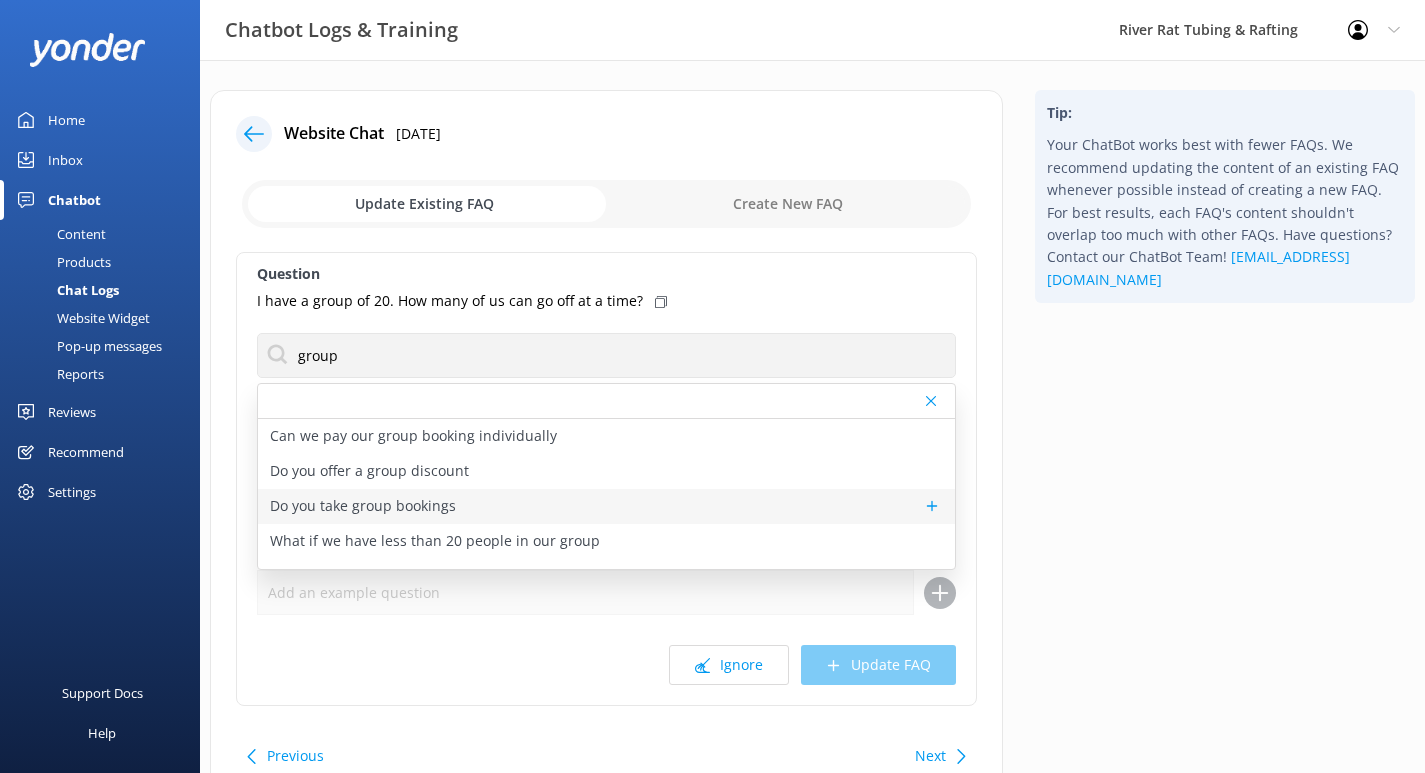 click on "Do you take group bookings" at bounding box center [363, 506] 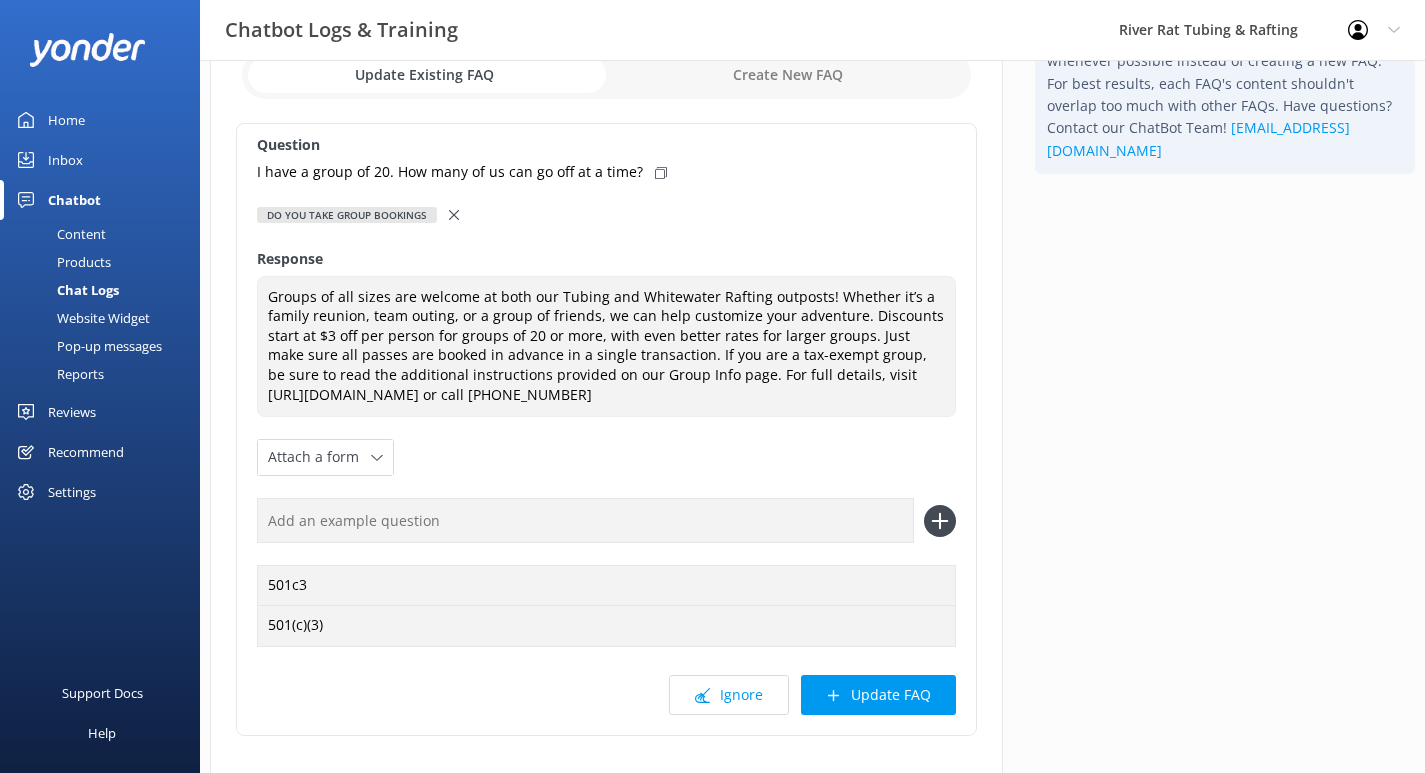 scroll, scrollTop: 139, scrollLeft: 0, axis: vertical 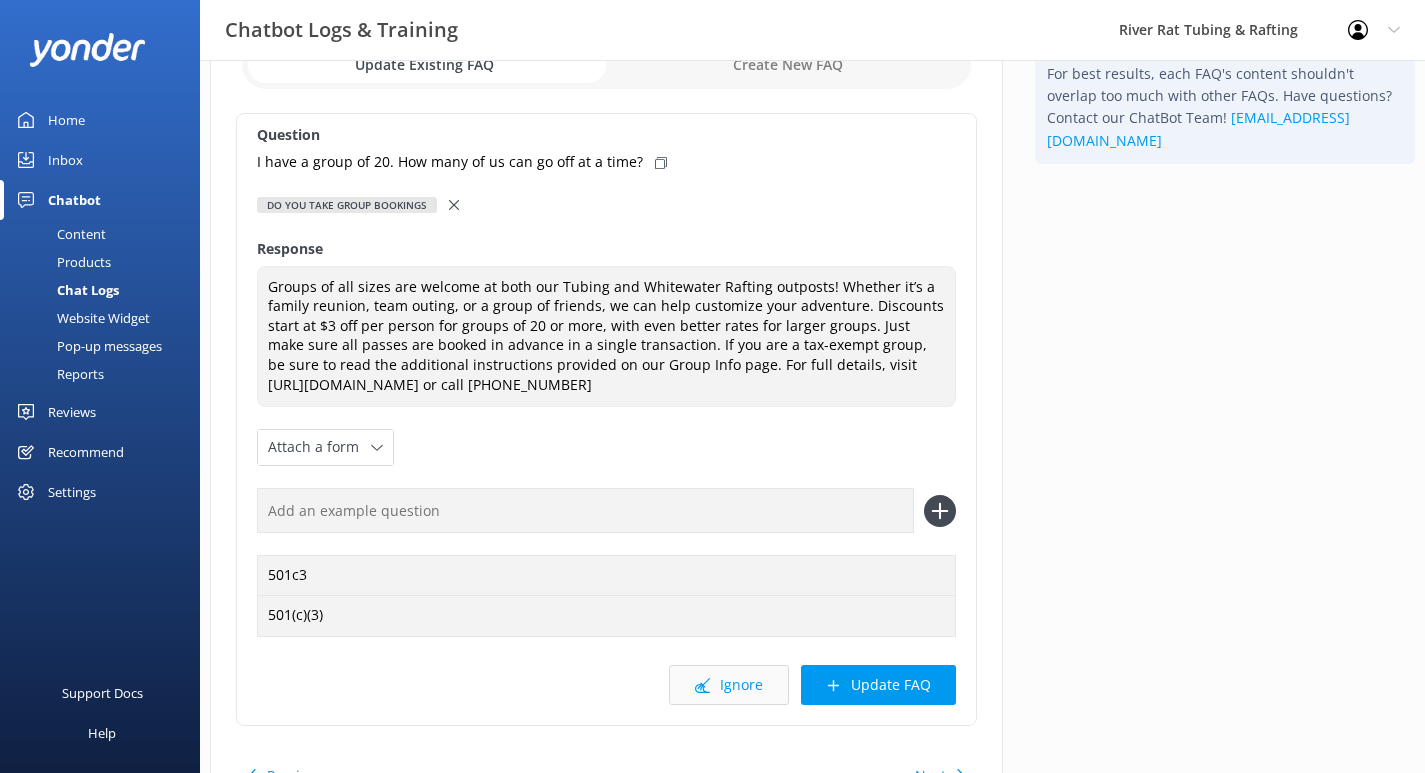 click on "Ignore" at bounding box center (729, 685) 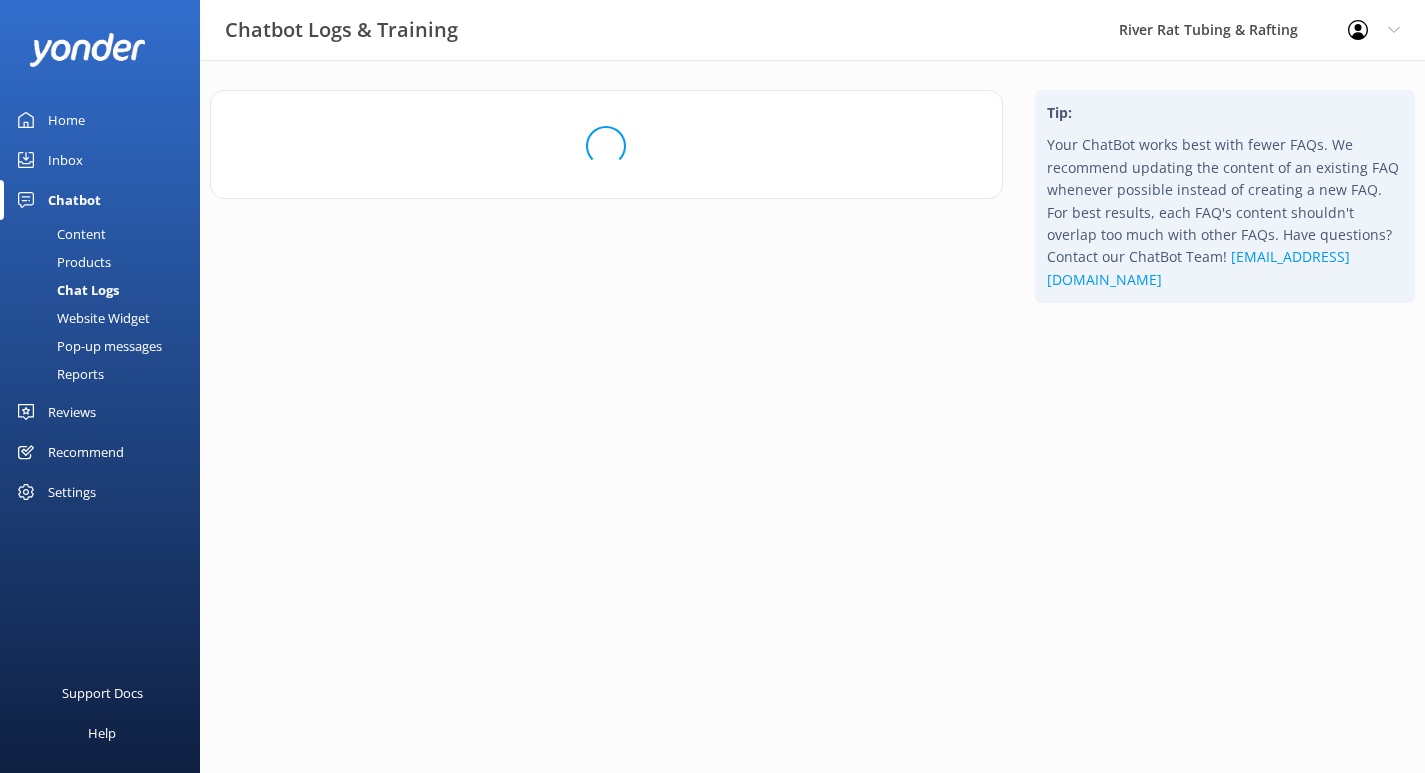 scroll, scrollTop: 0, scrollLeft: 0, axis: both 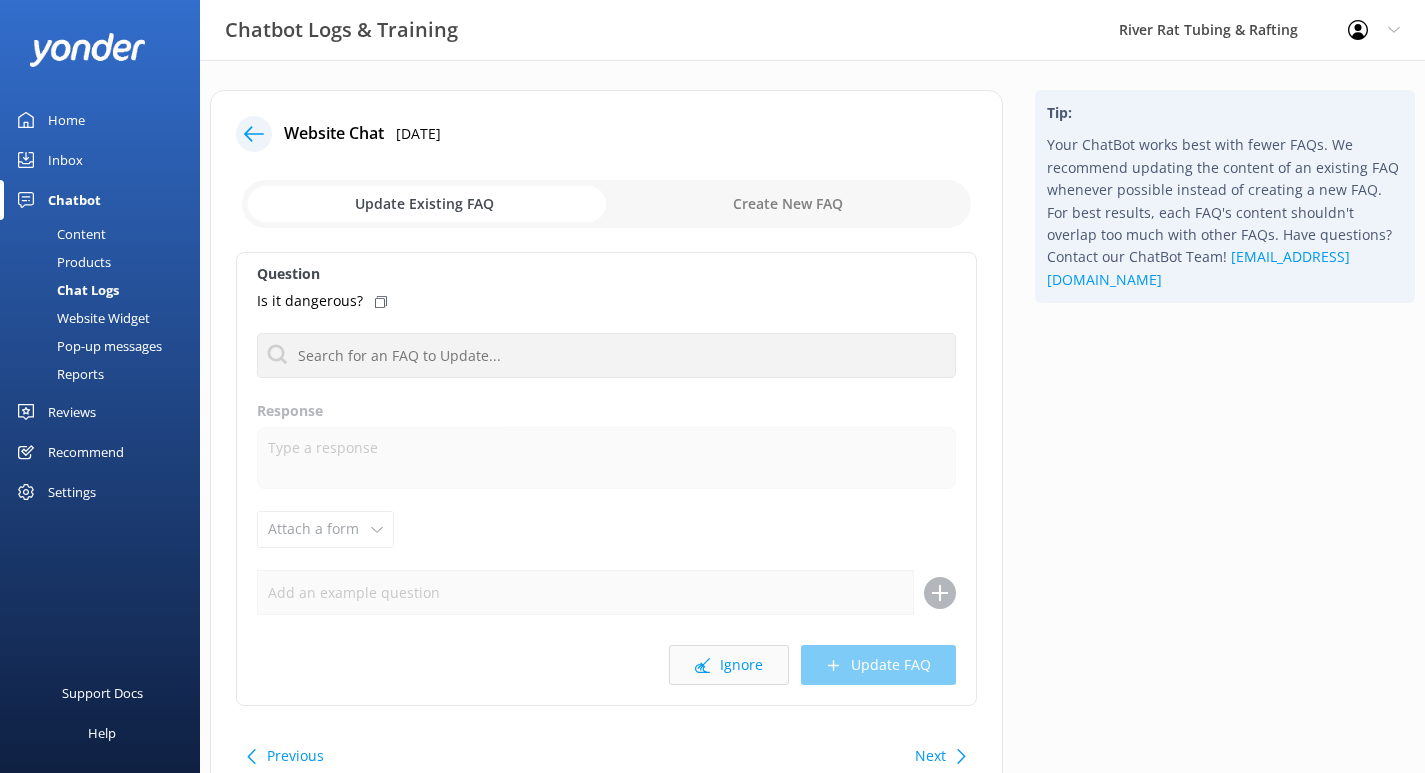 click on "Ignore" at bounding box center [729, 665] 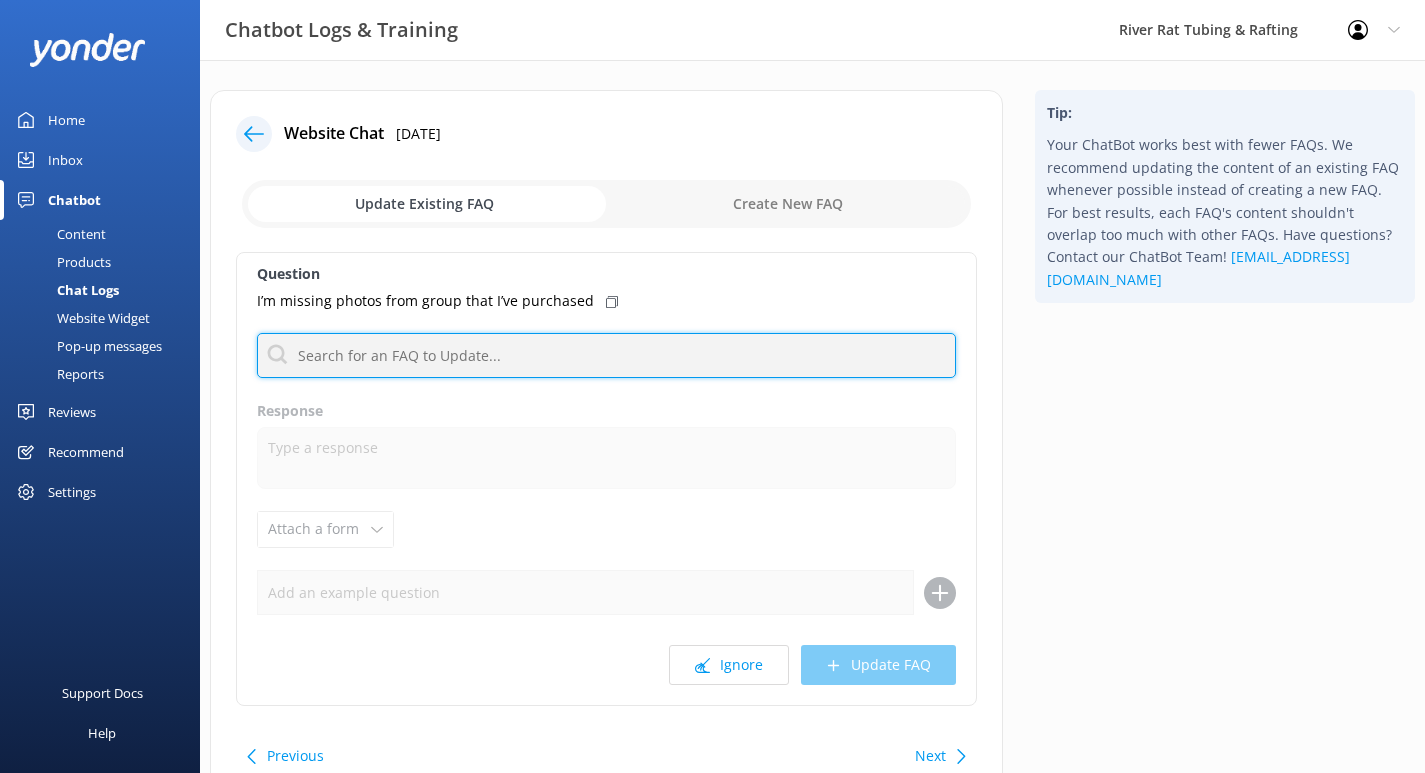 click at bounding box center (606, 355) 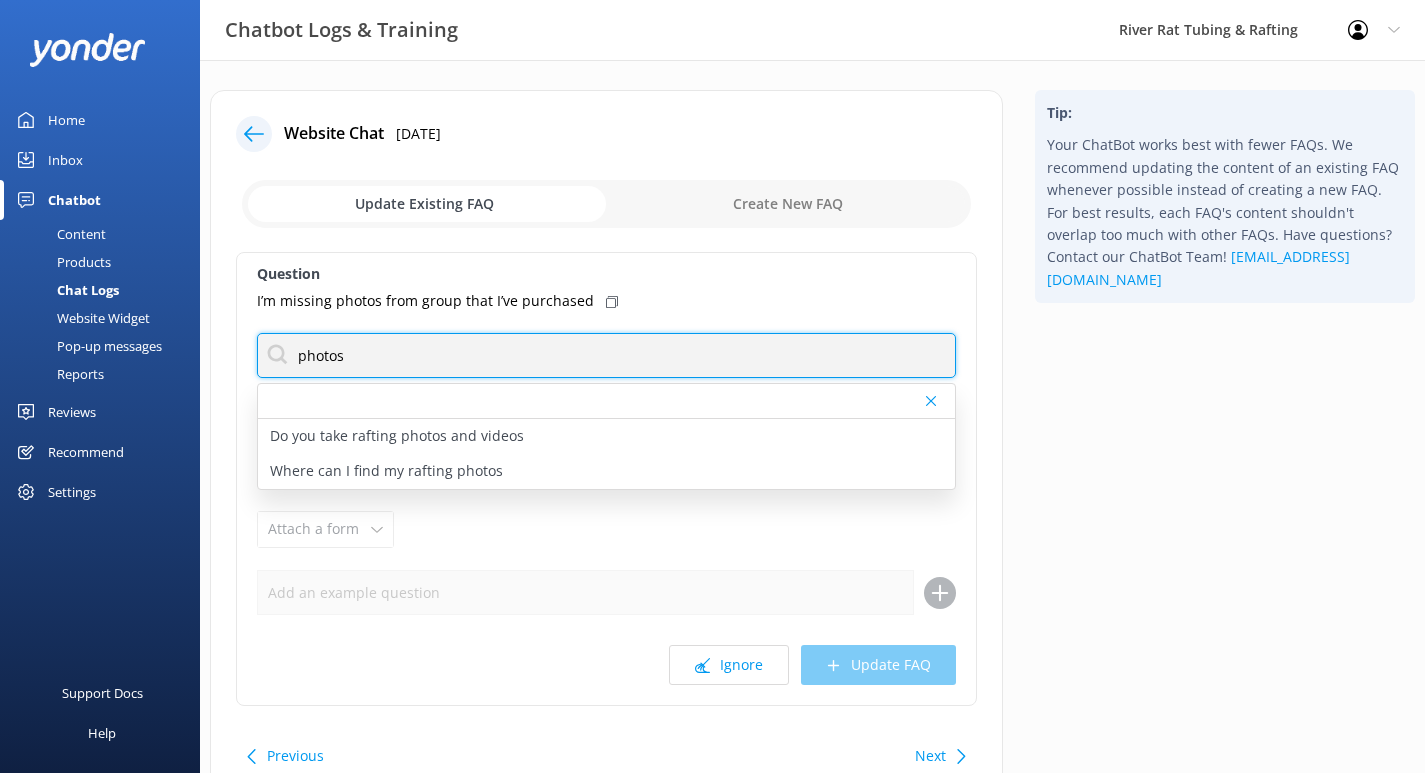 drag, startPoint x: 365, startPoint y: 357, endPoint x: 262, endPoint y: 358, distance: 103.00485 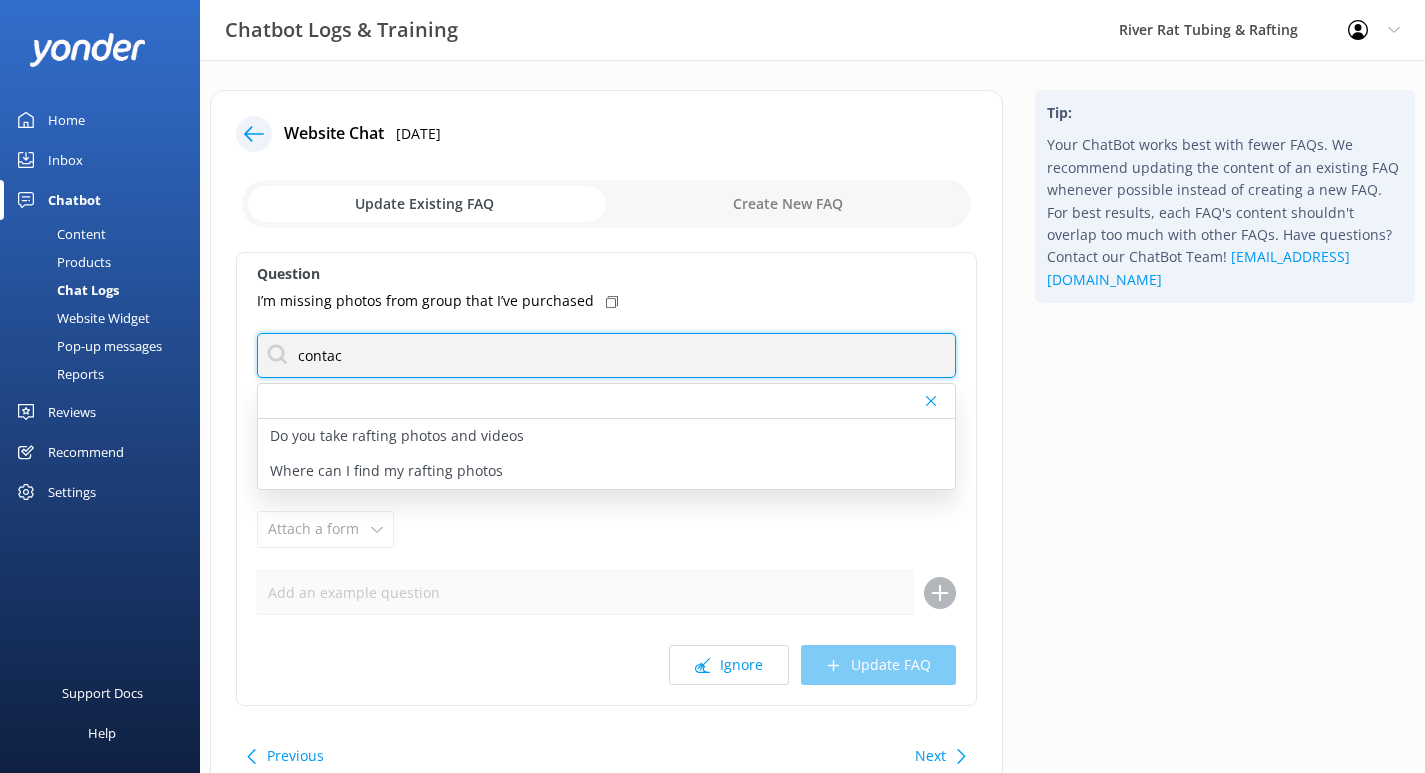 type on "contact" 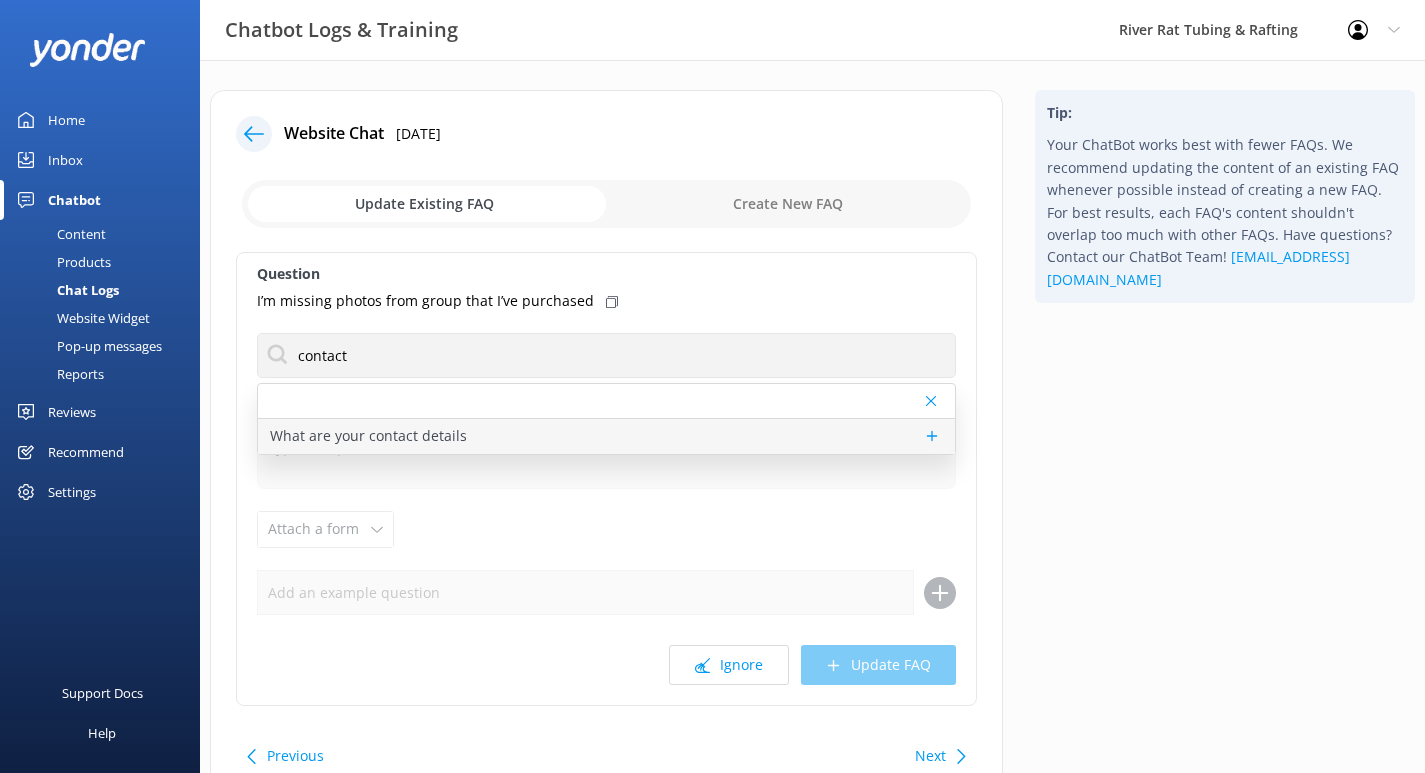 click on "What are your contact details" at bounding box center [368, 436] 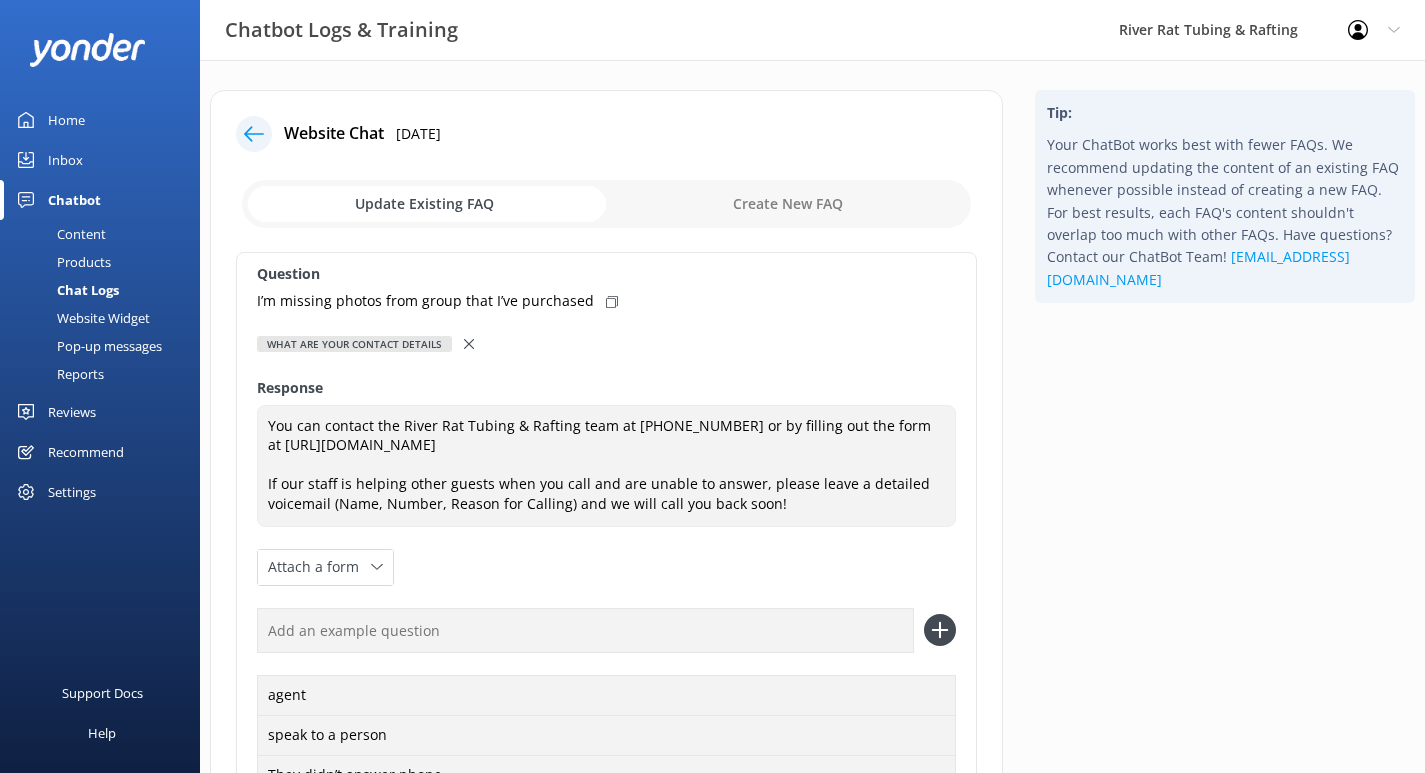 type on "You can contact the River Rat Tubing & Rafting team at [PHONE_NUMBER] or by filling out the form at [URL][DOMAIN_NAME]
If our staff is helping other guests when you call and are unable to answer, please leave a detailed voicemail (Name, Number, Reason for Calling) and we will call you back soon!" 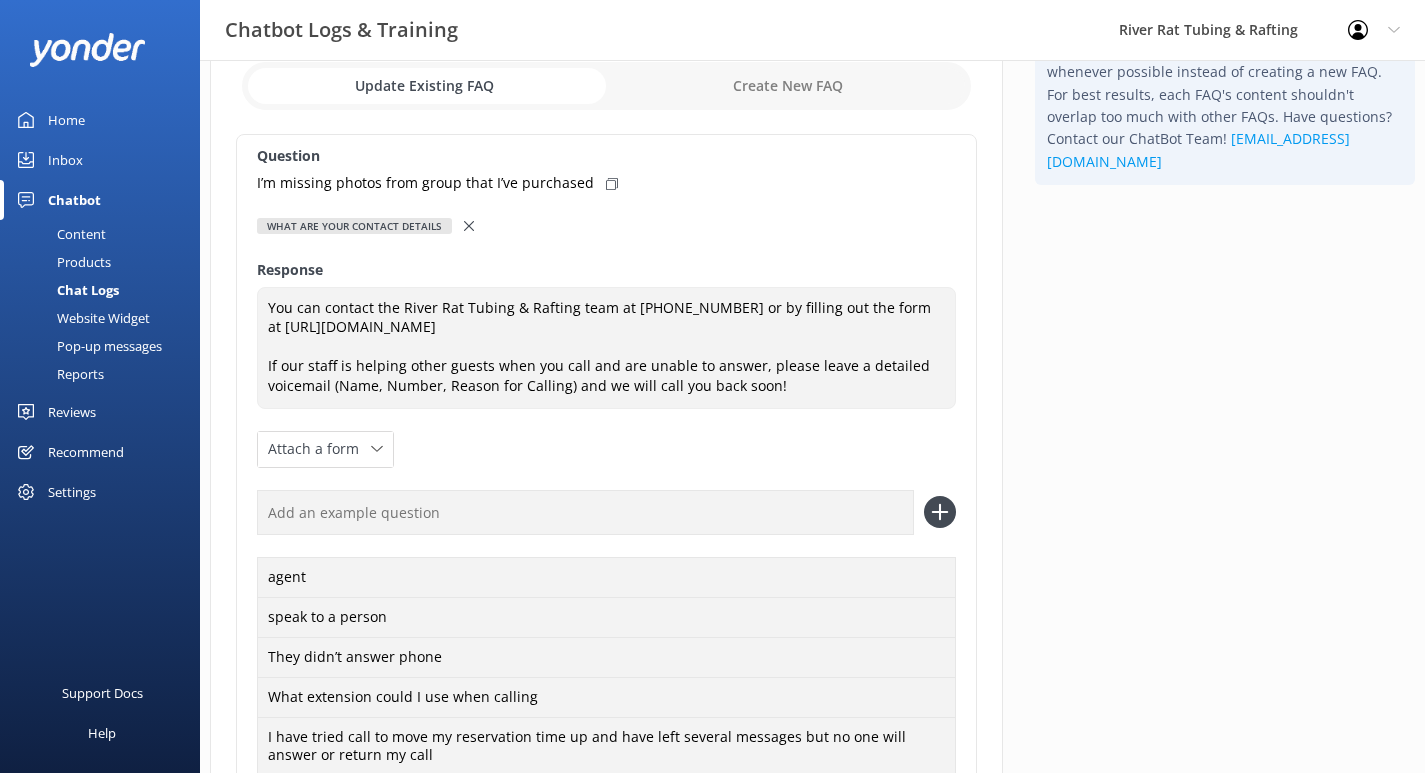 scroll, scrollTop: 129, scrollLeft: 0, axis: vertical 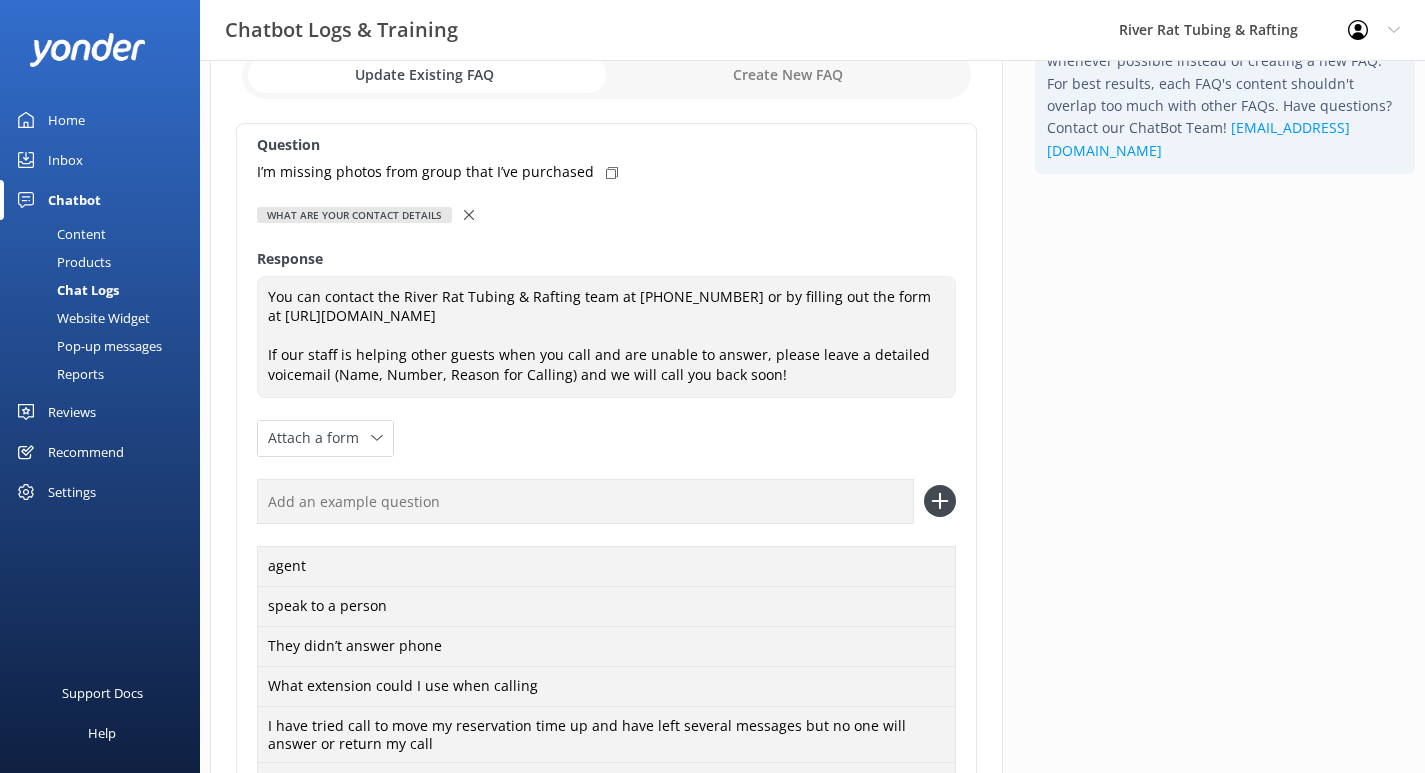 click on "I’m missing photos from group that I’ve purchased" at bounding box center [425, 172] 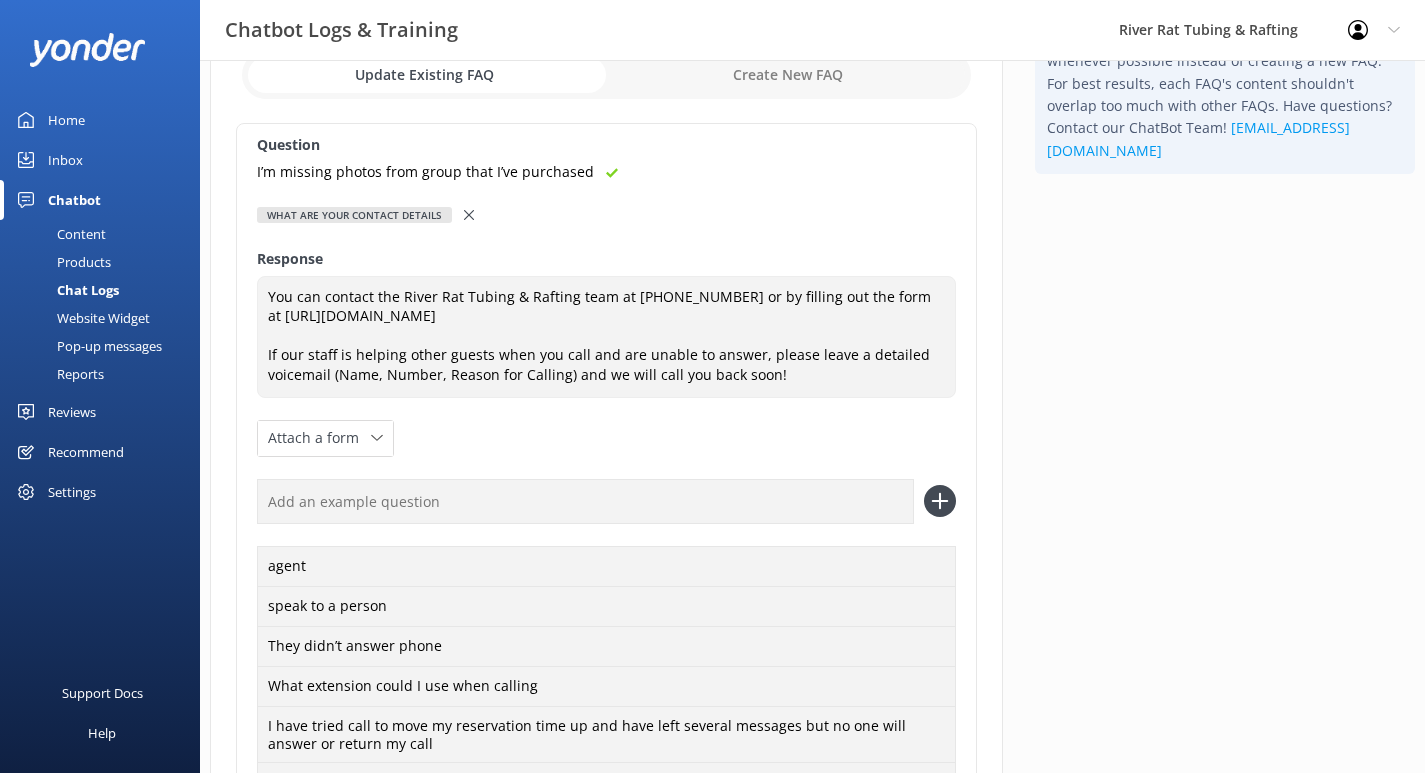 click on "I’m missing photos from group that I’ve purchased" at bounding box center (425, 172) 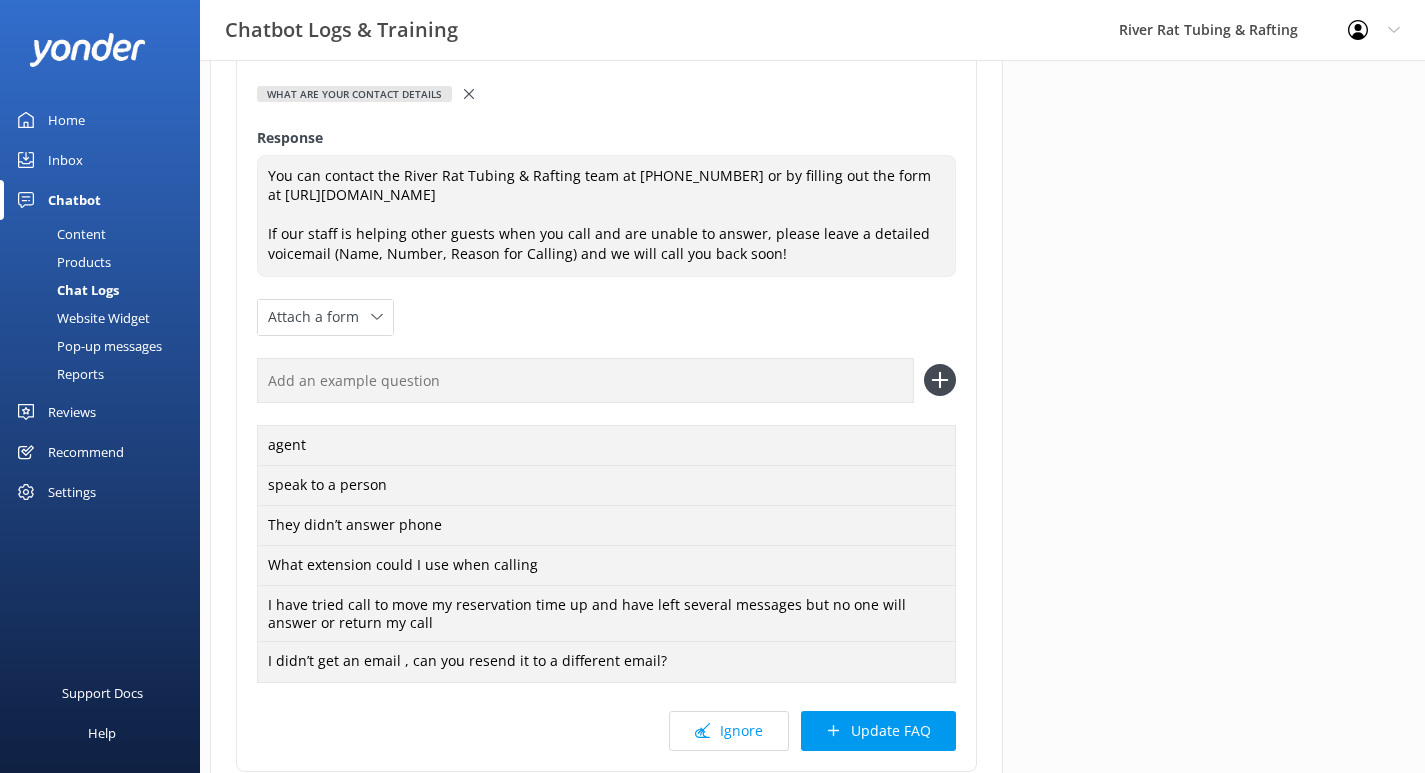scroll, scrollTop: 293, scrollLeft: 0, axis: vertical 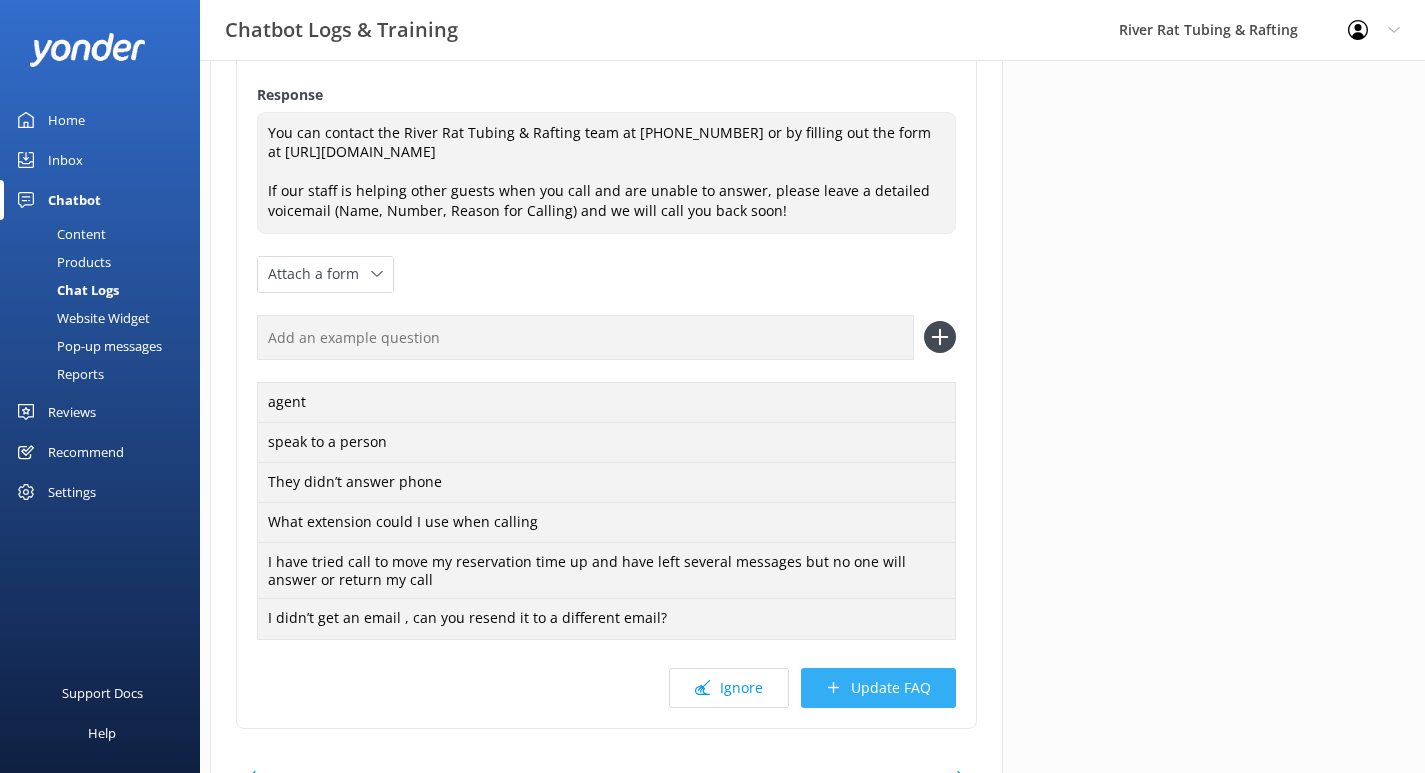 click on "Update FAQ" at bounding box center [878, 688] 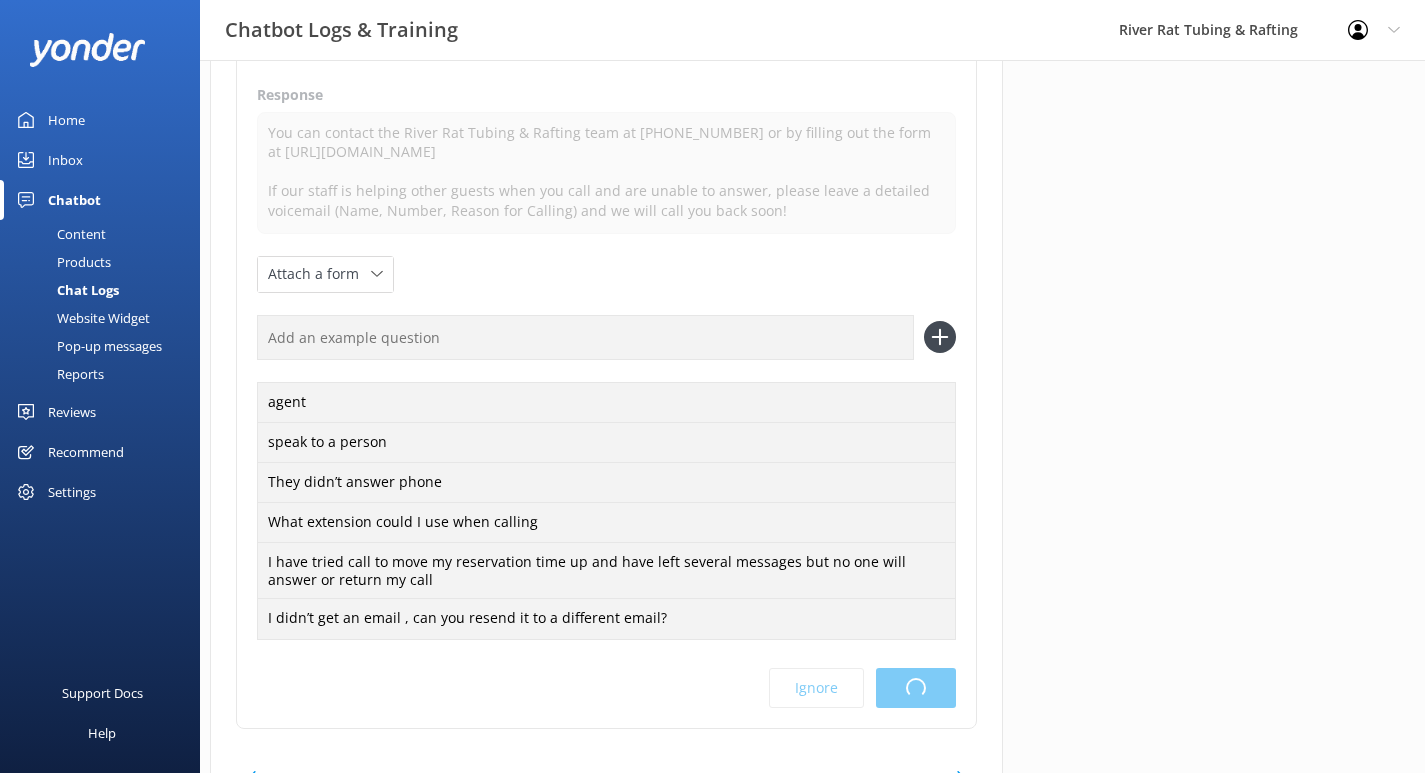 scroll, scrollTop: 0, scrollLeft: 0, axis: both 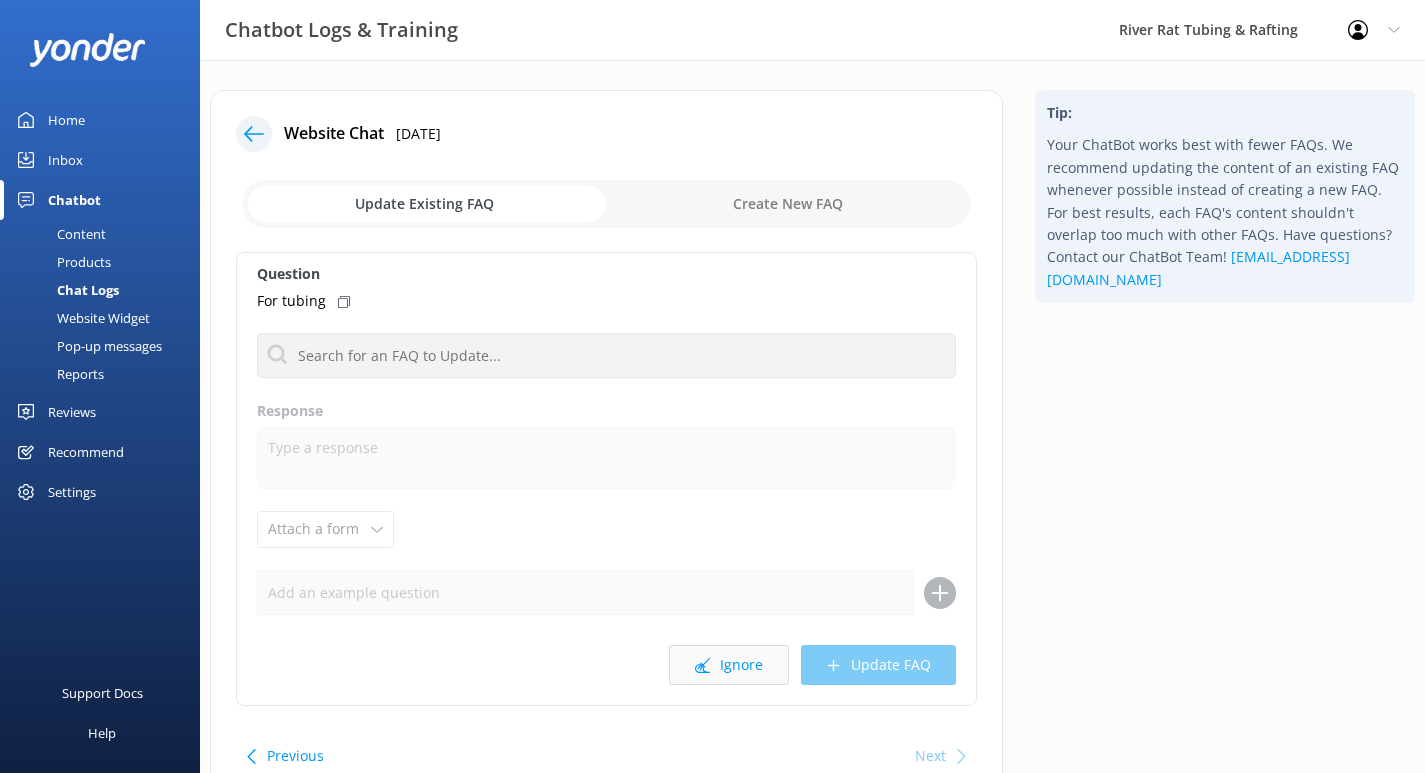 click on "Ignore" at bounding box center [729, 665] 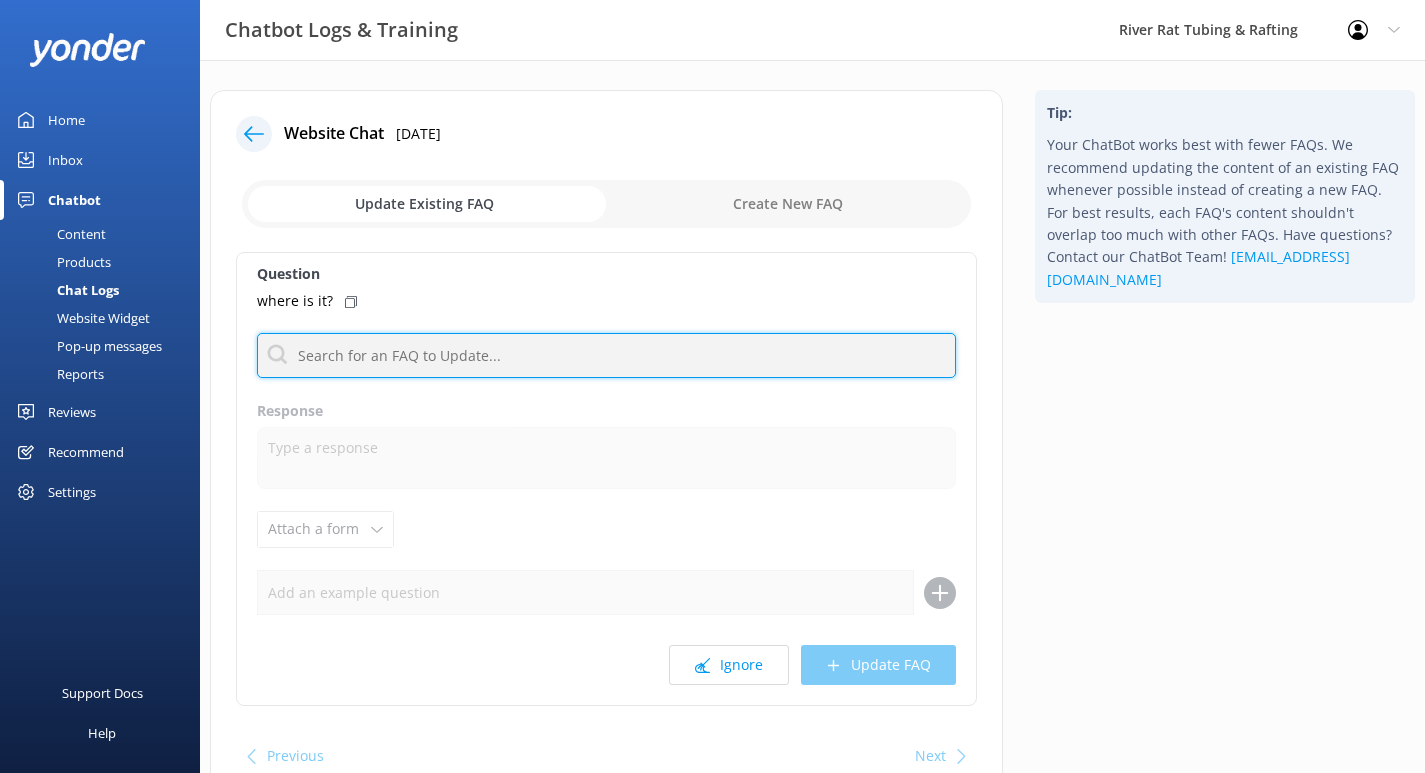 click at bounding box center [606, 355] 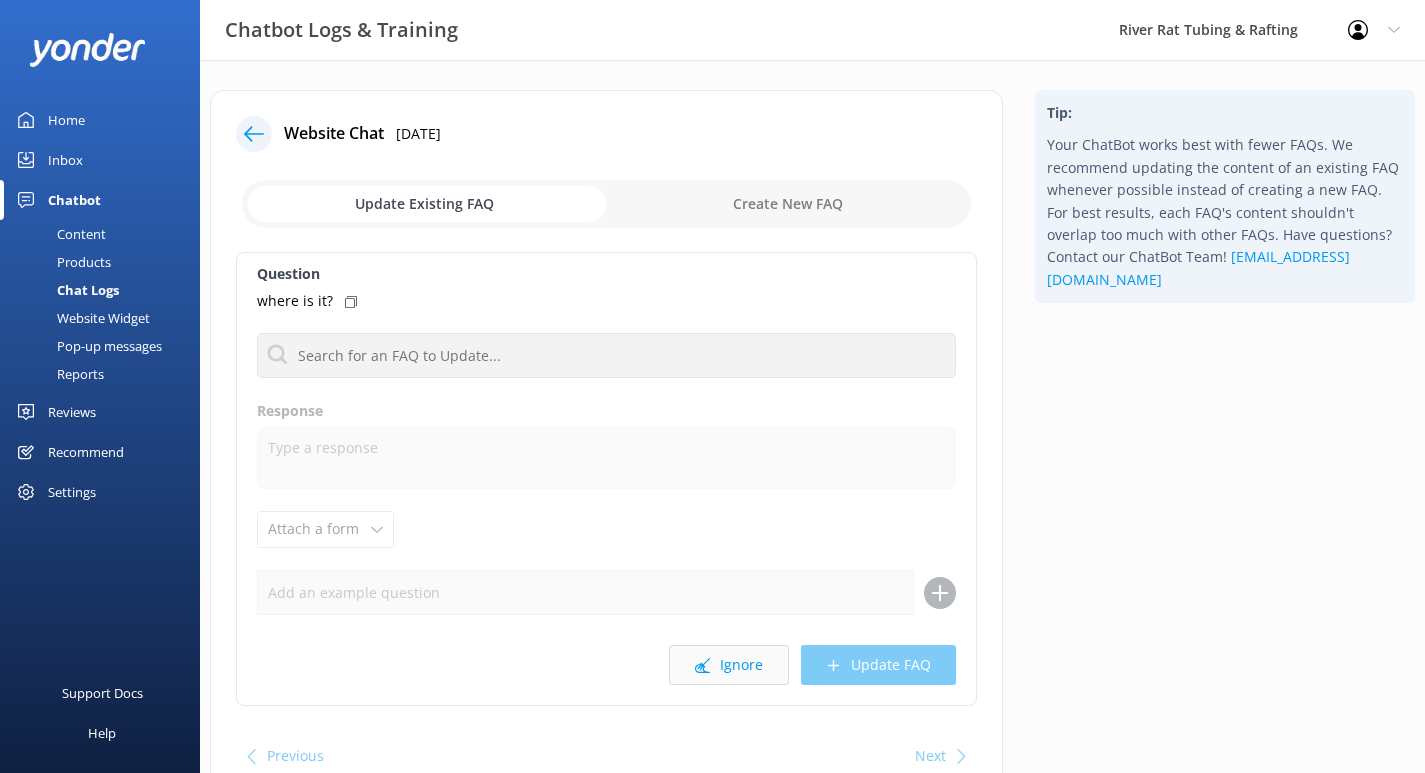 click on "Ignore" at bounding box center (729, 665) 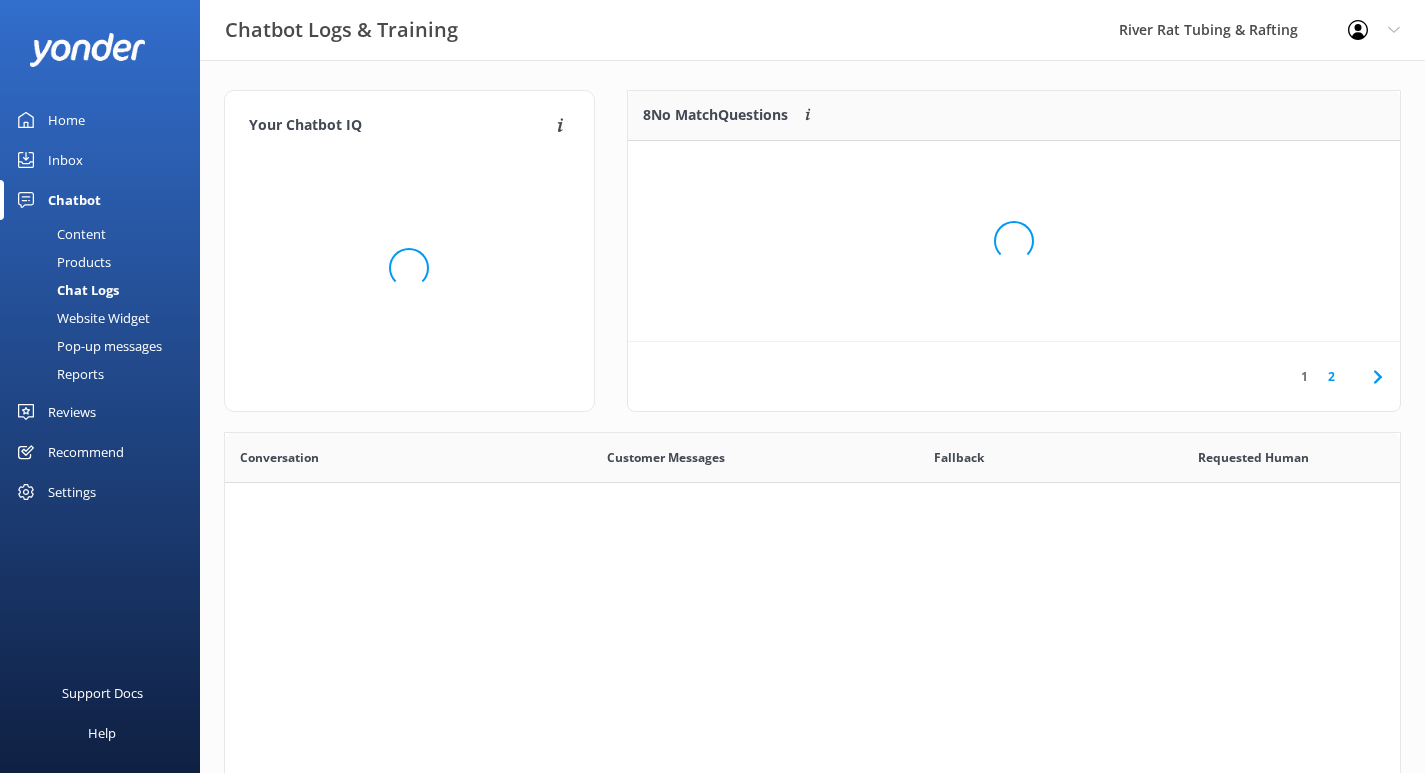 scroll, scrollTop: 1, scrollLeft: 1, axis: both 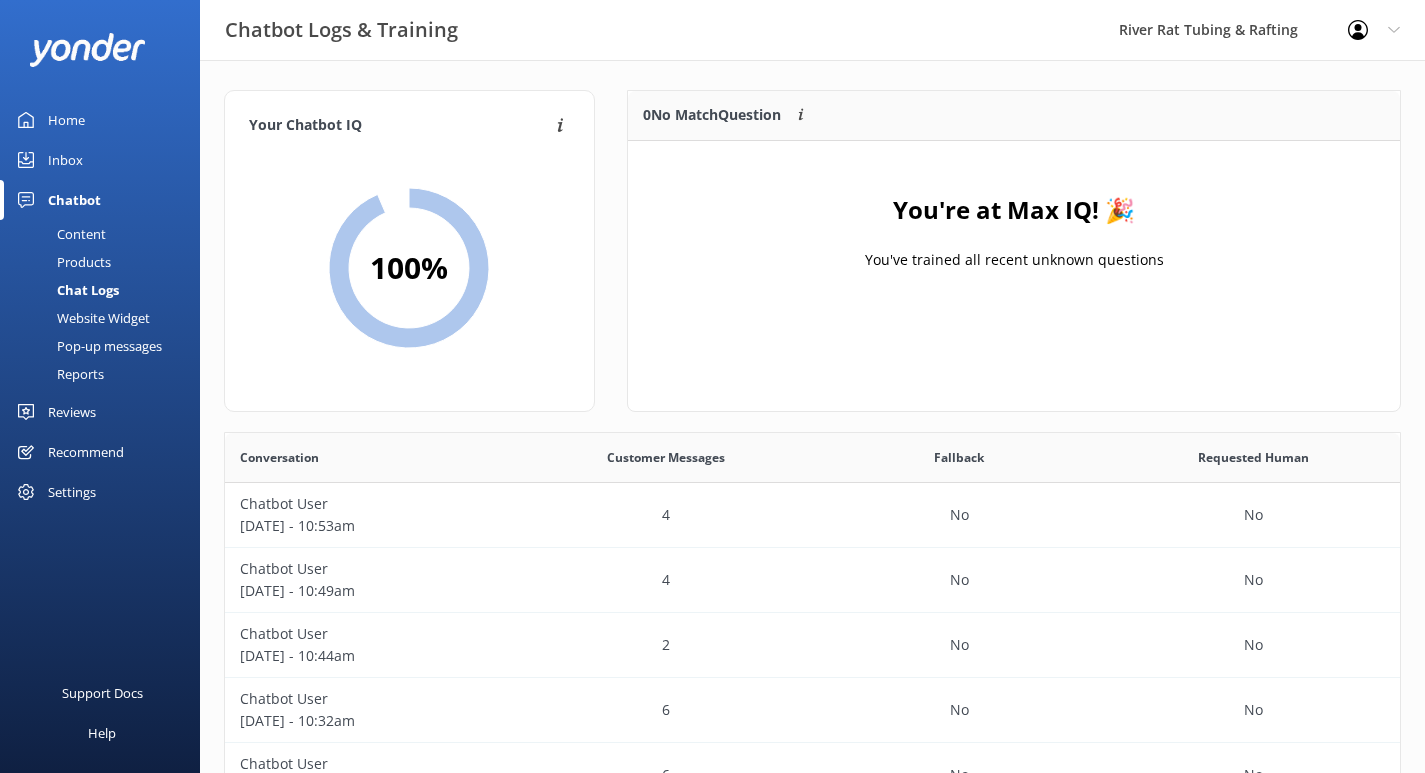 click on "Inbox" at bounding box center [65, 160] 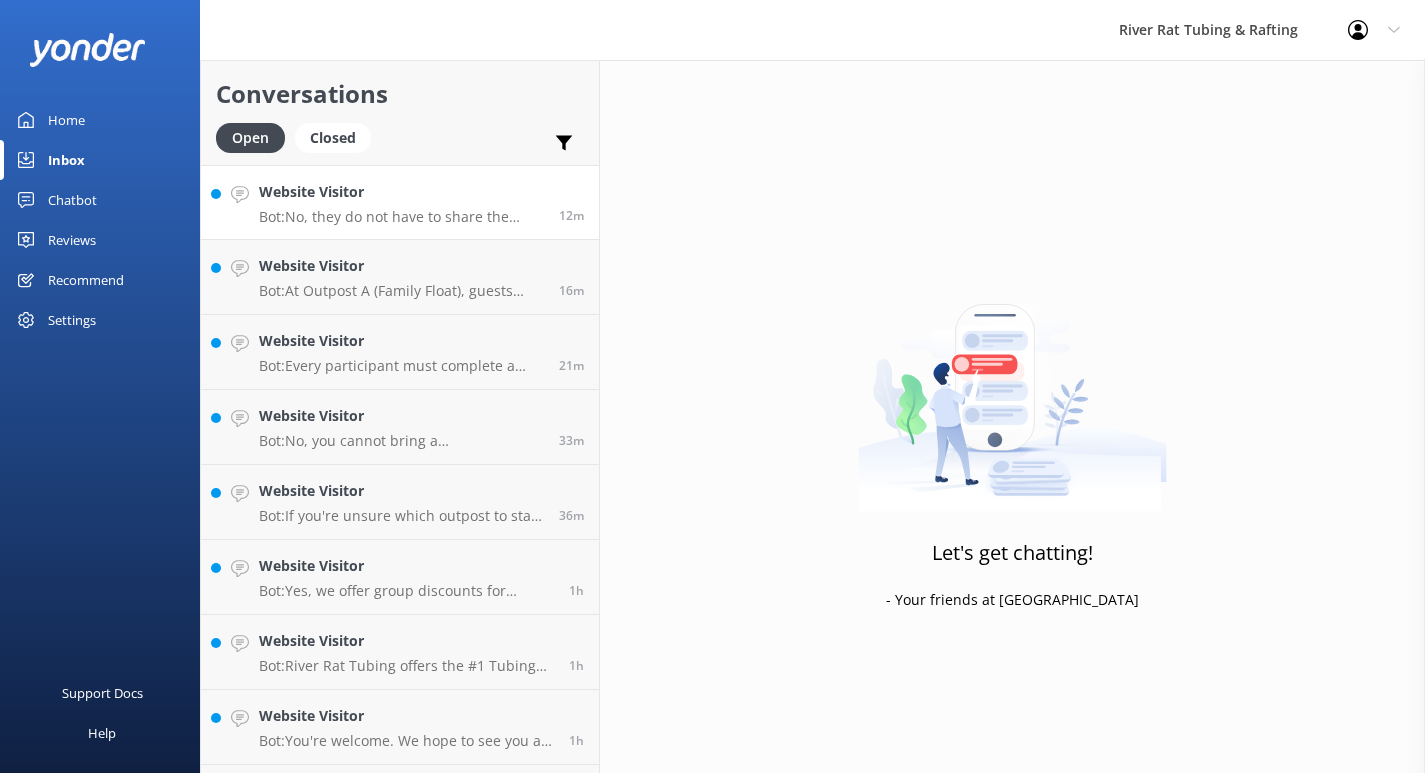 click on "Bot:  No, they do not have to share the same tube. Each child can have their own tube, but they must be accompanied by a legal adult while tubing." at bounding box center (401, 217) 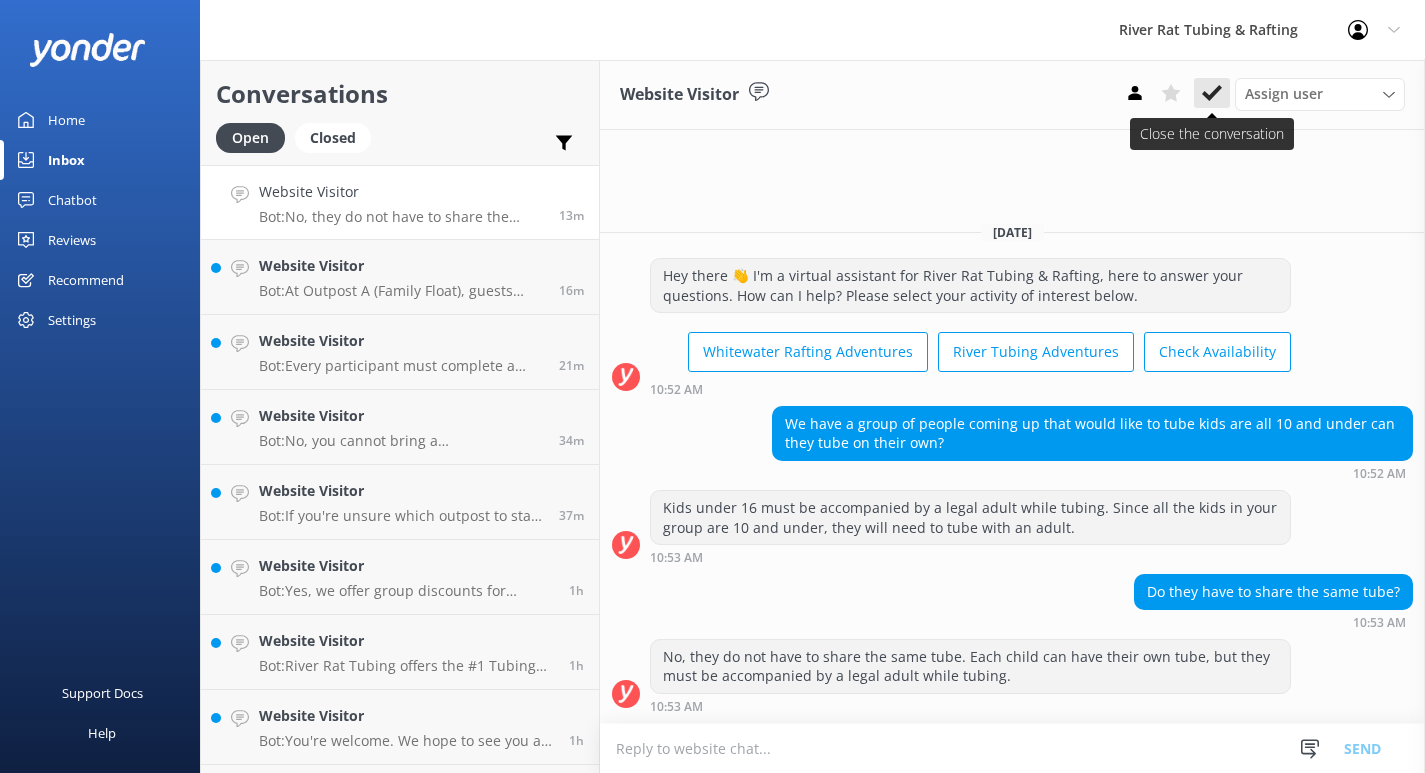click 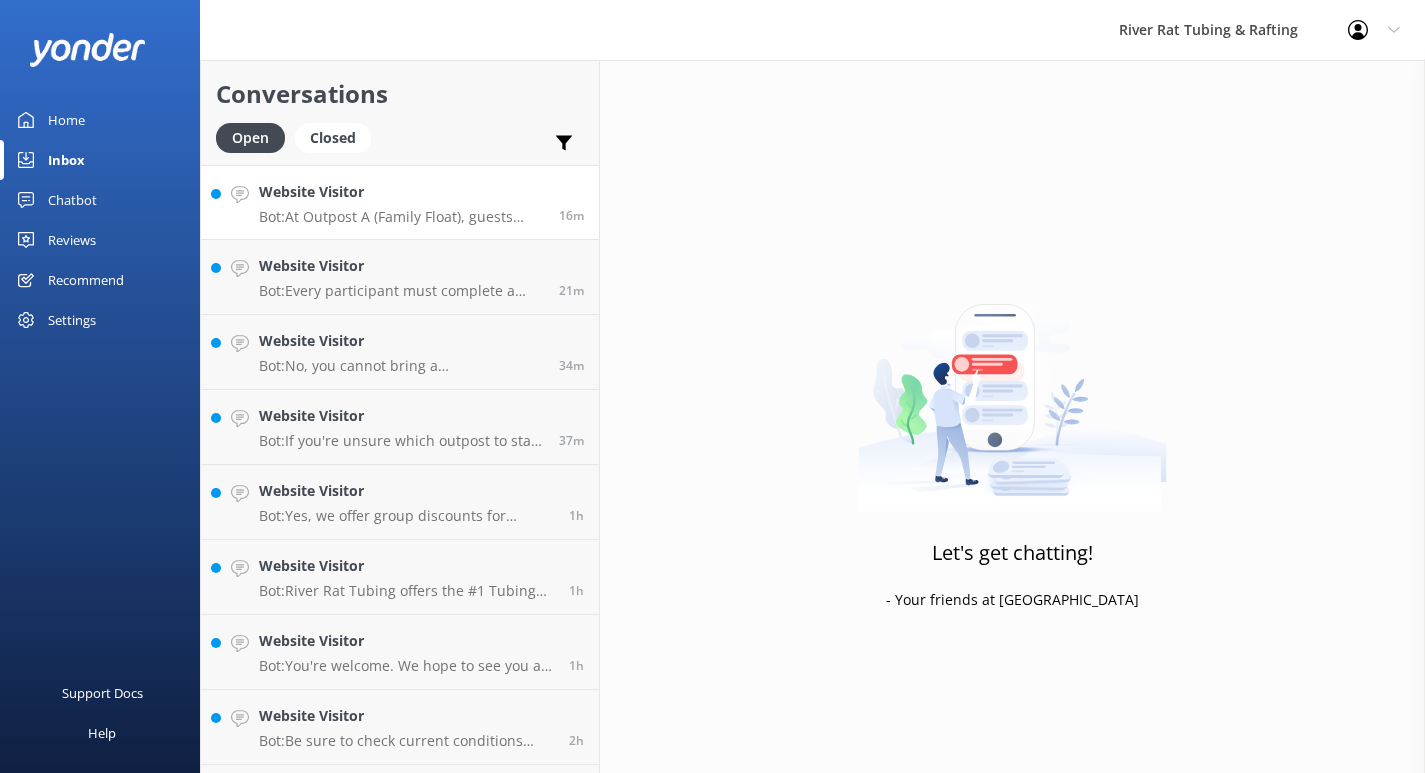 click on "Website Visitor Bot:  At Outpost A (Family Float), guests must be at least [DEMOGRAPHIC_DATA] to tube. However, high water levels may temporarily raise these age limits, so it's important to check the Water Levels page before your visit." at bounding box center [401, 202] 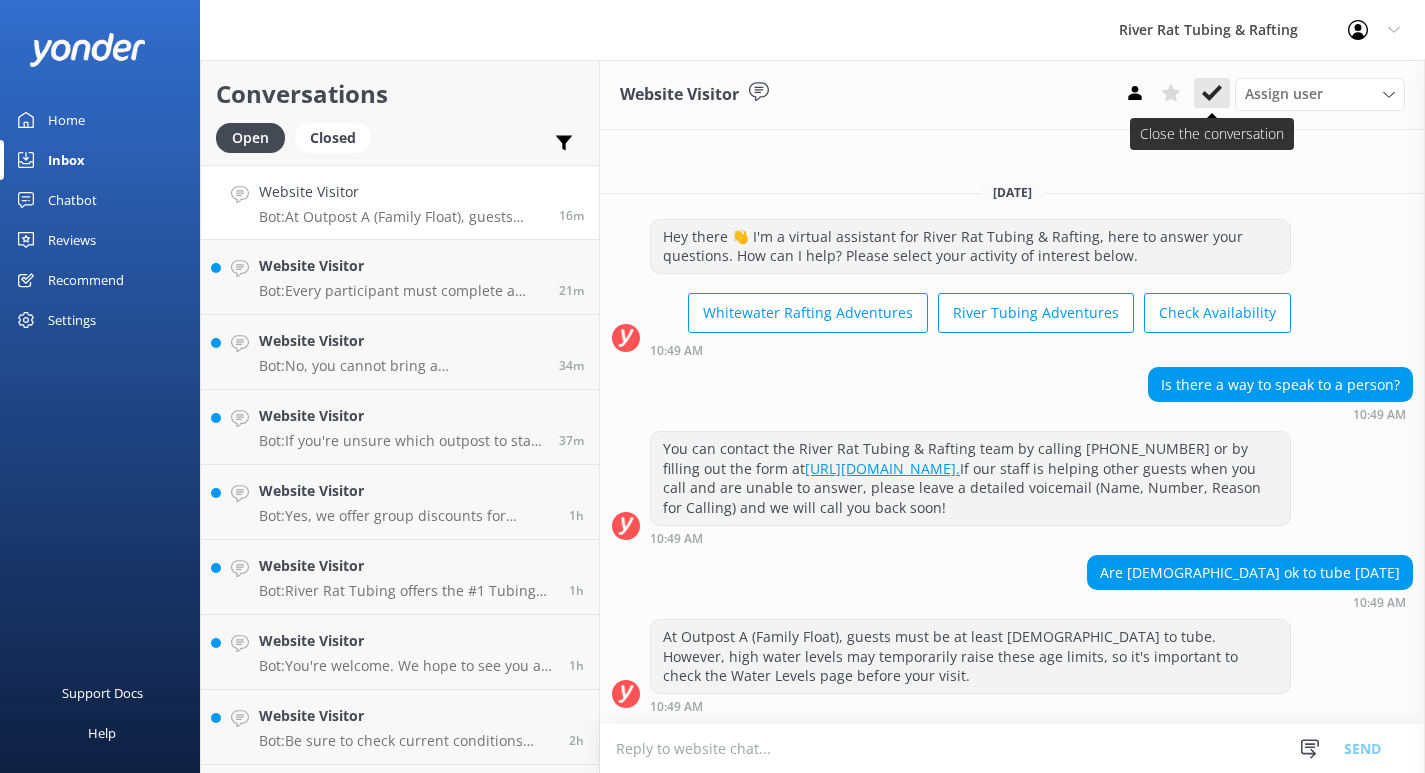 click 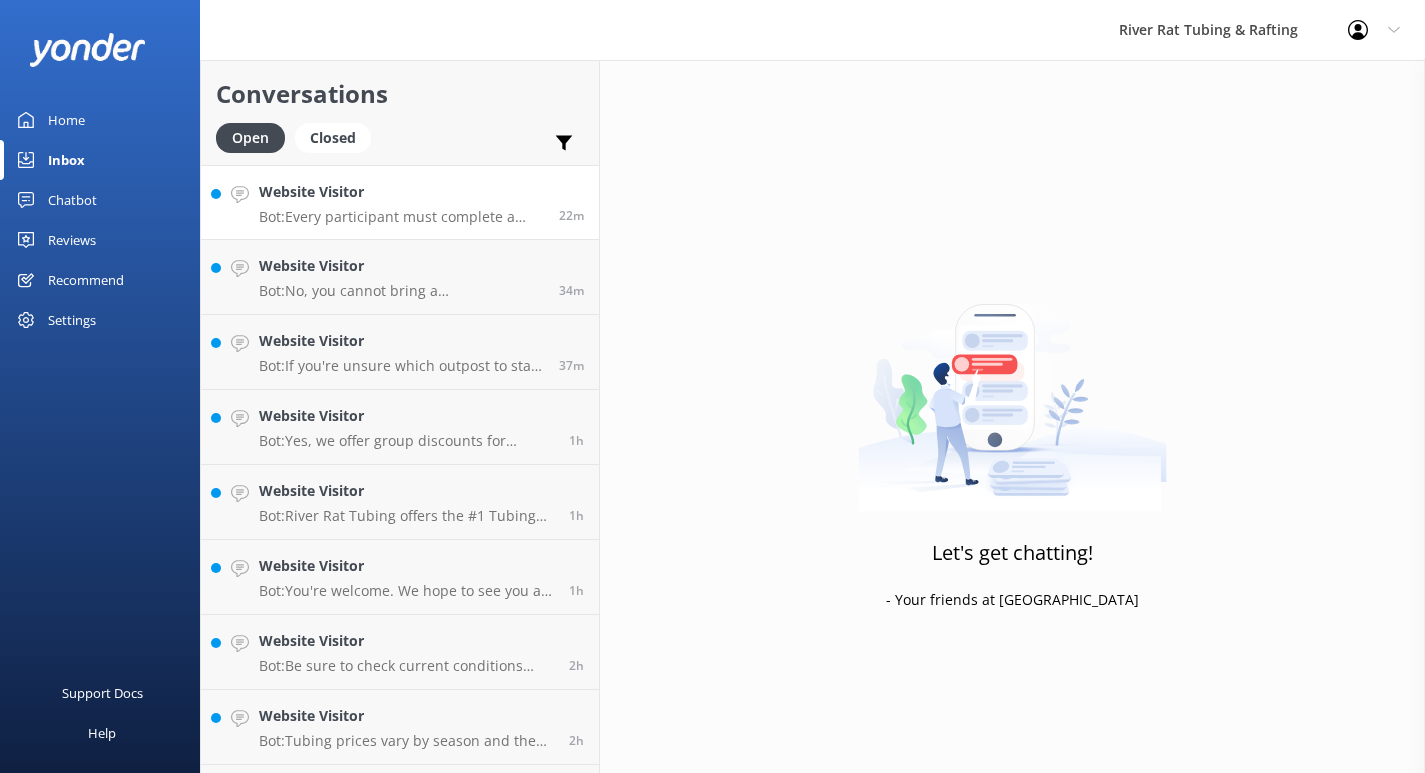 click on "Website Visitor" at bounding box center [401, 192] 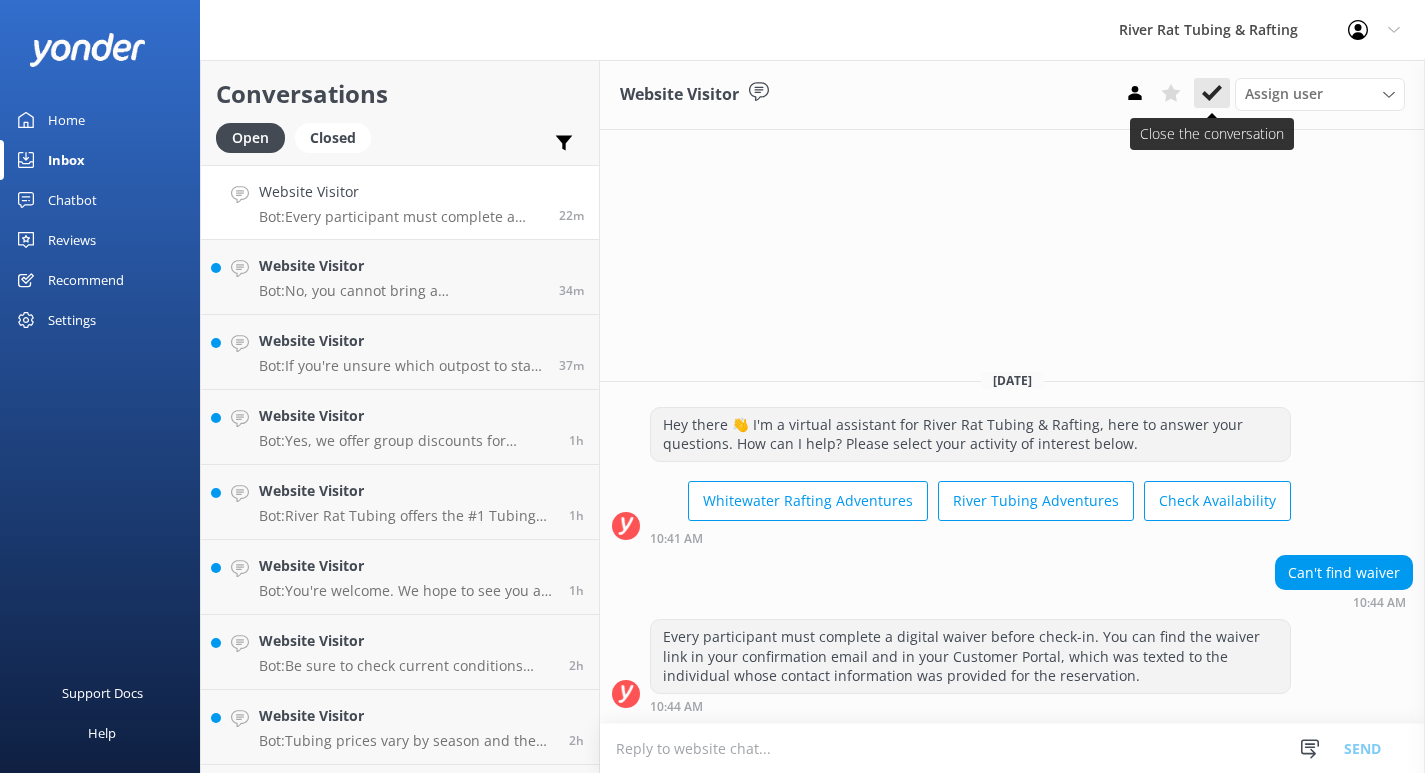 click 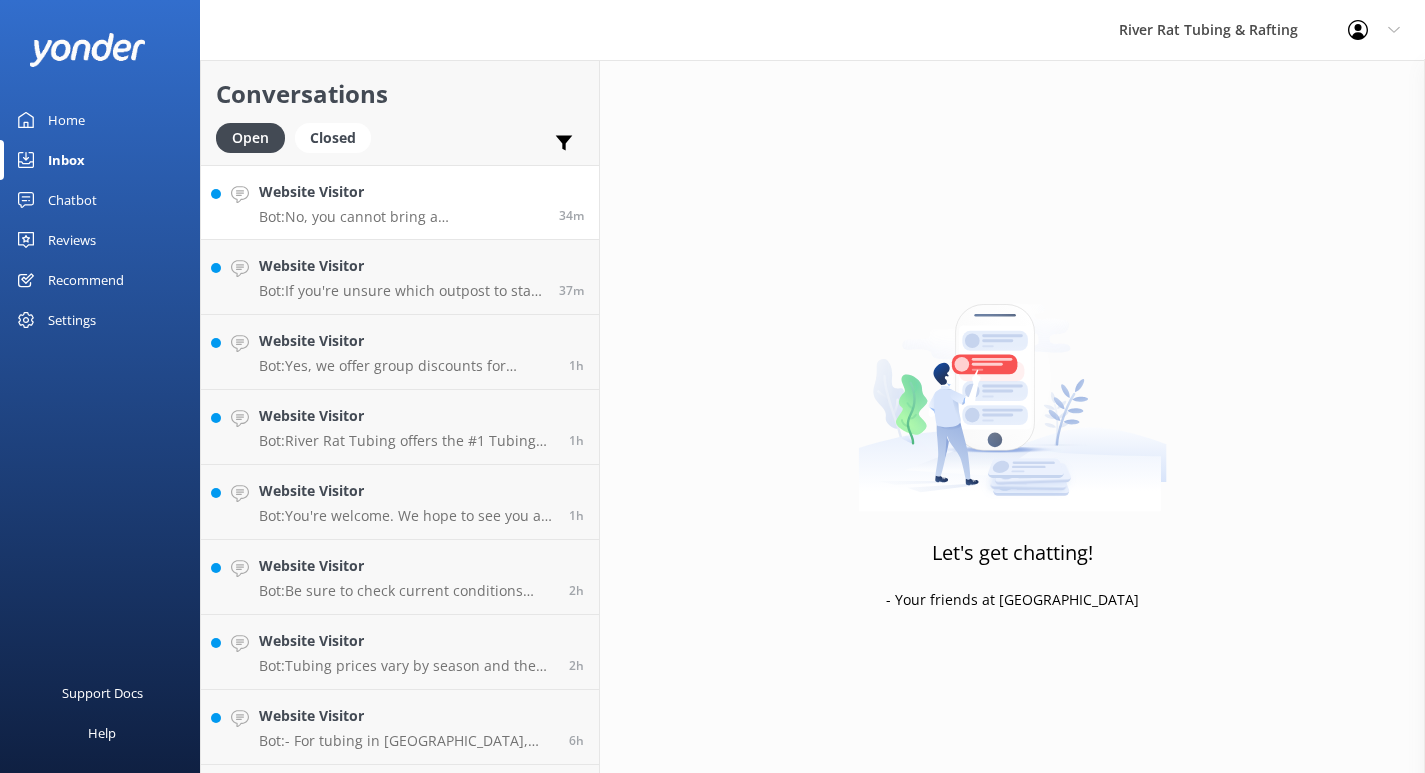 click on "Website Visitor" at bounding box center (401, 192) 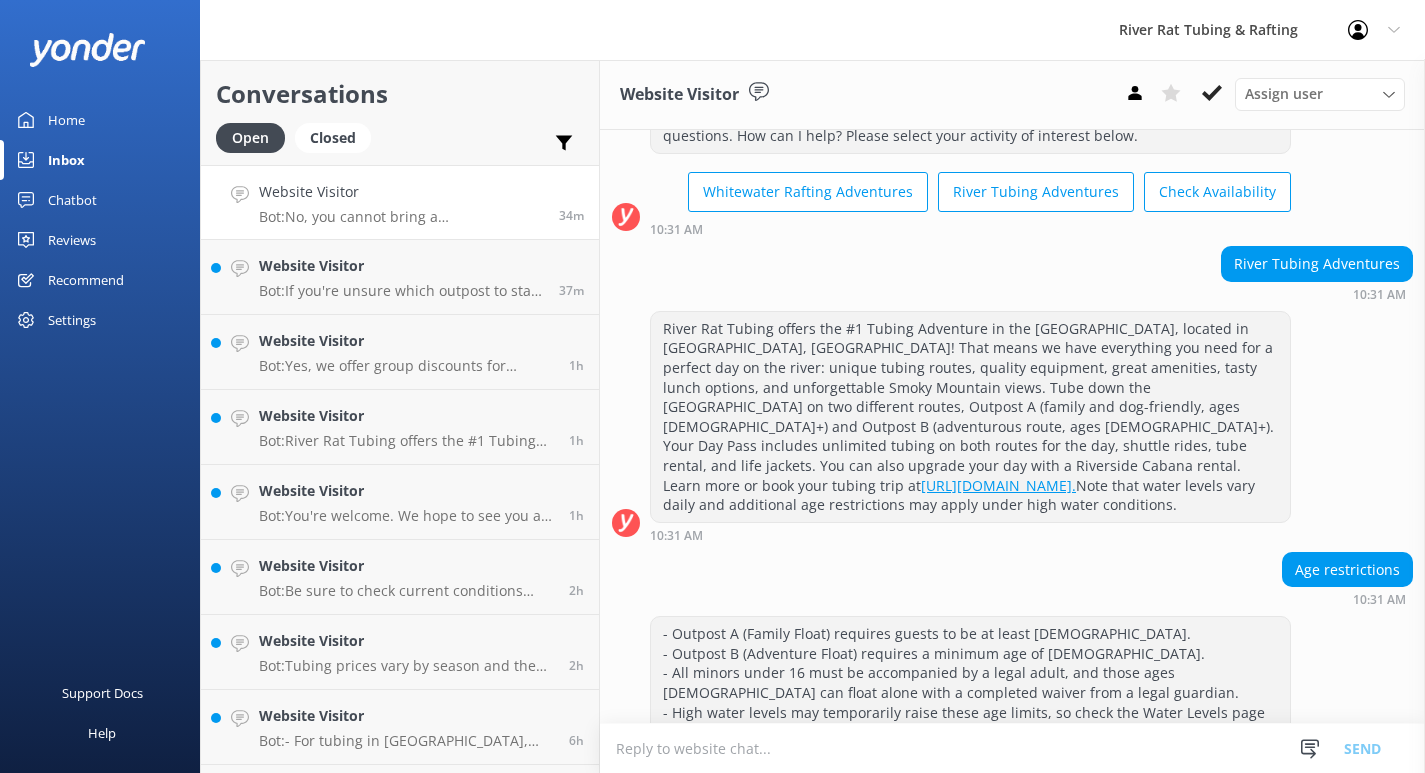 scroll, scrollTop: 68, scrollLeft: 0, axis: vertical 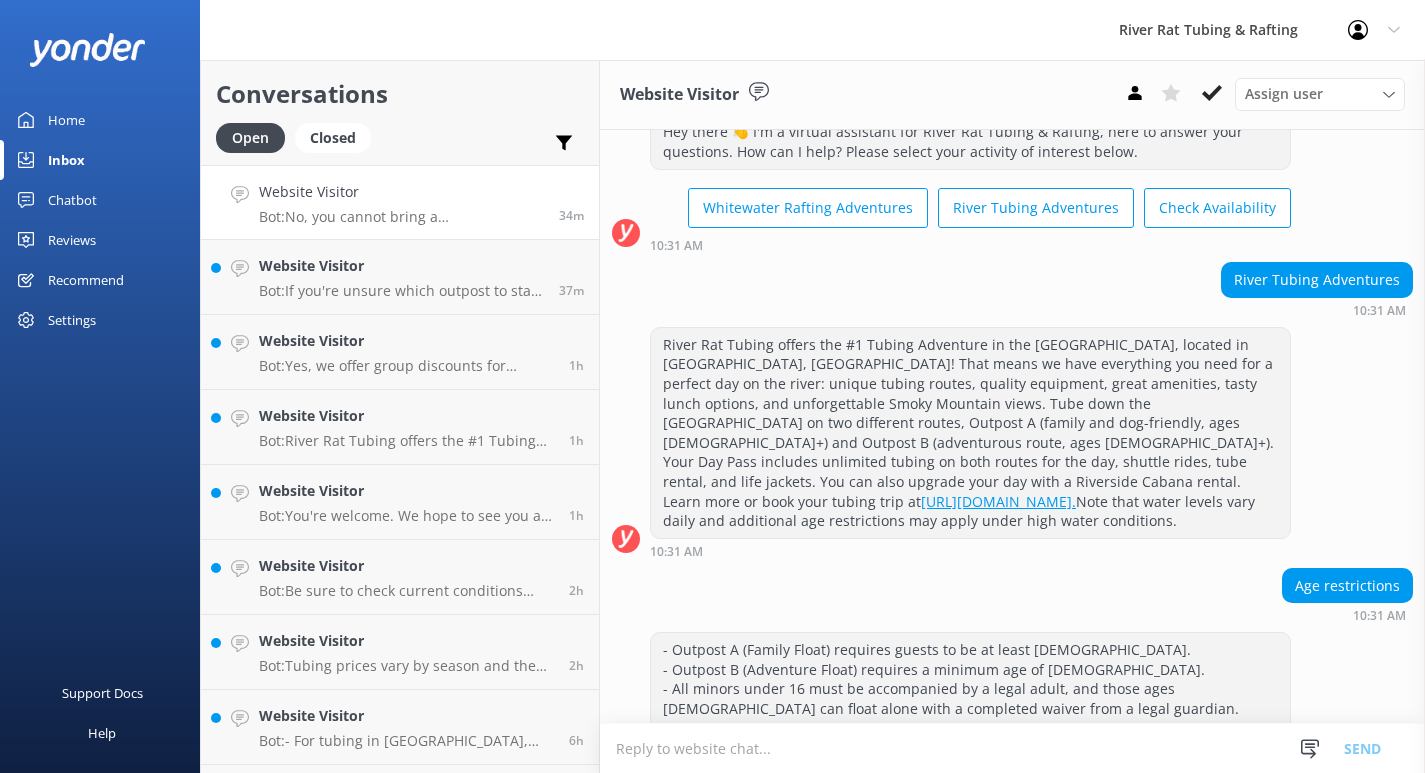 click on "River Rat Tubing offers the #1 Tubing Adventure in the [GEOGRAPHIC_DATA], located in [GEOGRAPHIC_DATA], [GEOGRAPHIC_DATA]! That means we have everything you need for a perfect day on the river: unique tubing routes, quality equipment, great amenities, tasty lunch options, and unforgettable Smoky Mountain views. Tube down the [GEOGRAPHIC_DATA] on two different routes, Outpost A (family and dog-friendly, ages [DEMOGRAPHIC_DATA]+) and Outpost B (adventurous route, ages [DEMOGRAPHIC_DATA]+). Your Day Pass includes unlimited tubing on both routes for the day, shuttle rides, tube rental, and life jackets. You can also upgrade your day with a Riverside Cabana rental. Learn more or book your tubing trip at  [URL][DOMAIN_NAME].  Note that water levels vary daily and additional age restrictions may apply under high water conditions." at bounding box center (970, 433) 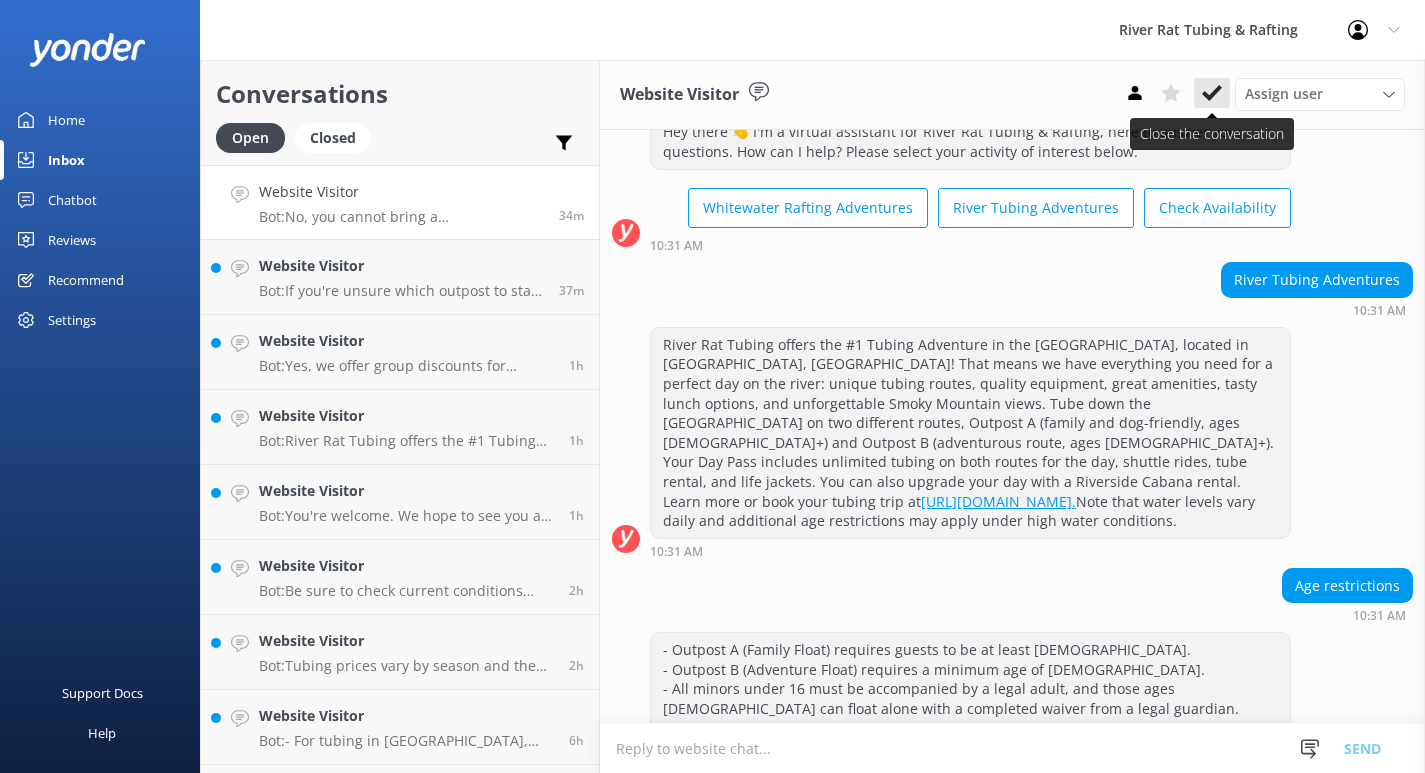 click 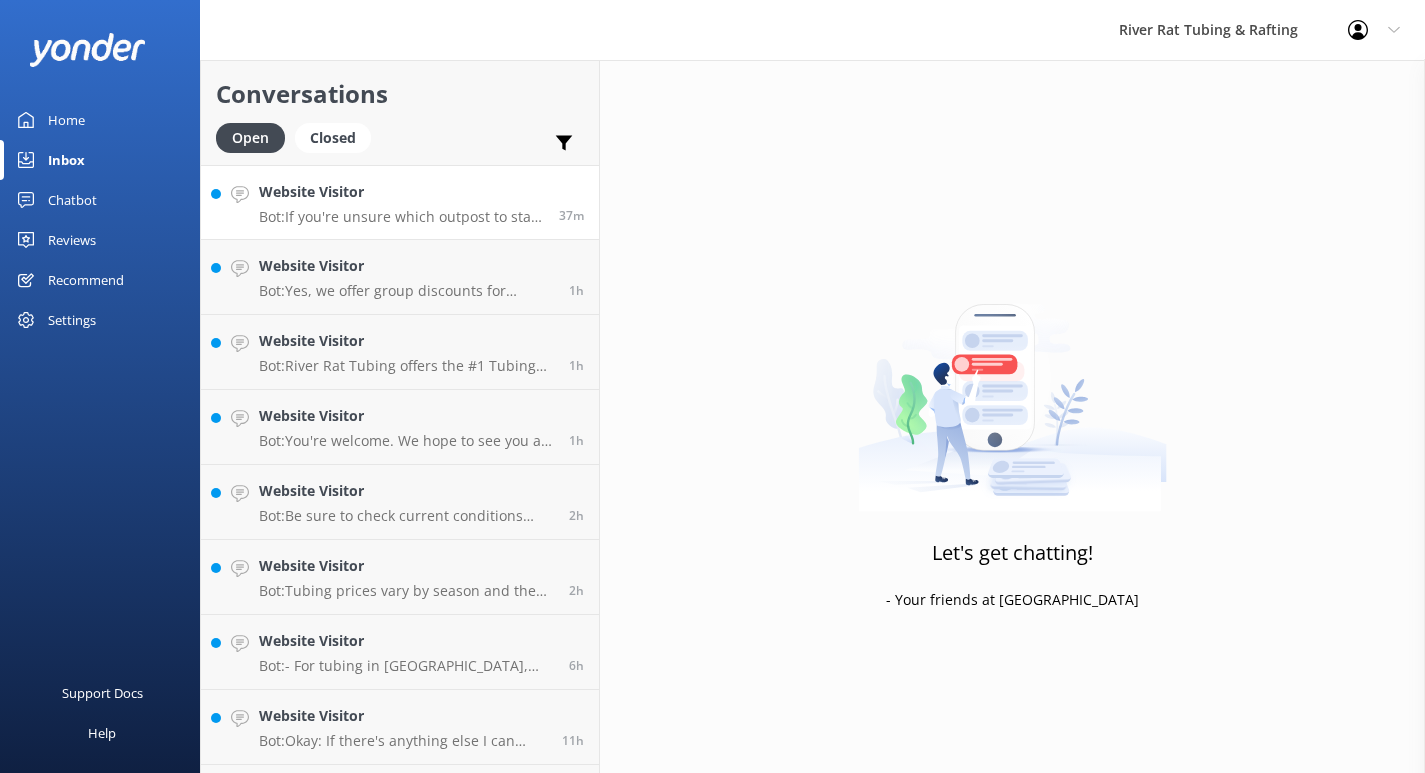 click on "Website Visitor" at bounding box center [401, 192] 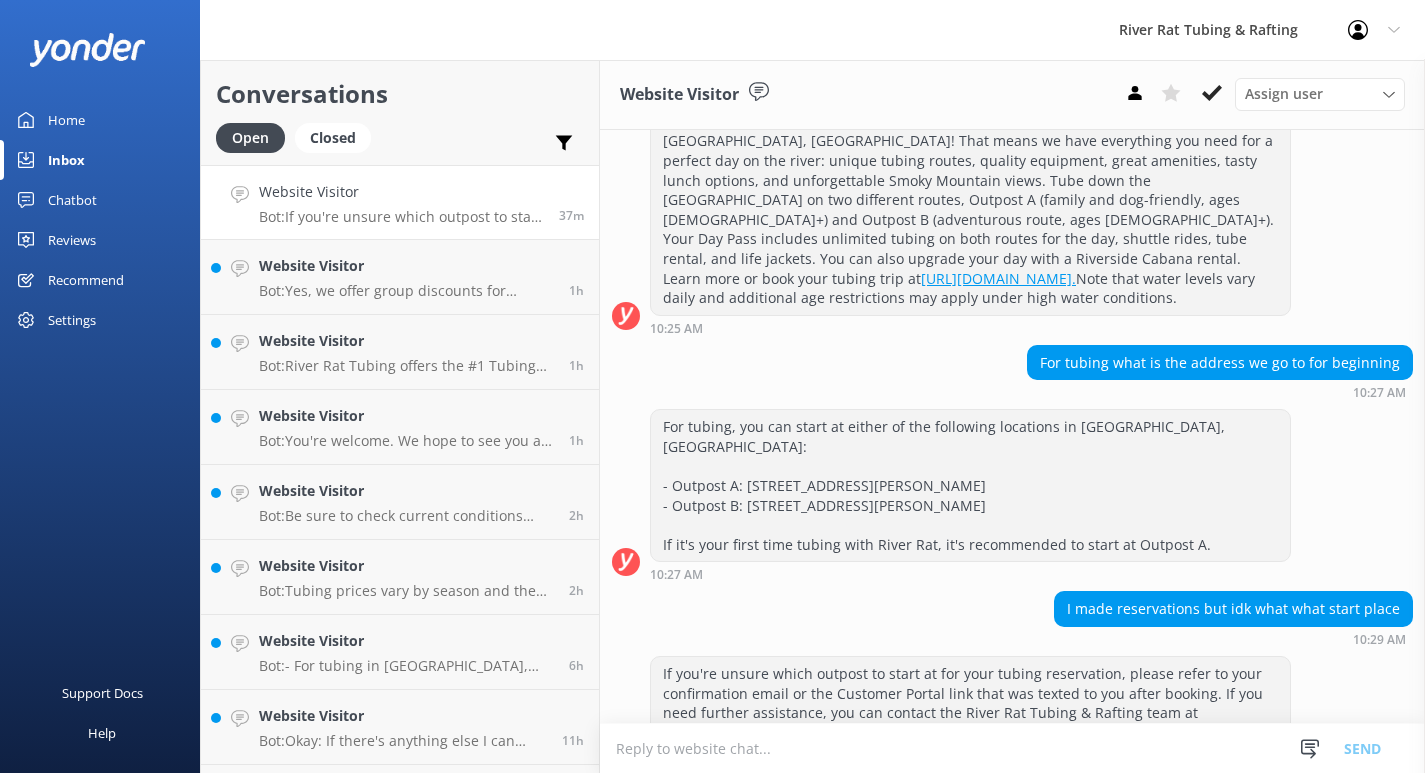 scroll, scrollTop: 307, scrollLeft: 0, axis: vertical 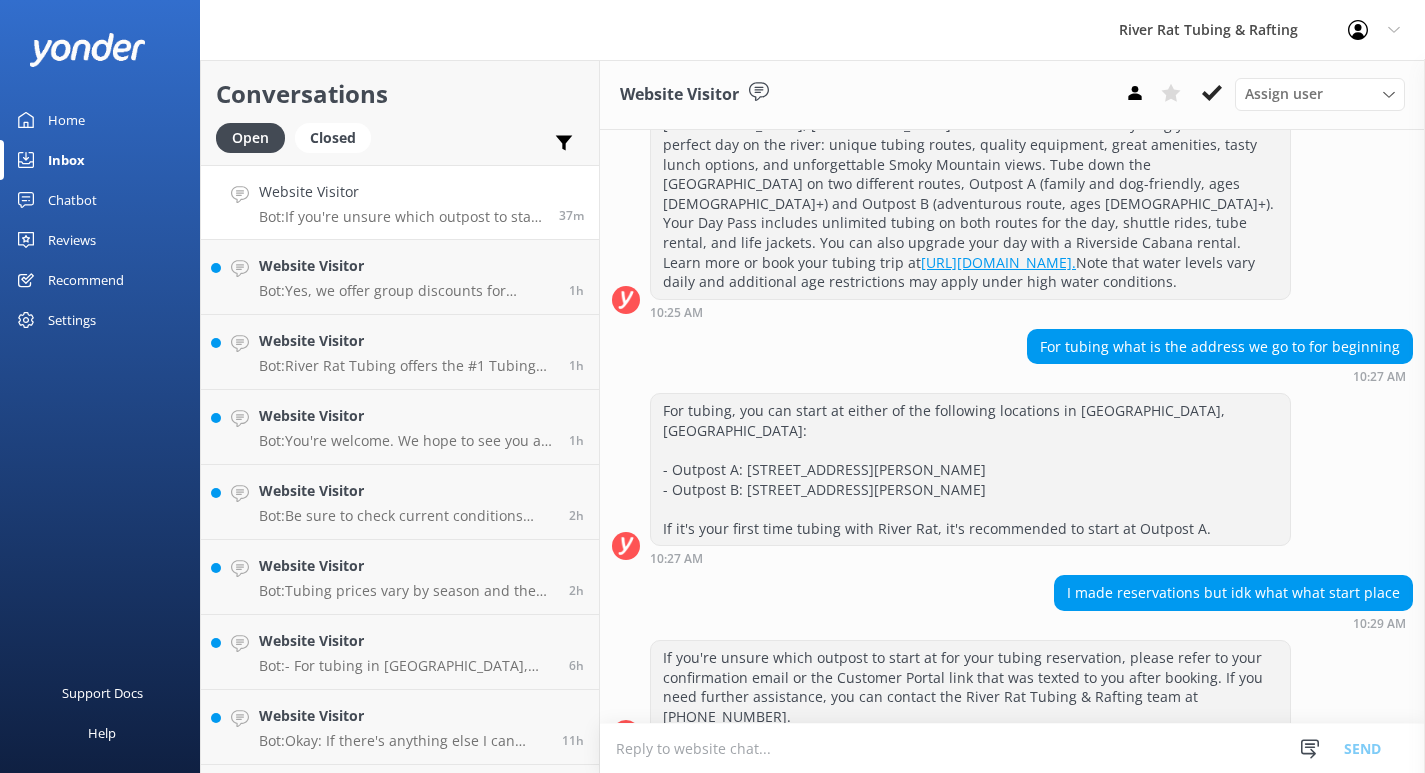 click on "For tubing, you can start at either of the following locations in [GEOGRAPHIC_DATA], [GEOGRAPHIC_DATA]:
- Outpost A: [STREET_ADDRESS][PERSON_NAME]
- Outpost B: [STREET_ADDRESS][PERSON_NAME]
If it's your first time tubing with River Rat, it's recommended to start at Outpost A. 10:27 AM" at bounding box center (1012, 479) 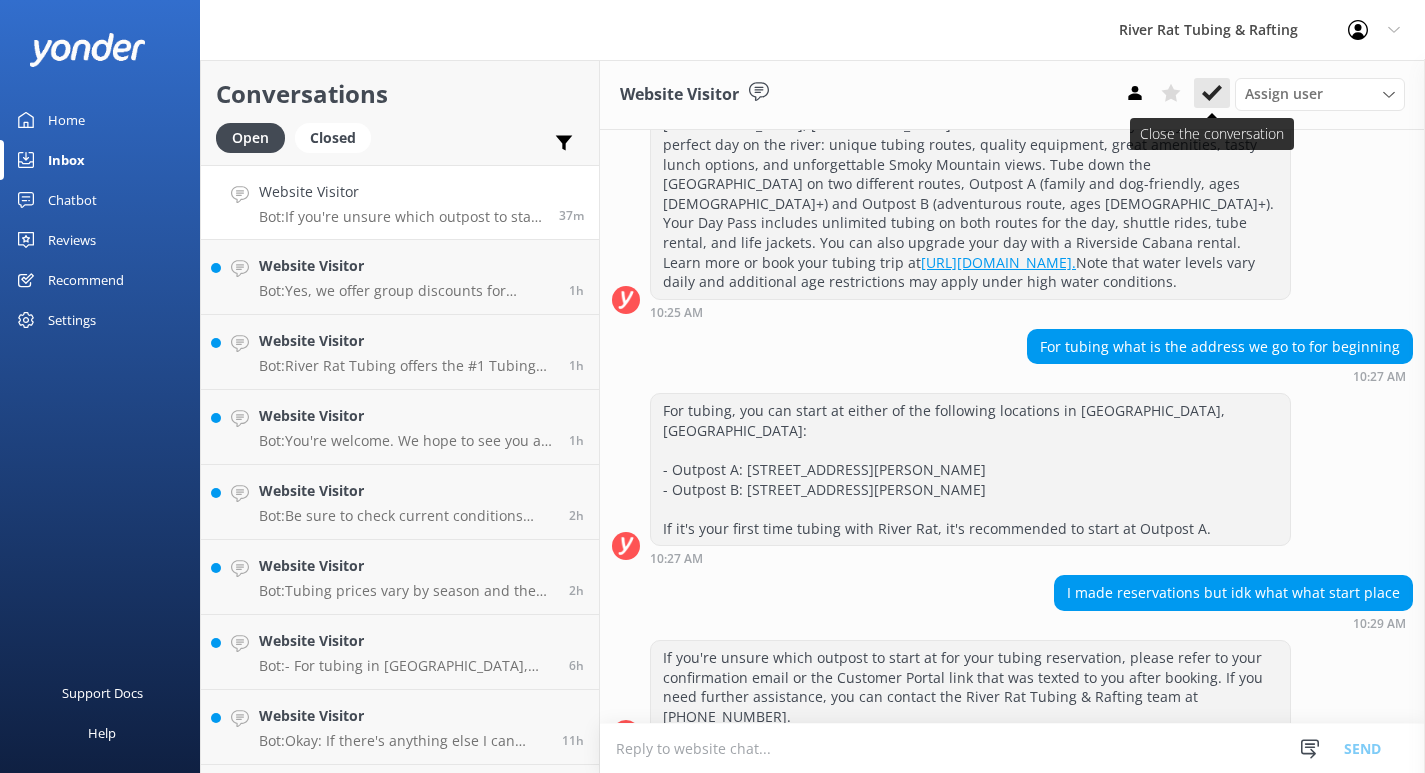 click 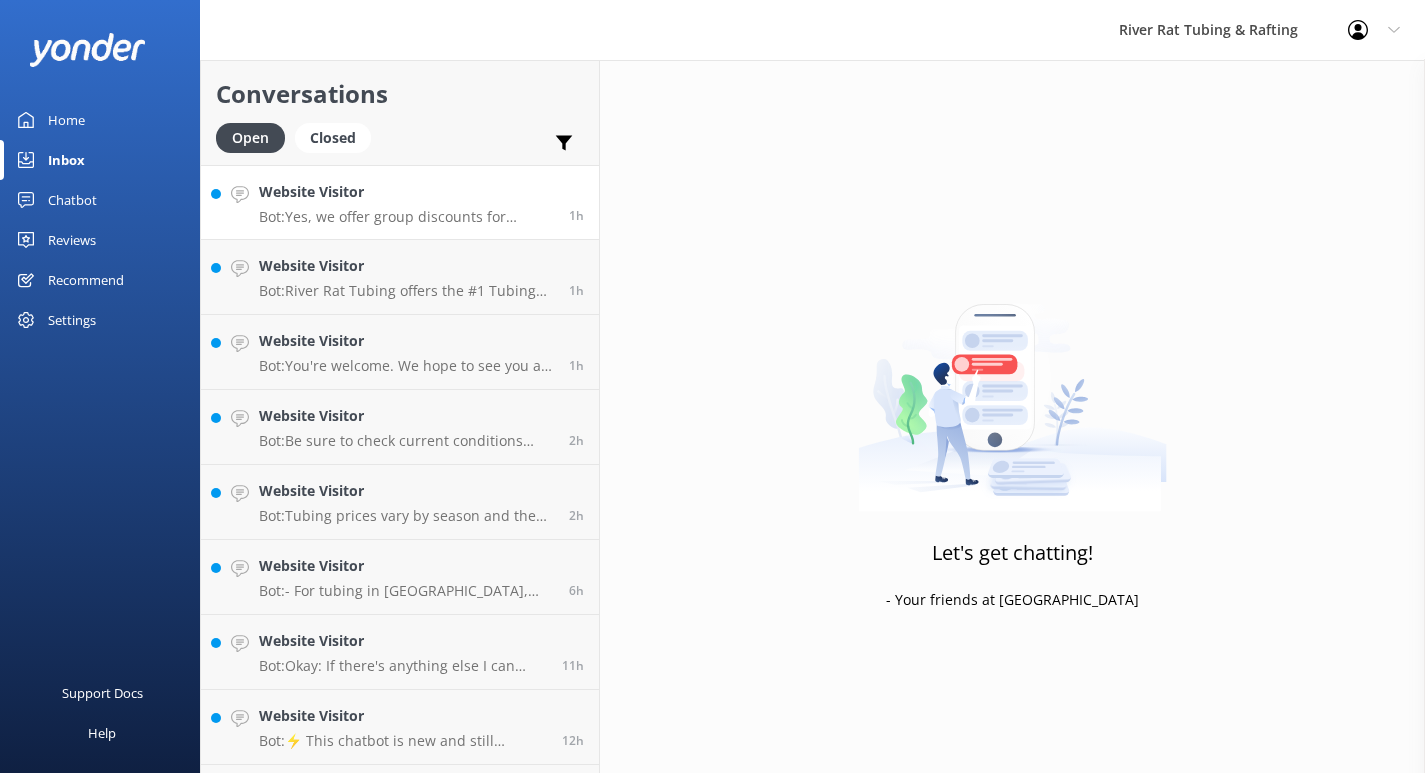 click on "Website Visitor" at bounding box center [406, 192] 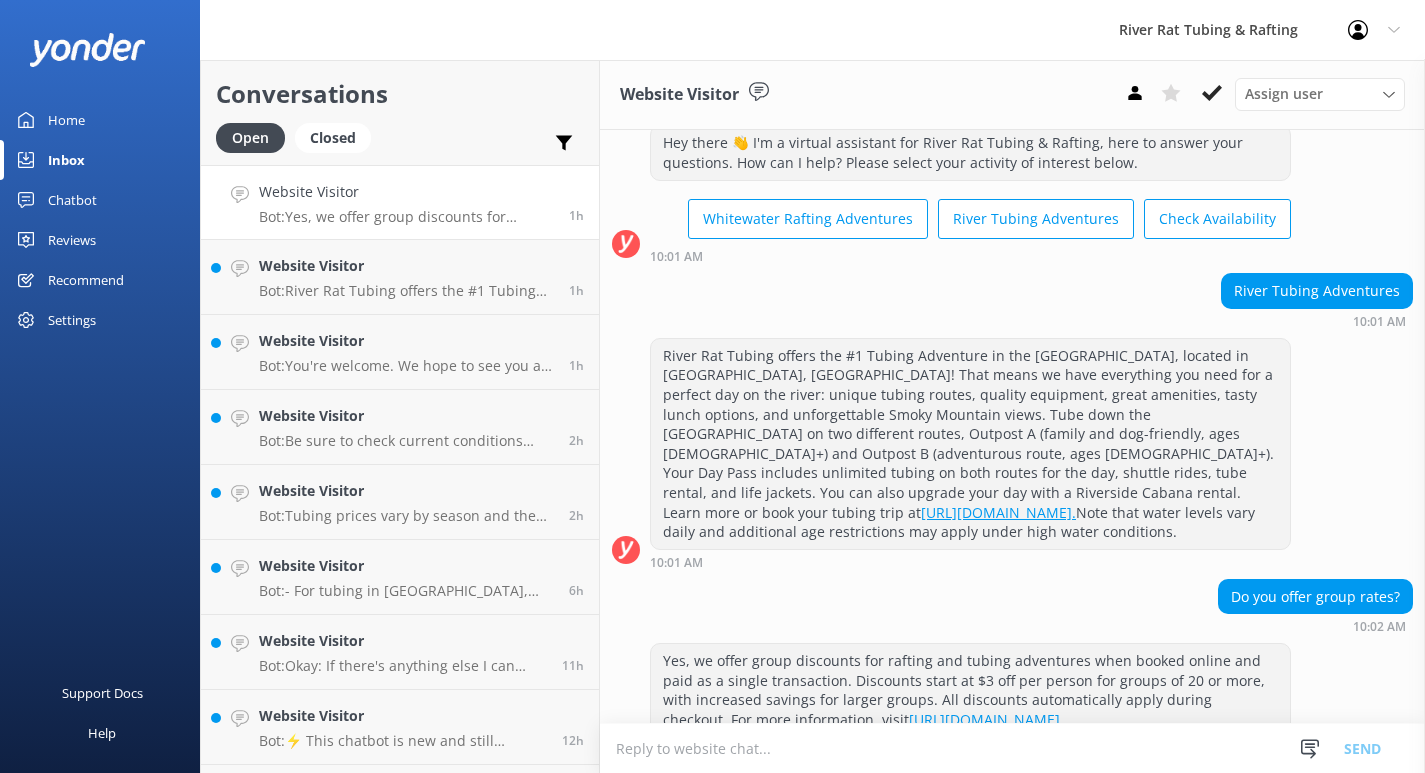 scroll, scrollTop: 51, scrollLeft: 0, axis: vertical 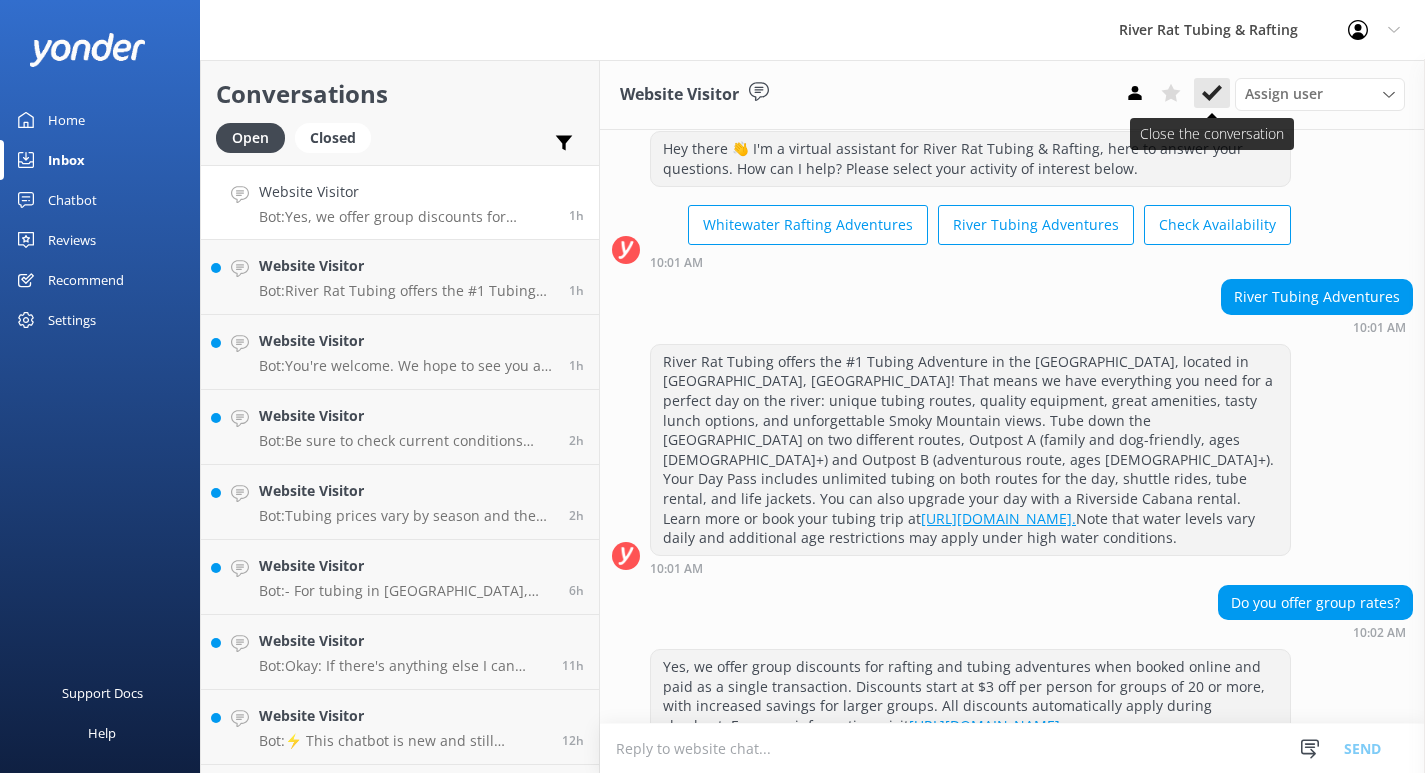 click 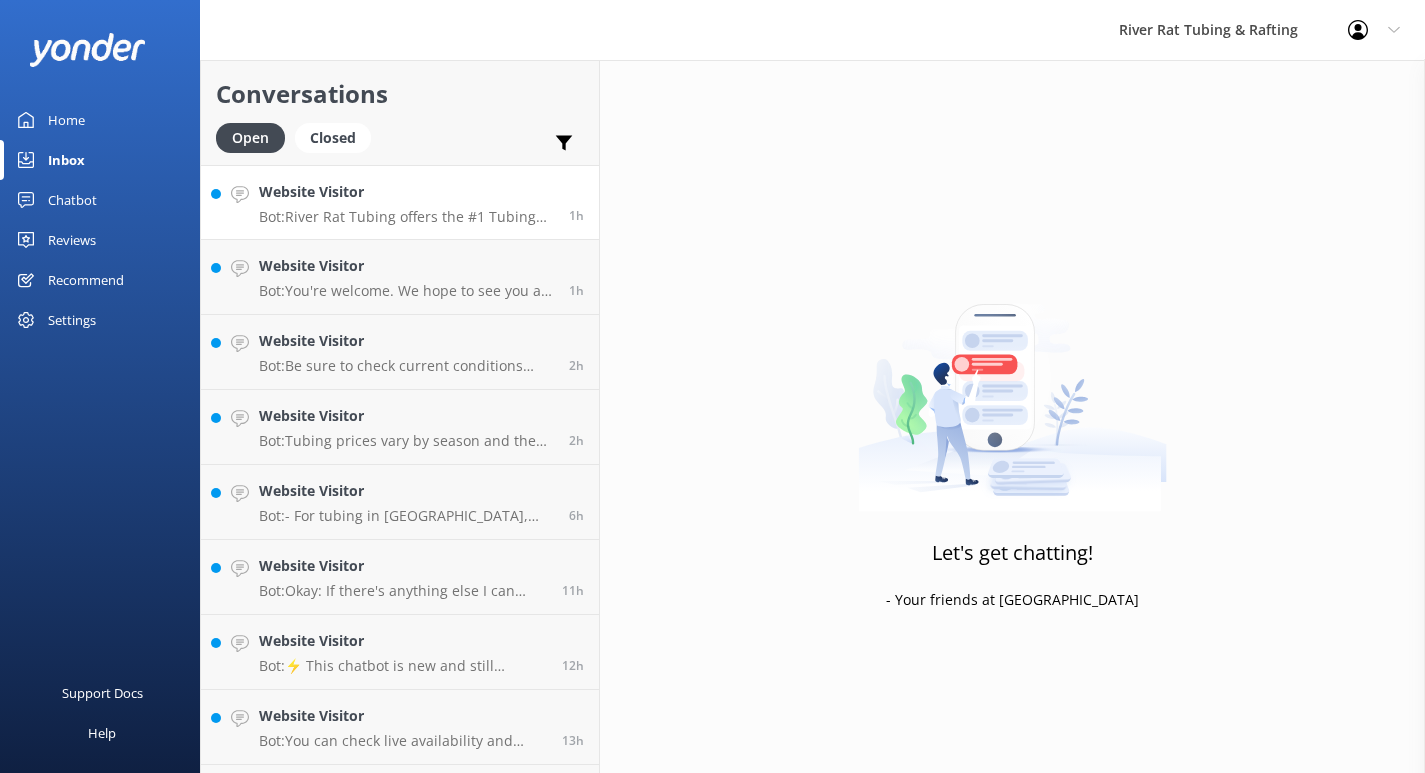 click on "Bot:  River Rat Tubing offers the #1 Tubing Adventure in the [GEOGRAPHIC_DATA], located in [GEOGRAPHIC_DATA], [GEOGRAPHIC_DATA]! That means we have everything you need for a perfect day on the river: unique tubing routes, quality equipment, great amenities, tasty lunch options, and unforgettable Smoky Mountain views. Tube down the [GEOGRAPHIC_DATA] on two different routes, Outpost A (family and dog-friendly, ages [DEMOGRAPHIC_DATA]+) and Outpost B (adventurous route, ages [DEMOGRAPHIC_DATA]+). Your Day Pass includes unlimited tubing on both routes for the day, shuttle rides, tube rental, and life jackets. You can also upgrade your day with a Riverside Cabana rental. Learn more or book your tubing trip at [URL][DOMAIN_NAME]. Note that water levels vary daily and additional age restrictions may apply under high water conditions." at bounding box center (406, 217) 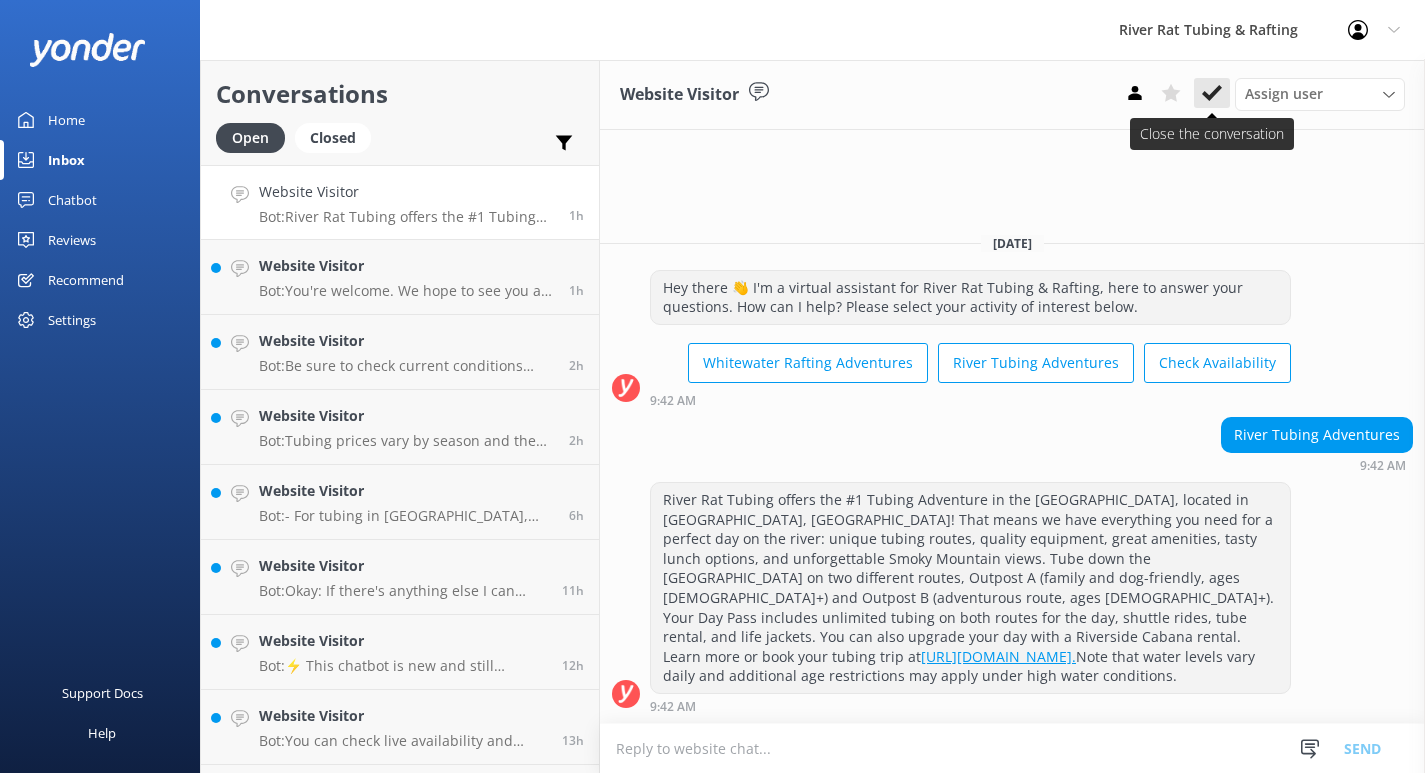 click 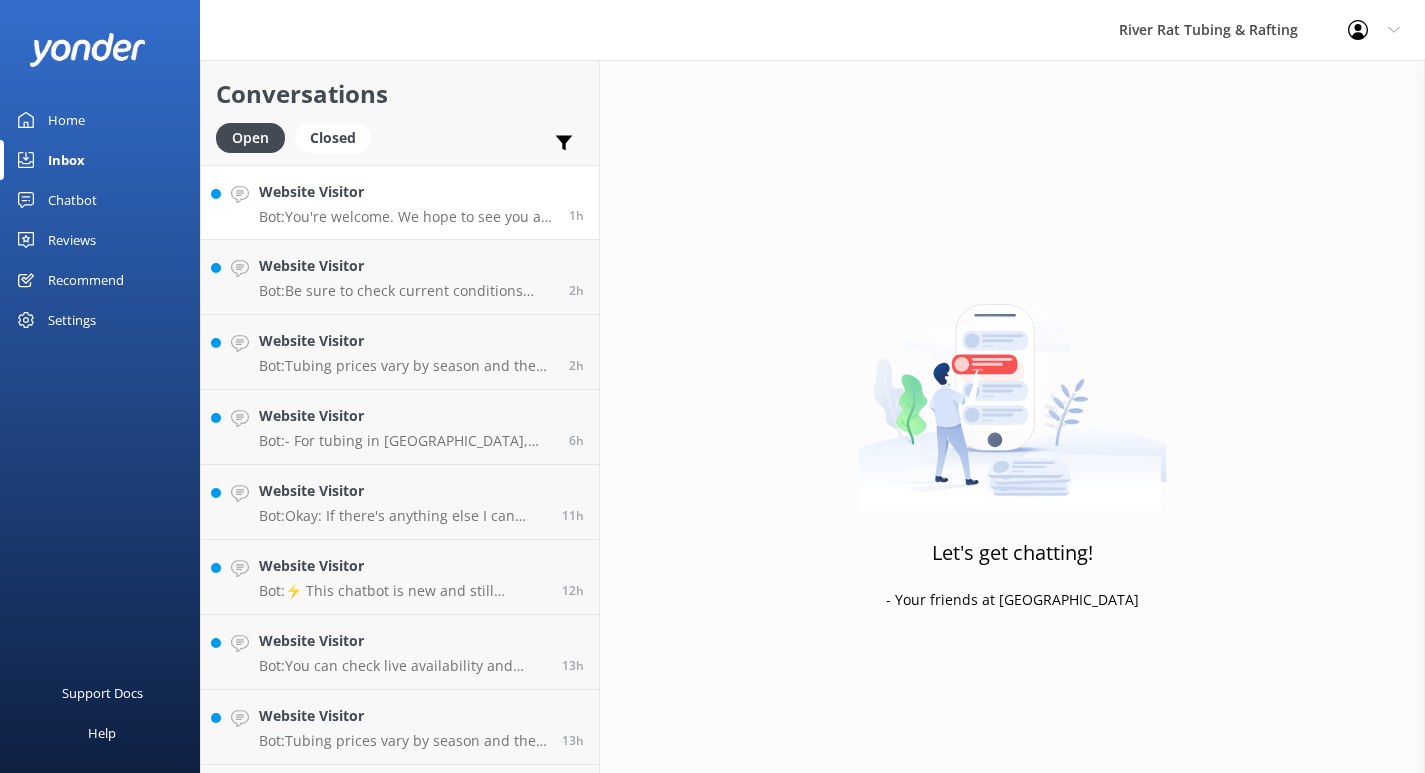 click on "Bot:  You're welcome. We hope to see you at River Rat Tubing & Rafting soon!" at bounding box center [406, 217] 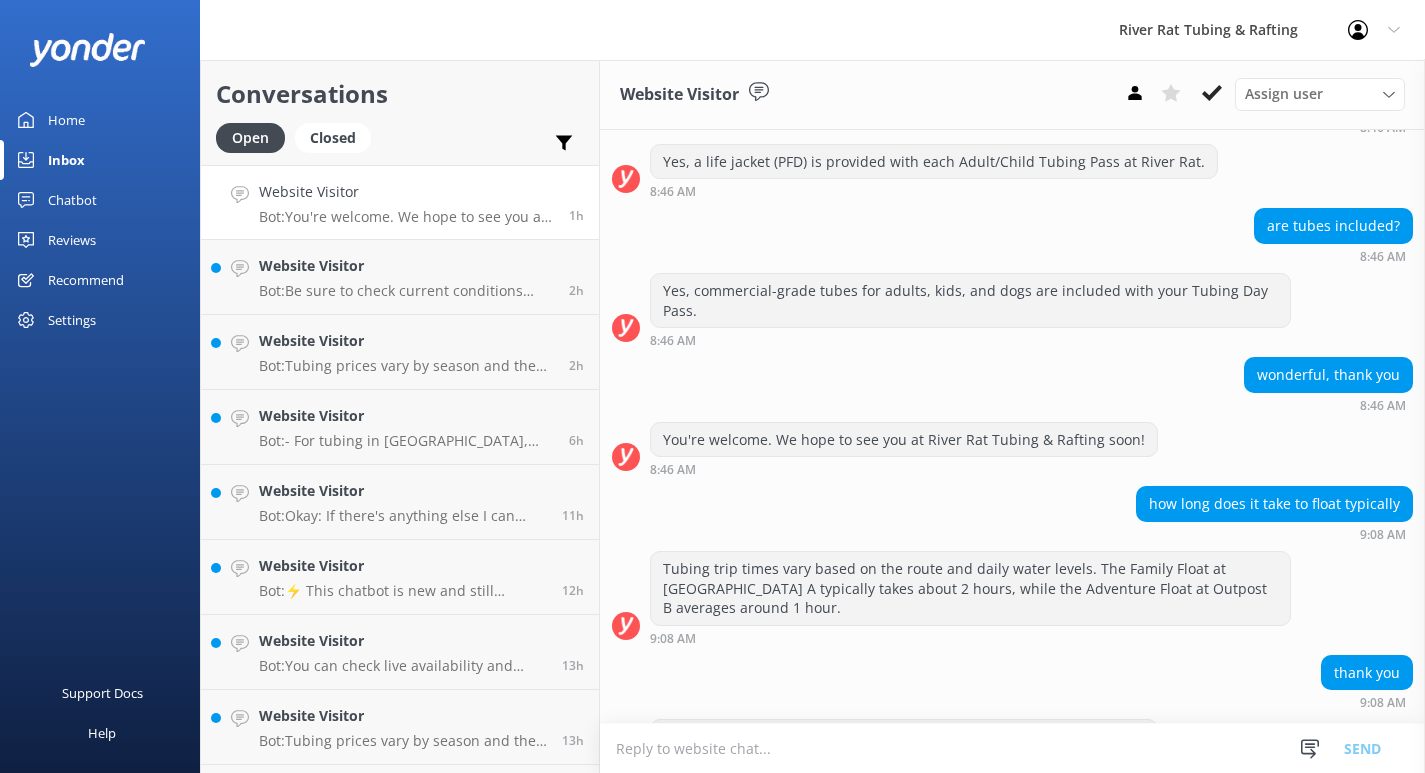 scroll, scrollTop: 291, scrollLeft: 0, axis: vertical 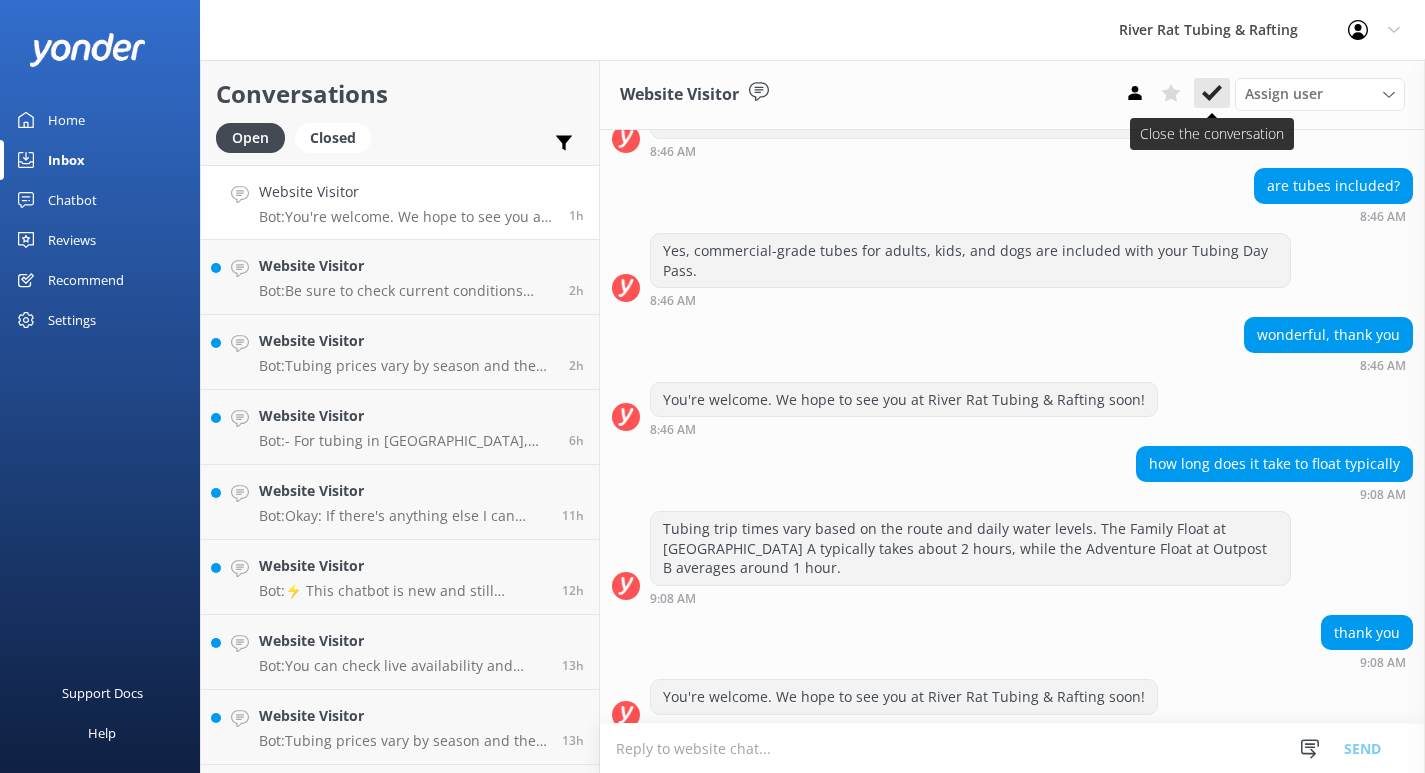 click 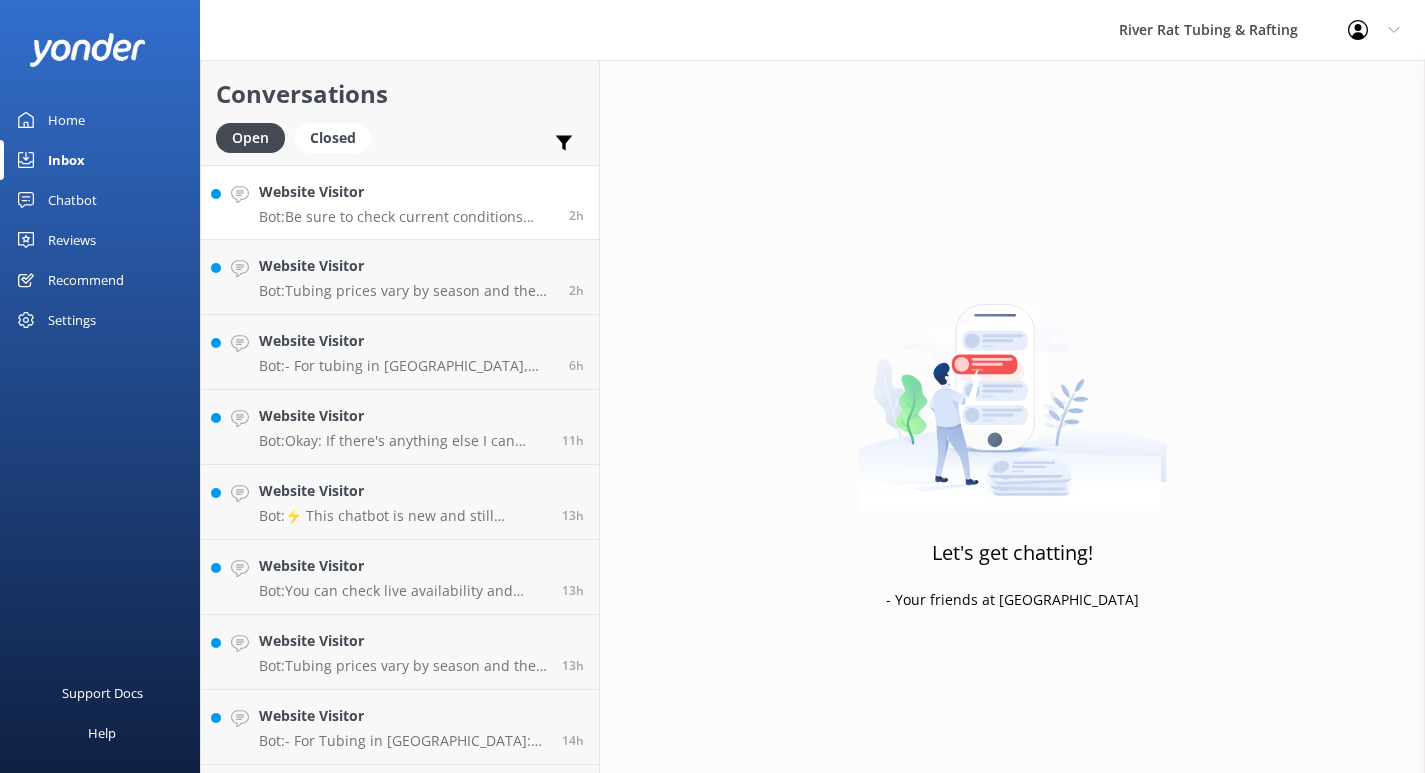click on "Website Visitor Bot:  Be sure to check current conditions before your tubing trip at [URL][DOMAIN_NAME], as updates are posted hourly. River levels on the Little River vary daily and are measured in CFS (cubic feet per second). Conditions range from “Very Low” to “High,” and may affect age restrictions or route availability. When levels are Above Average (300+ CFS), additional age limits apply, and at 800+ CFS, tubing is closed for safety." at bounding box center (406, 202) 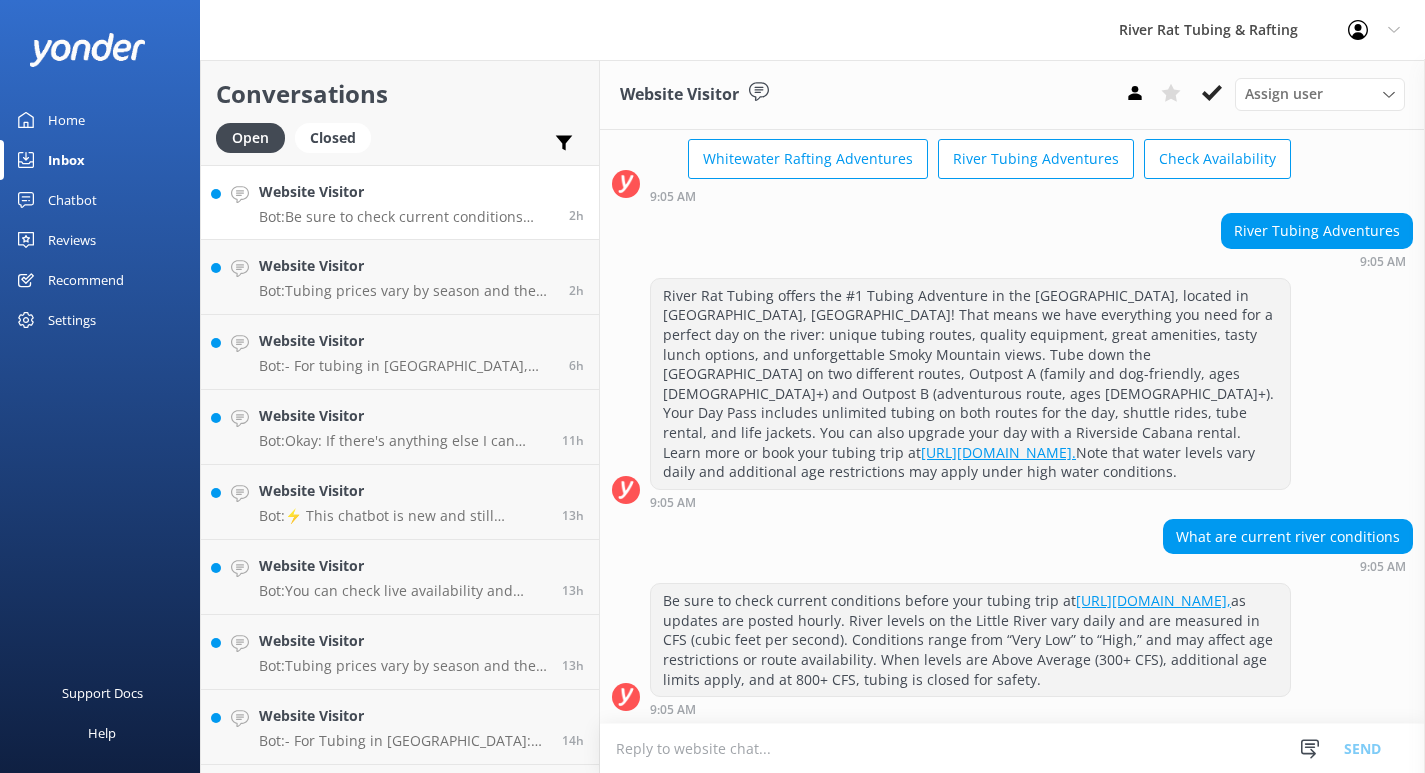 scroll, scrollTop: 119, scrollLeft: 0, axis: vertical 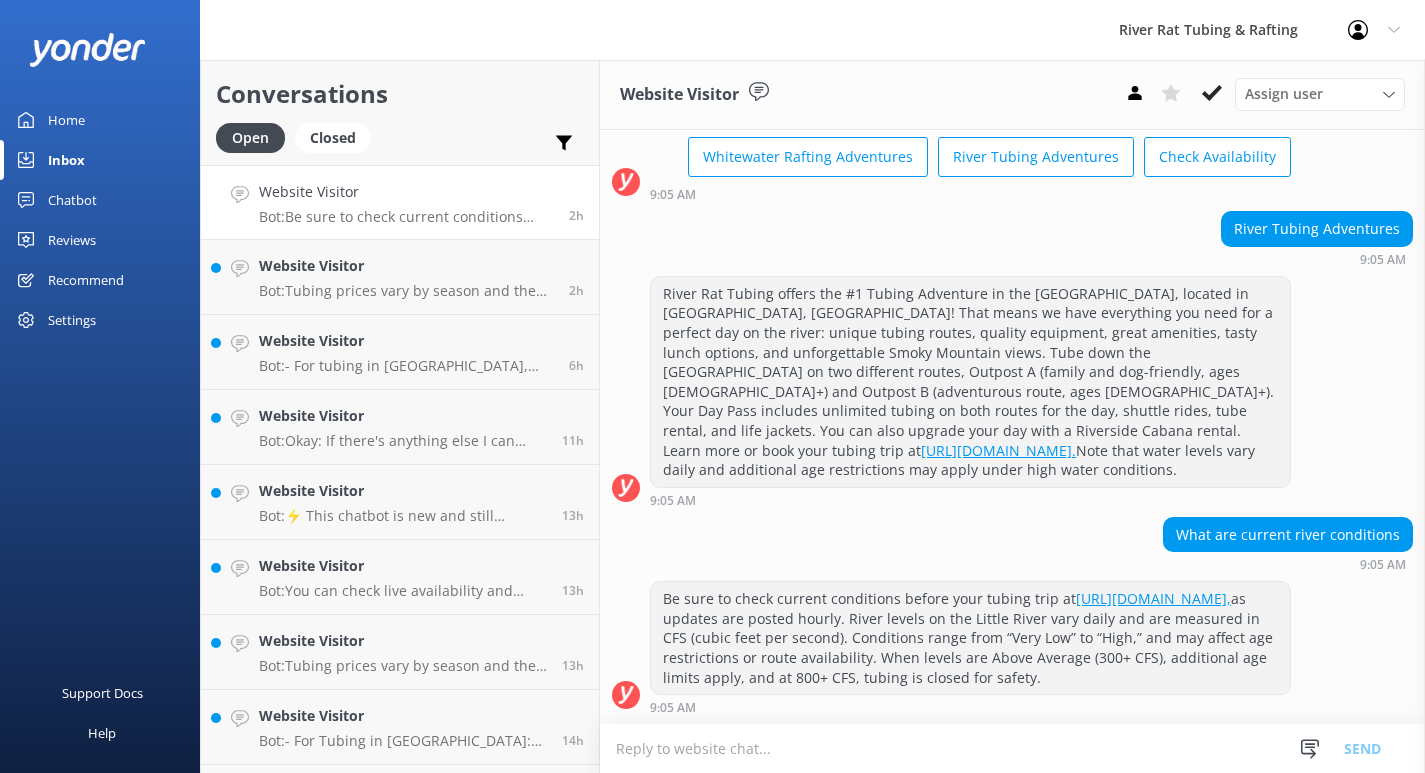 click on "[URL][DOMAIN_NAME]," at bounding box center (1153, 598) 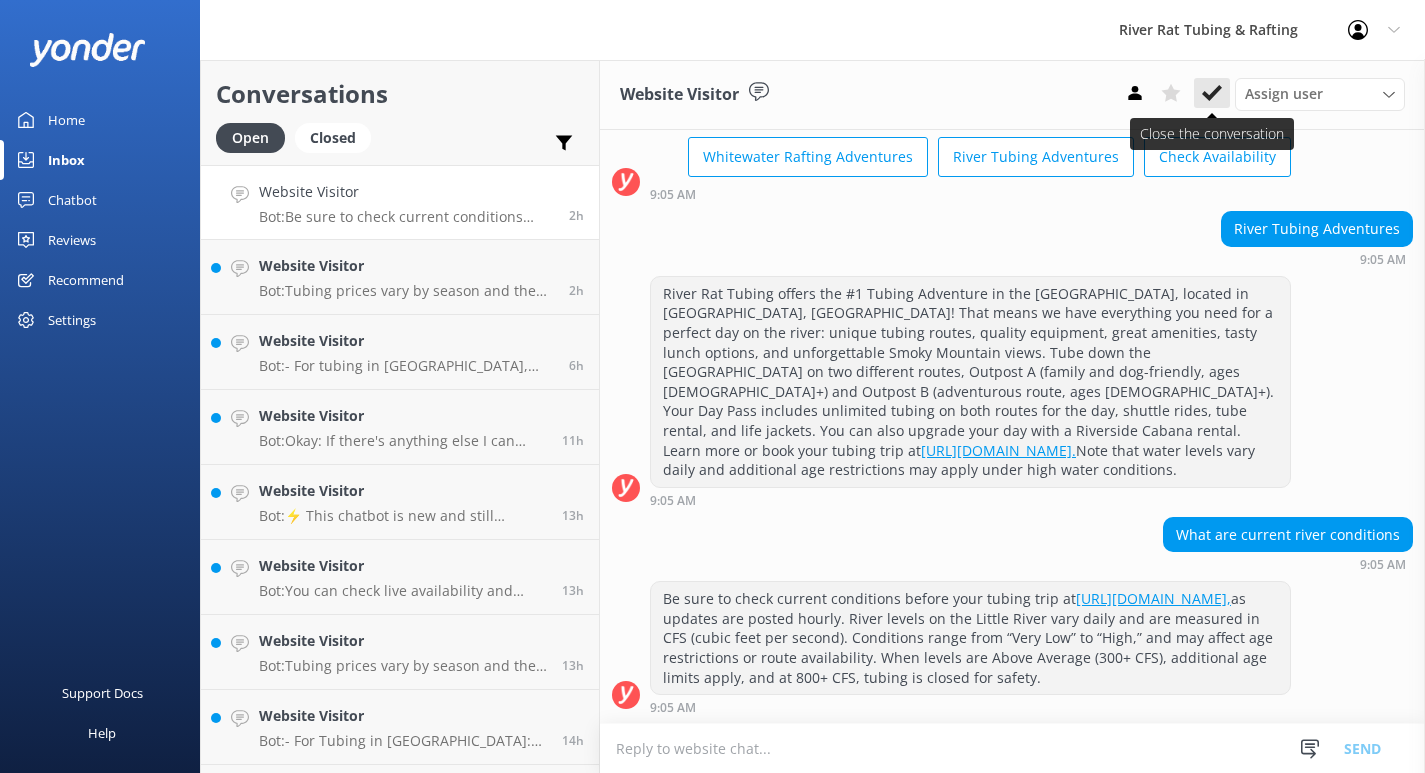 click 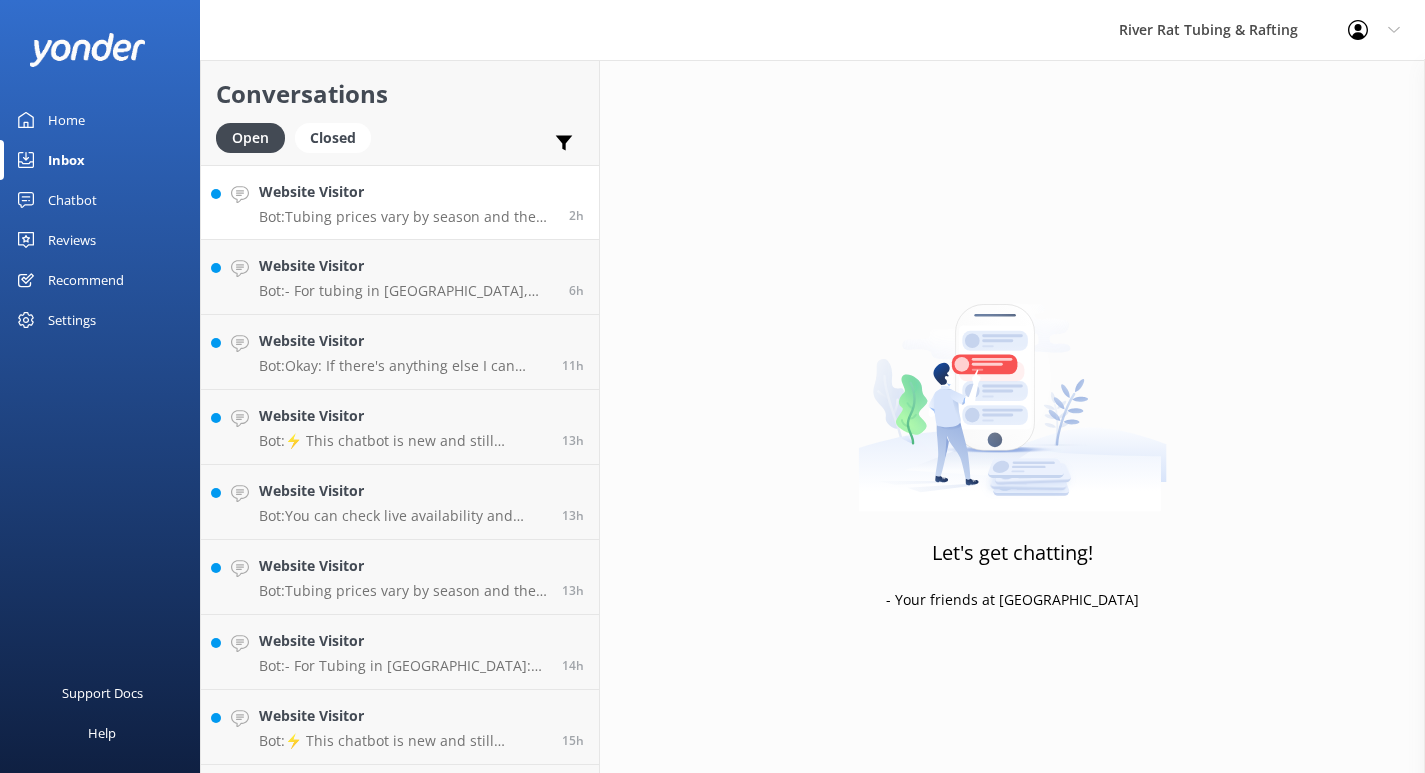 click on "Bot:  Tubing prices vary by season and the type of pass you choose. For full pricing details, visit [URL][DOMAIN_NAME]." at bounding box center [406, 217] 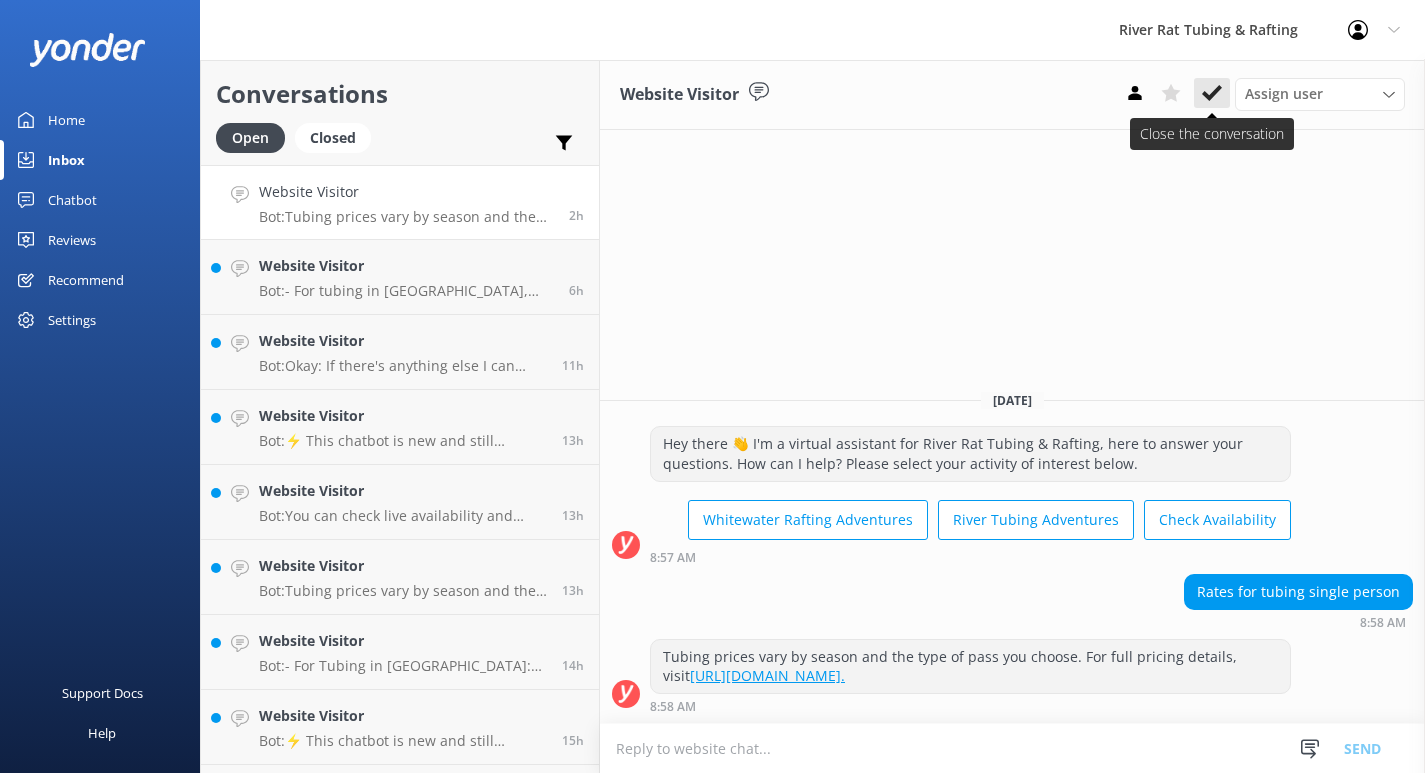 click 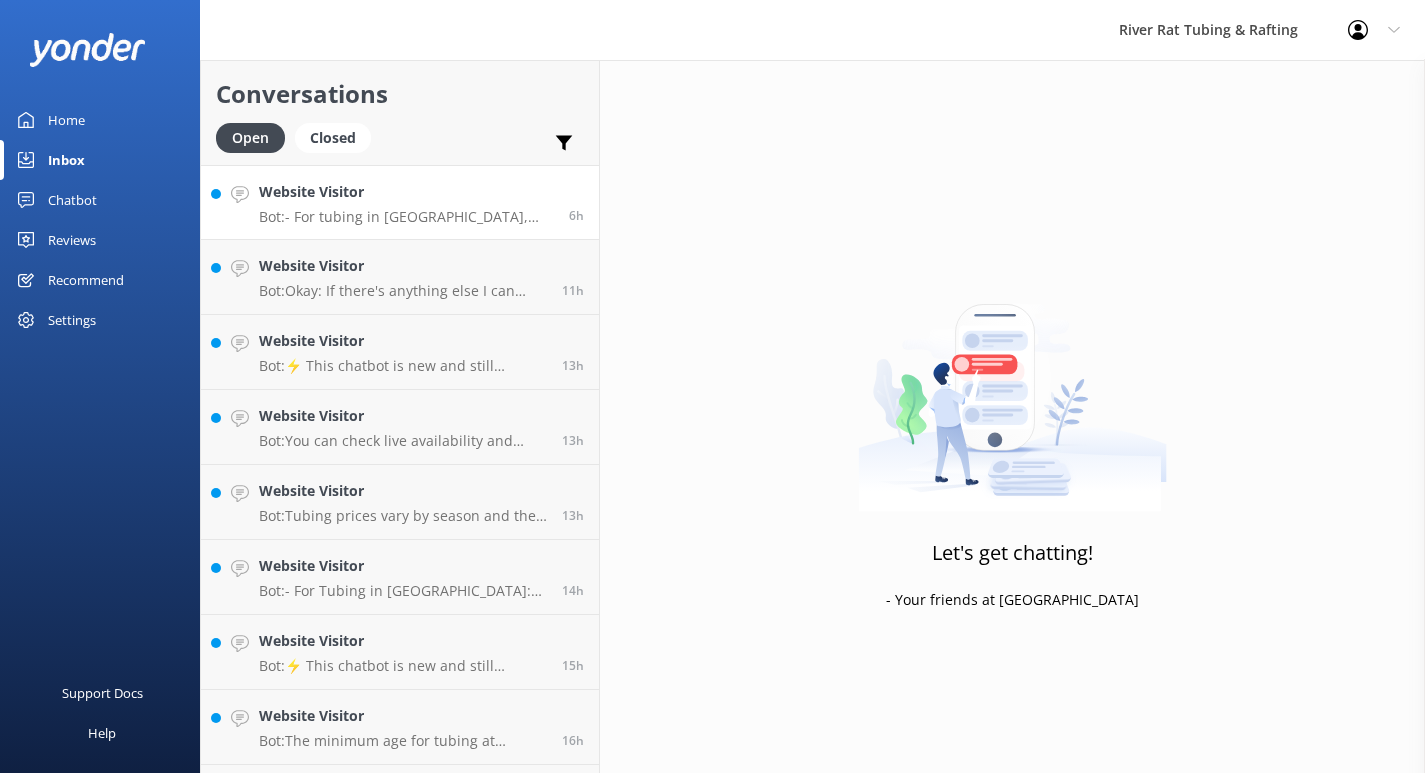 click on "Website Visitor Bot:  - For tubing in [GEOGRAPHIC_DATA], alcohol is allowed on the property but prohibited on the river.
- For whitewater rafting in [GEOGRAPHIC_DATA], alcohol consumption is only permitted after your rafting trip. 6h" at bounding box center [400, 202] 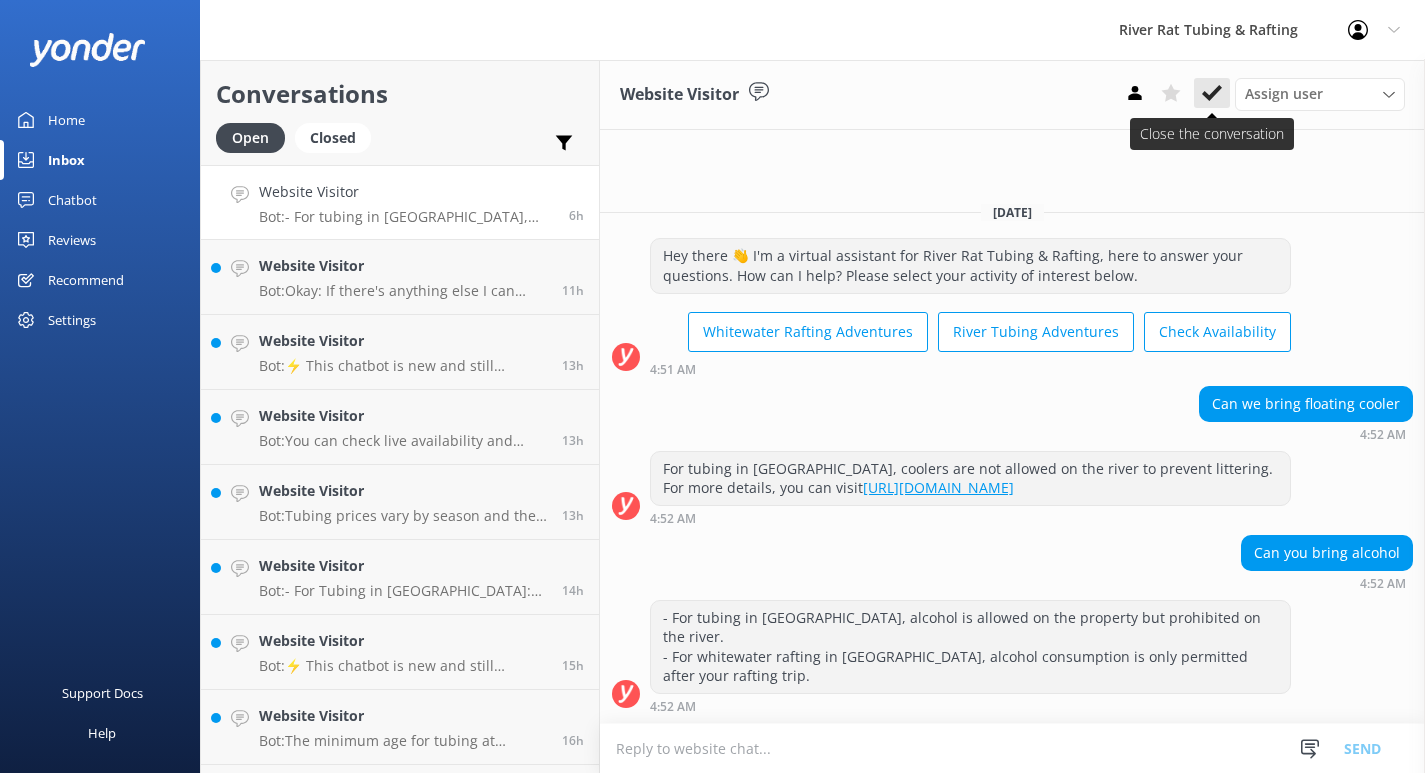 click 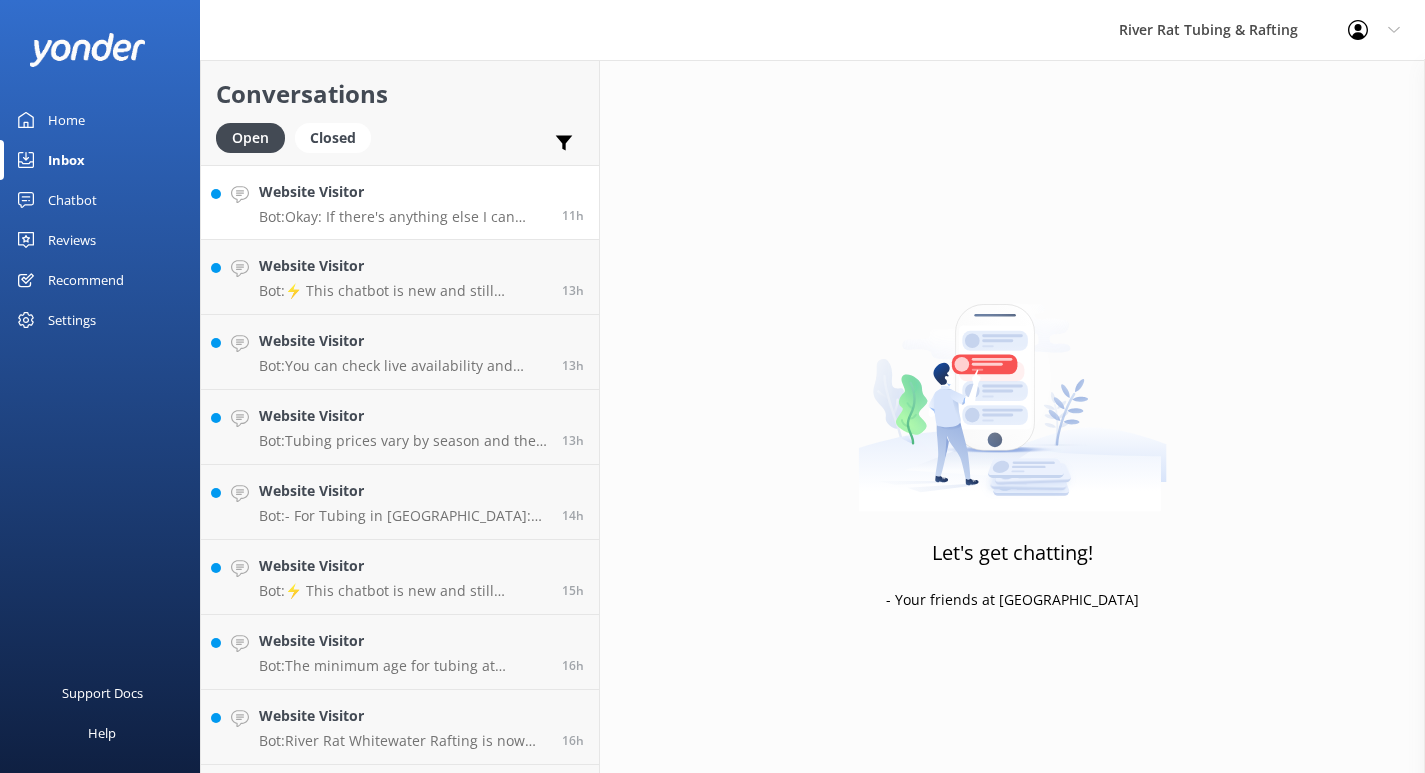click on "Bot:  Okay: If there's anything else I can help with, let me know!" at bounding box center (403, 217) 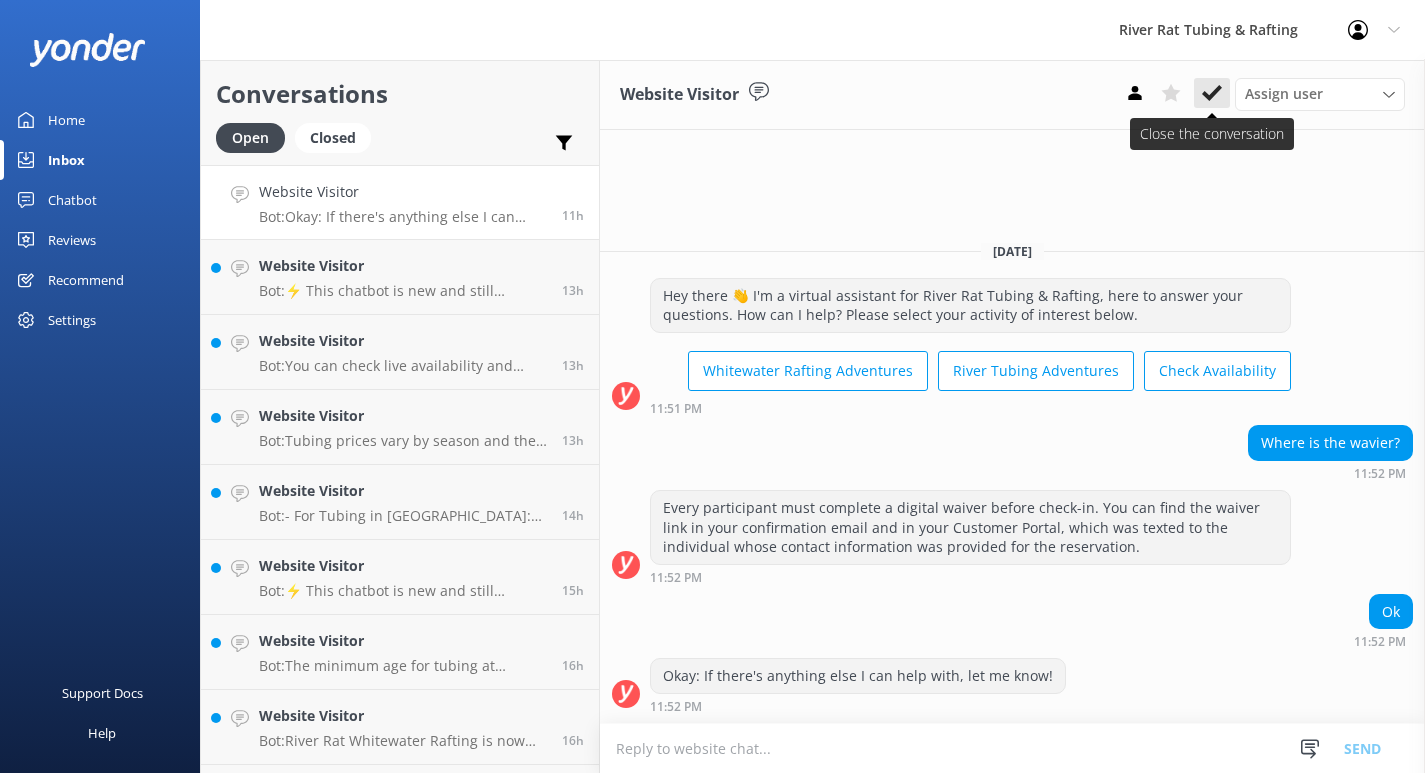 click at bounding box center (1212, 93) 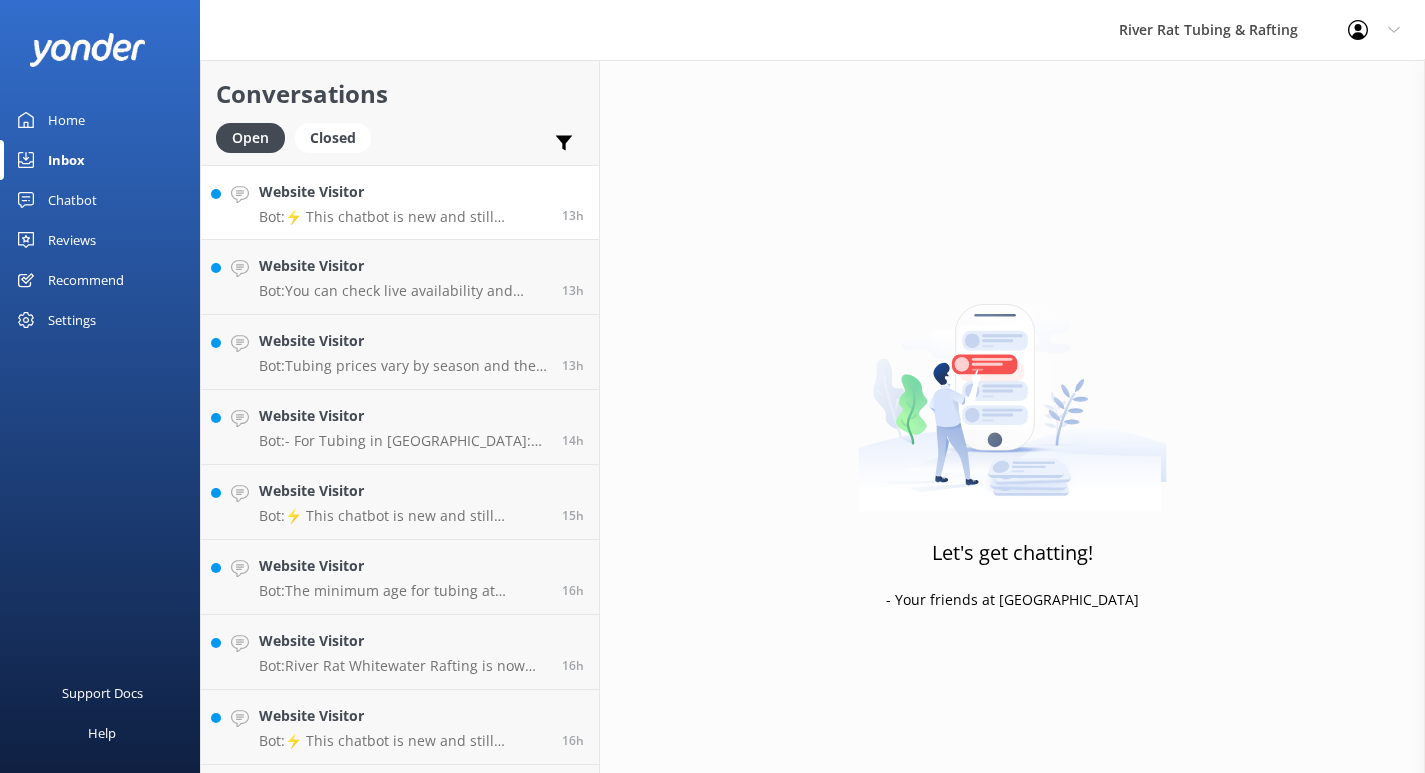 click on "Website Visitor Bot:  ⚡ This chatbot is new and still learning. You're welcome to ask a new question and our automated FAQ bot might be able to help. OR you can Call Us at [PHONE_NUMBER] or fill out this Contact Us form: [URL][DOMAIN_NAME]" at bounding box center [403, 202] 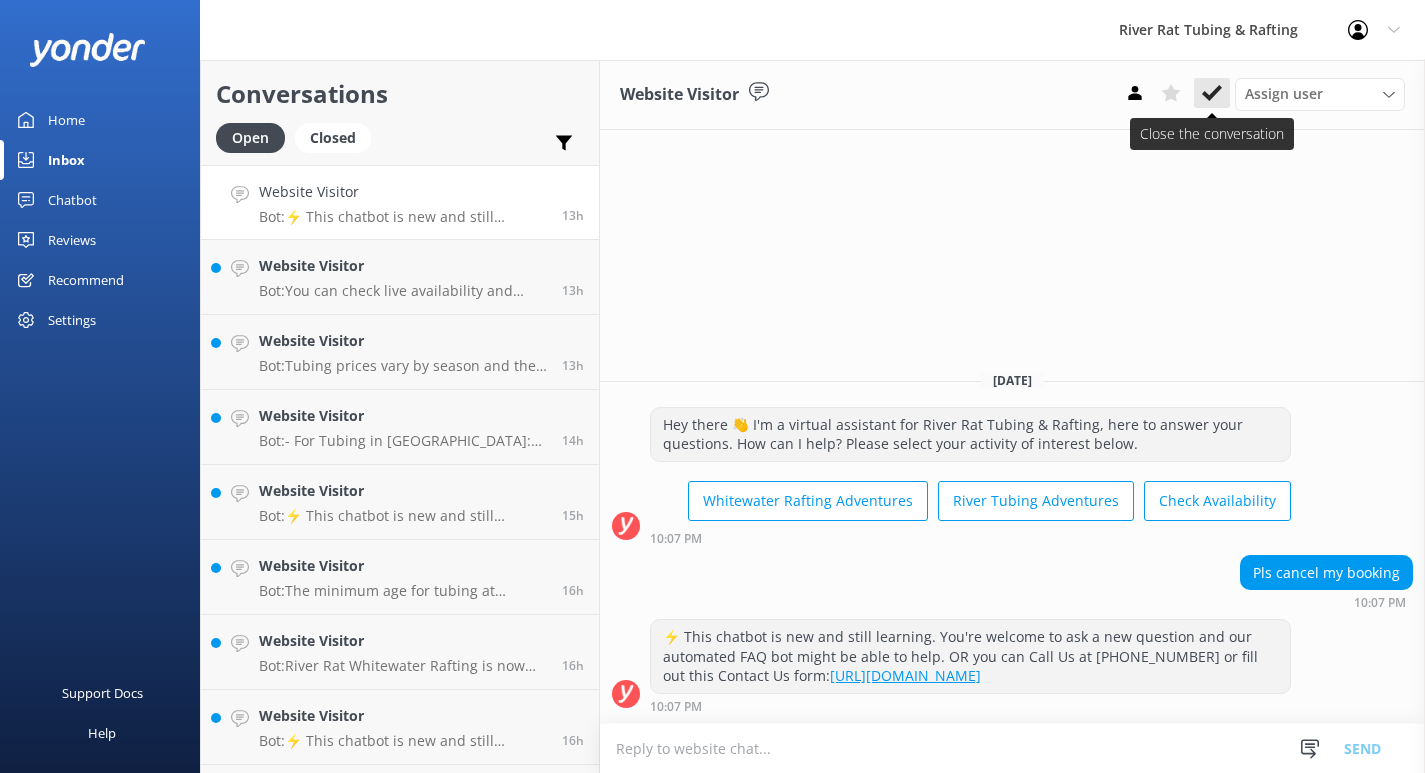 click 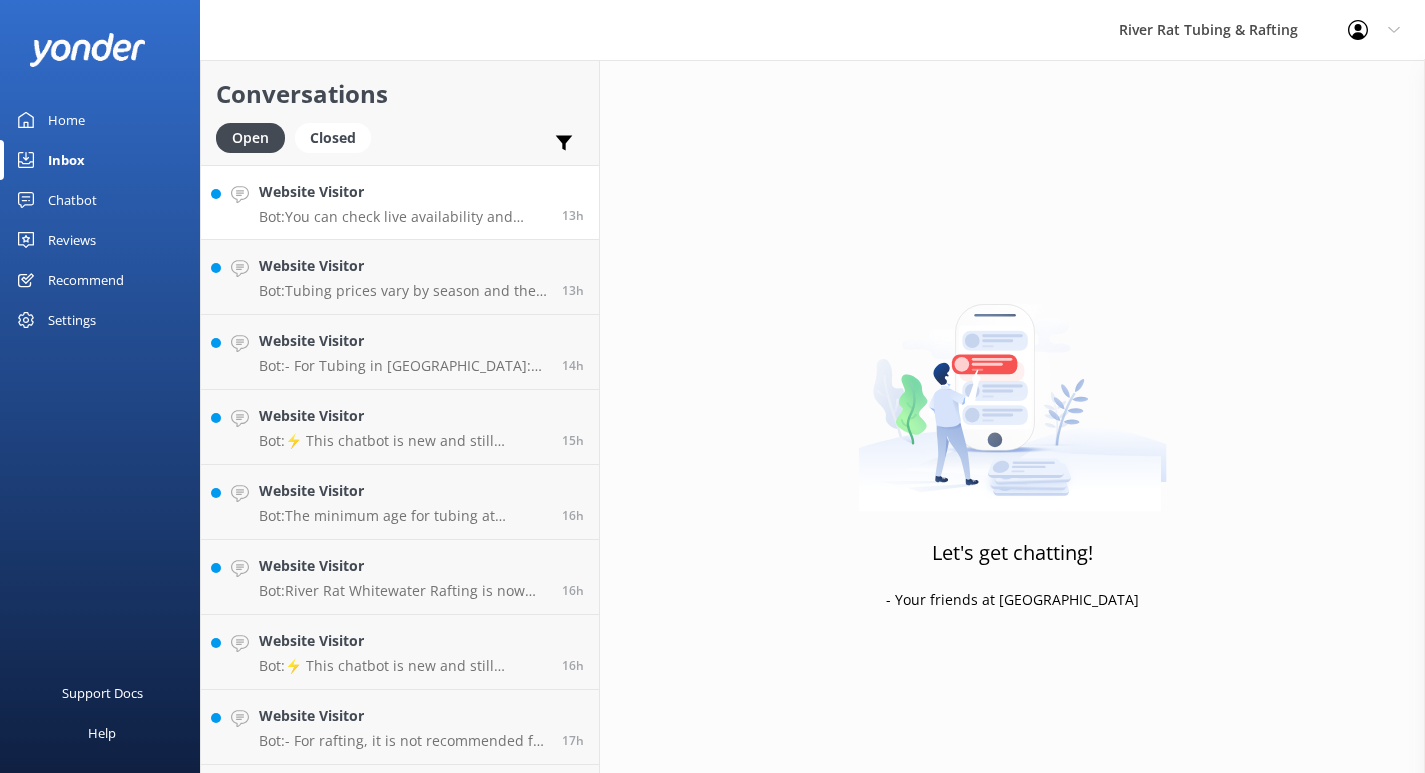 click on "Bot:  You can check live availability and book your tubing, rafting, packages, or gift certificates online anytime at [URL][DOMAIN_NAME]. The military discount applies to in-store merchandise only, not online bookings." at bounding box center (403, 217) 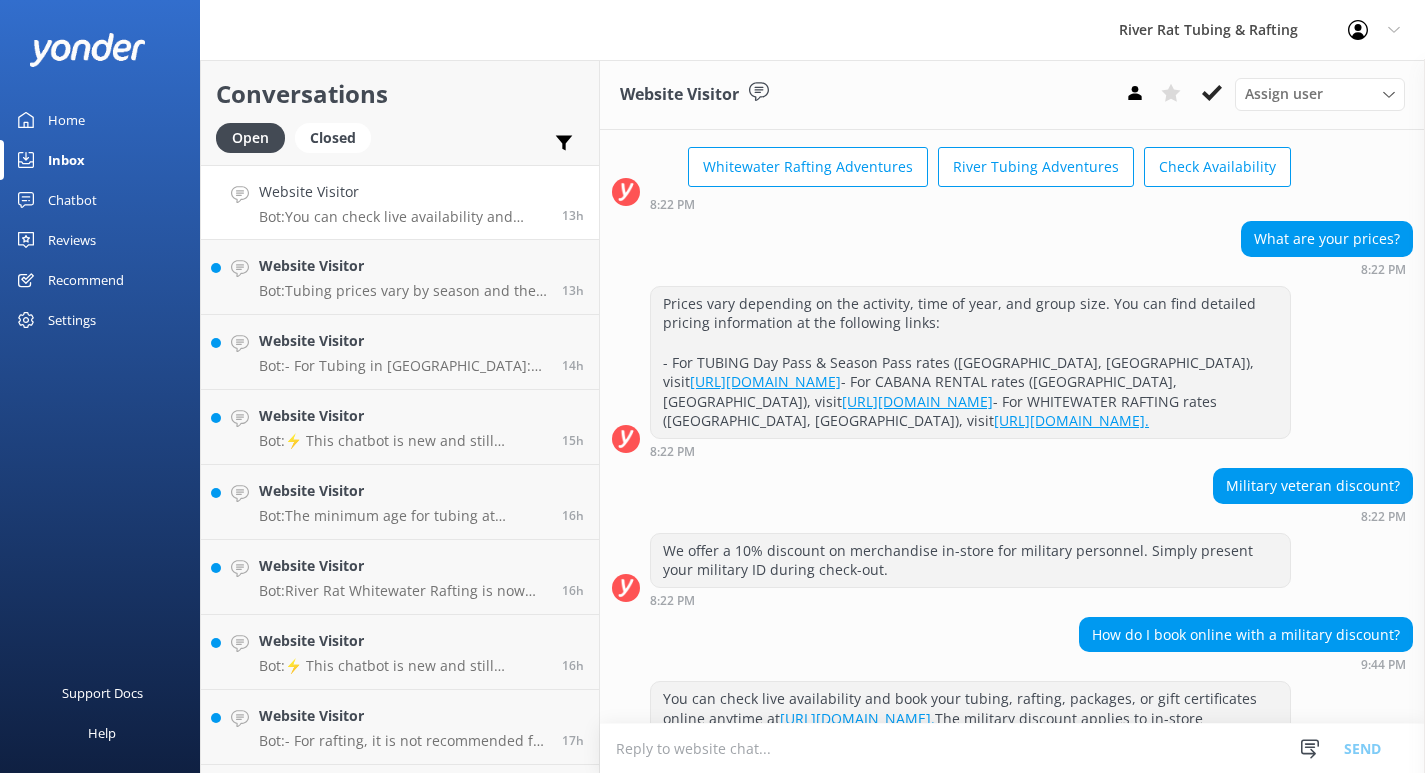 scroll, scrollTop: 95, scrollLeft: 0, axis: vertical 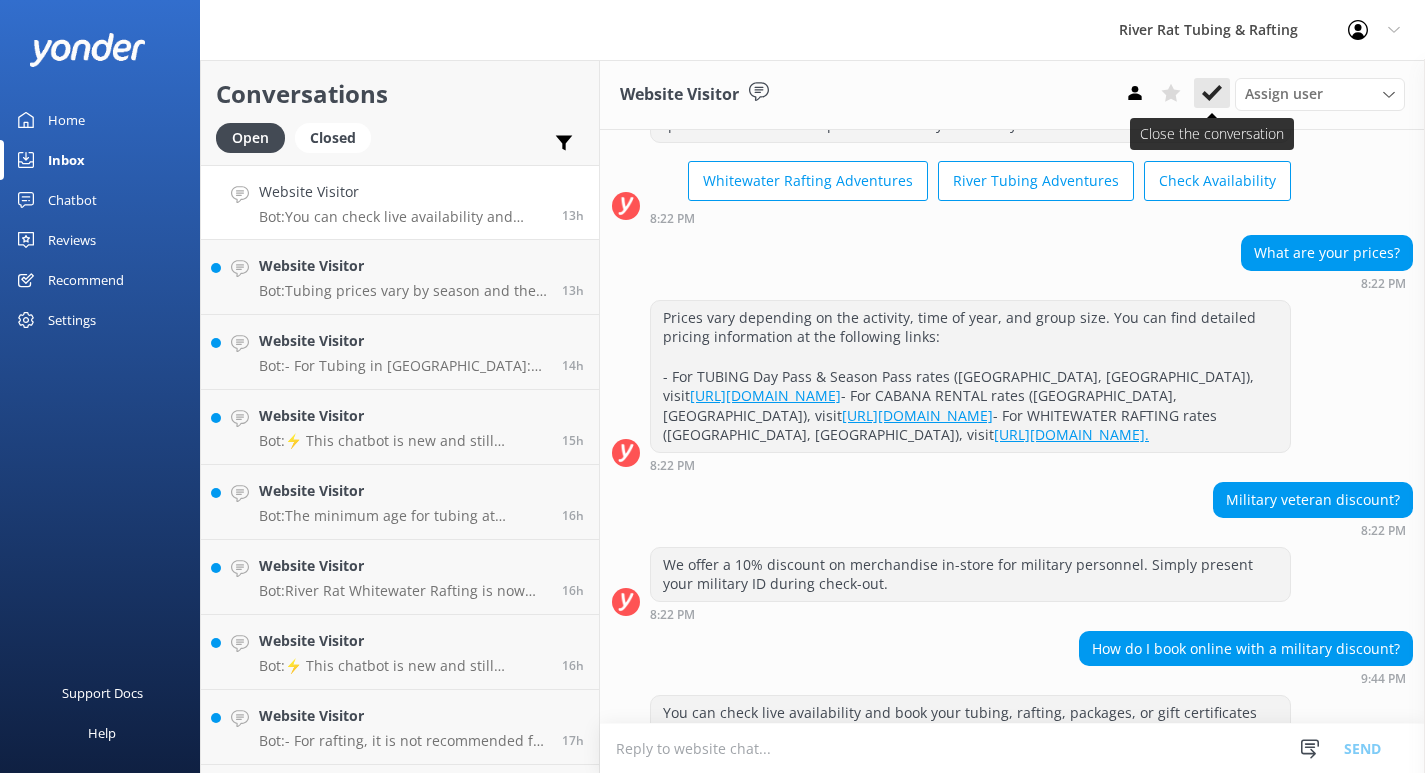 click 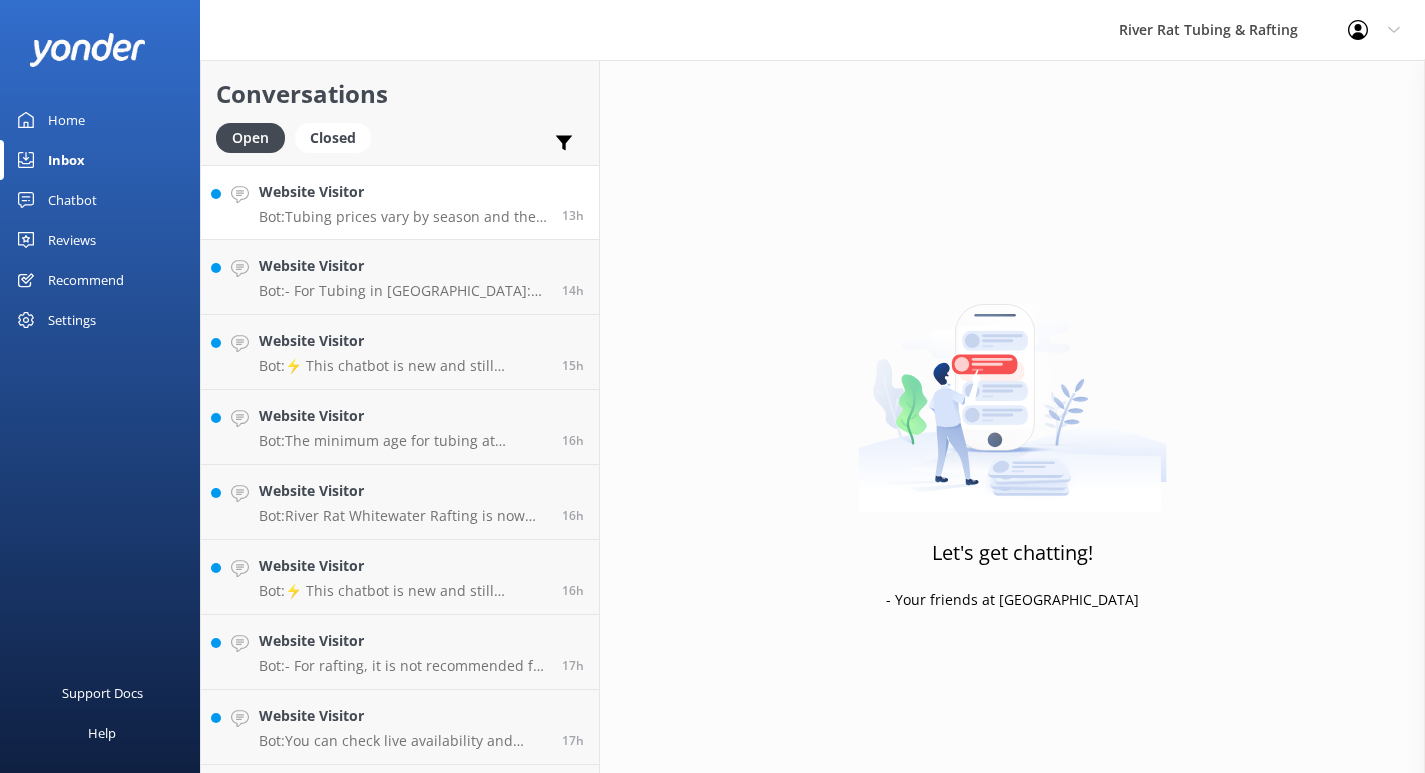 click on "Website Visitor Bot:  Tubing prices vary by season and the type of pass you choose. For full pricing details, visit [URL][DOMAIN_NAME]." at bounding box center (403, 202) 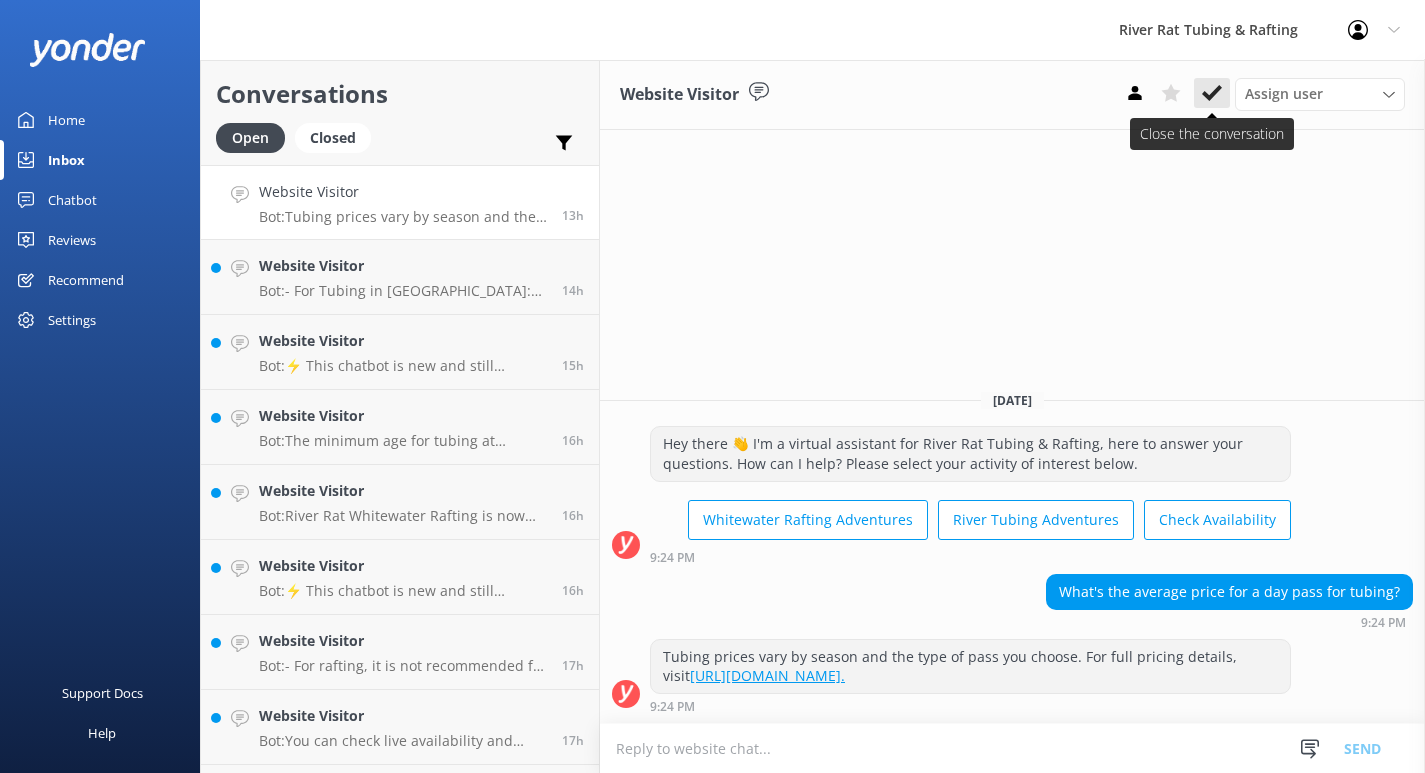 click 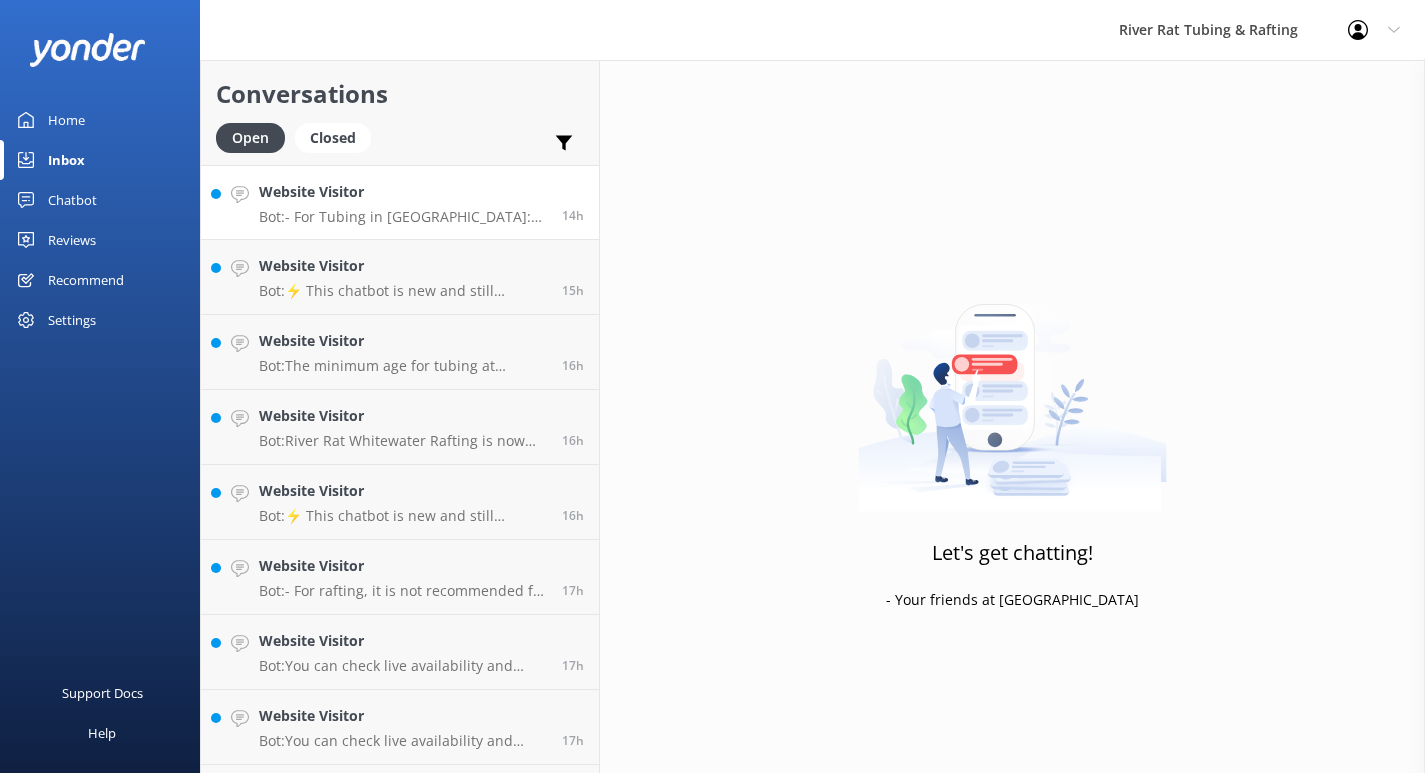 click on "Bot:  - For Tubing in [GEOGRAPHIC_DATA]: You can bring your own food or snacks to enjoy before or after your float, but not on the river. There is plenty of picnic space available.
- For Whitewater Rafting in [GEOGRAPHIC_DATA]: You can bring your own food or snacks to the outpost, where there is plenty of seating available." at bounding box center (403, 217) 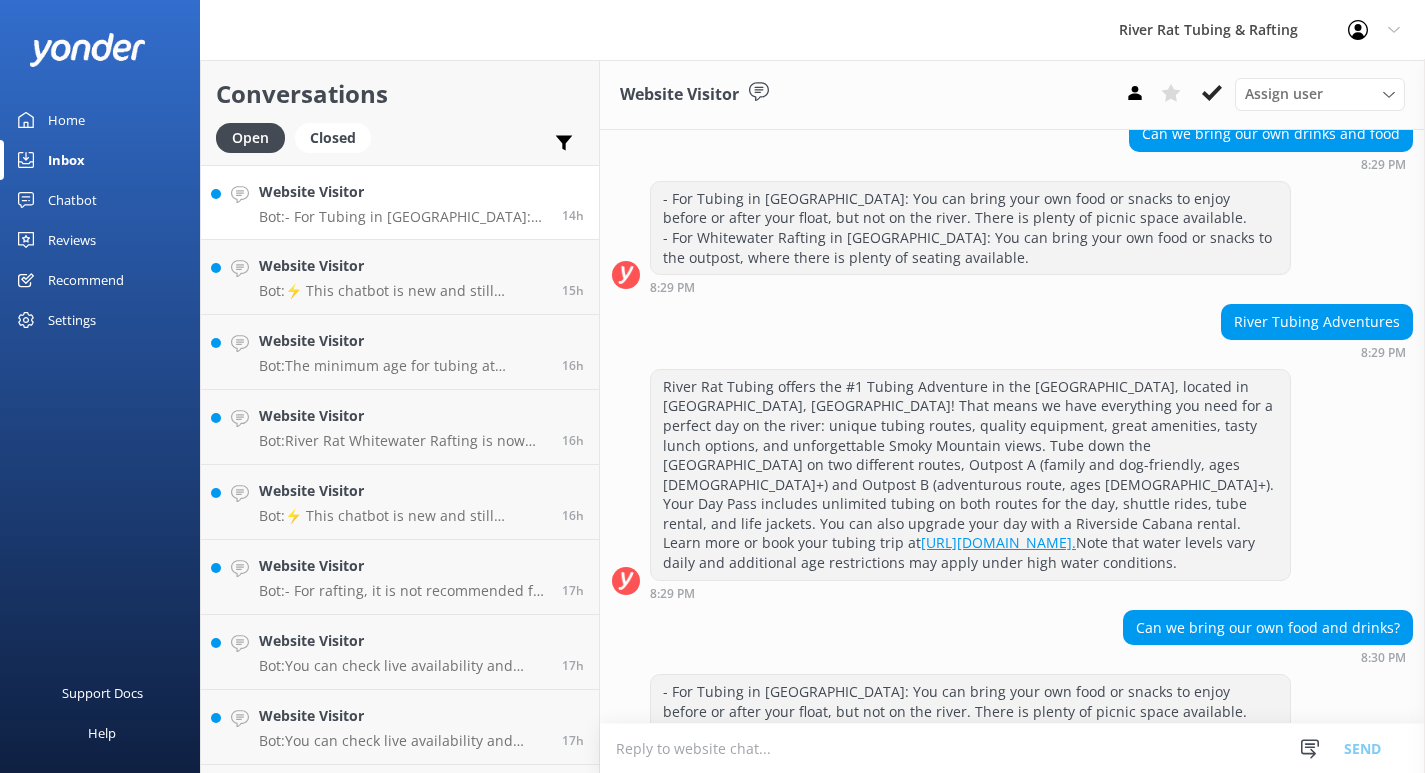 scroll, scrollTop: 268, scrollLeft: 0, axis: vertical 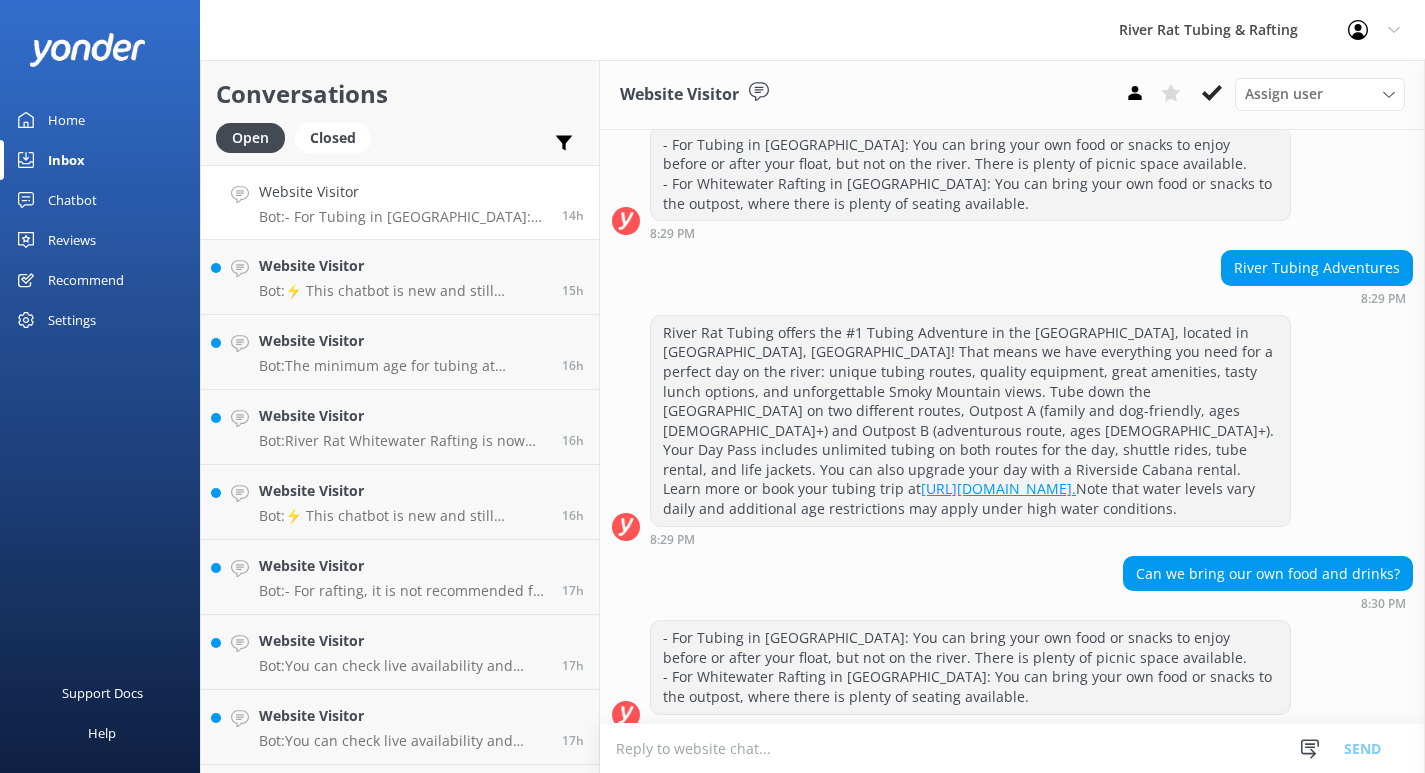 click on "River Tubing Adventures 8:29 PM" at bounding box center (1012, 282) 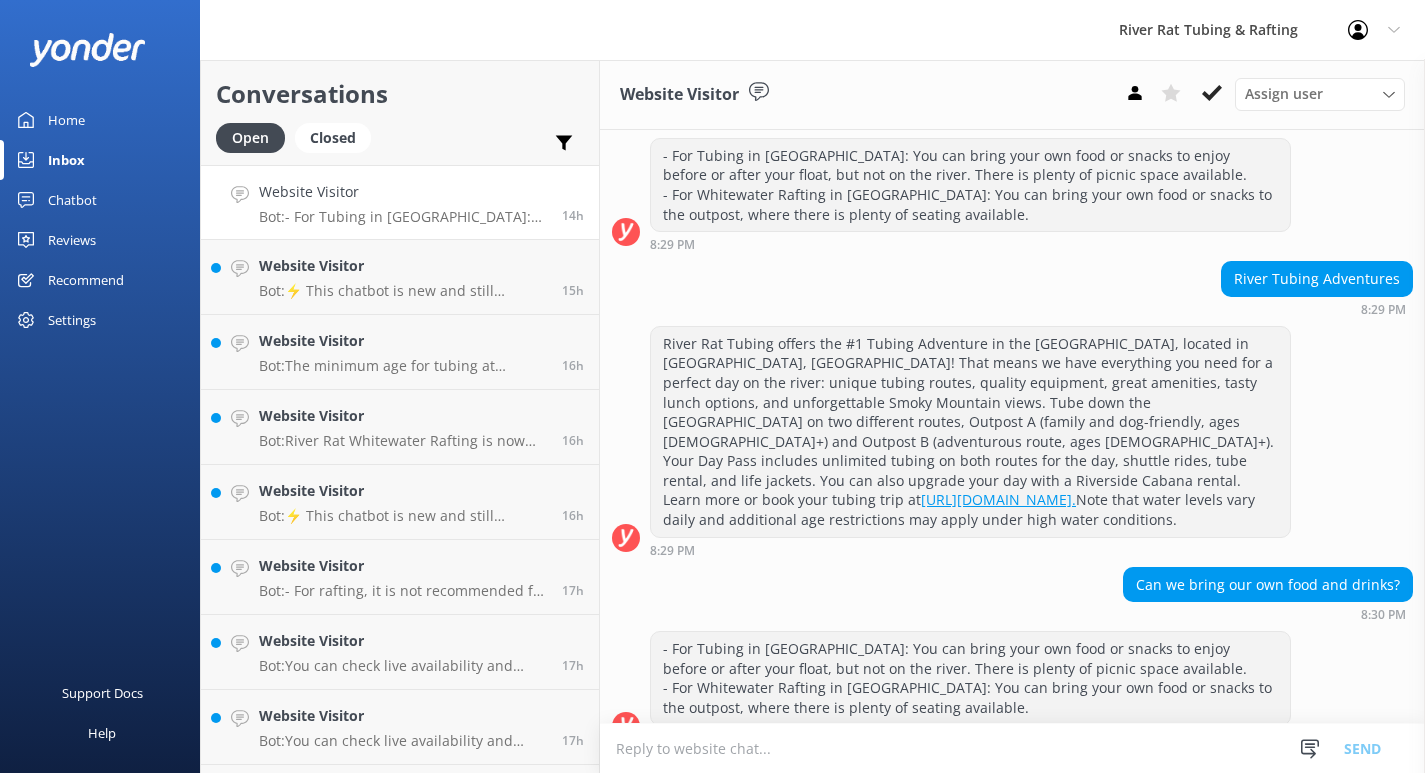scroll, scrollTop: 251, scrollLeft: 0, axis: vertical 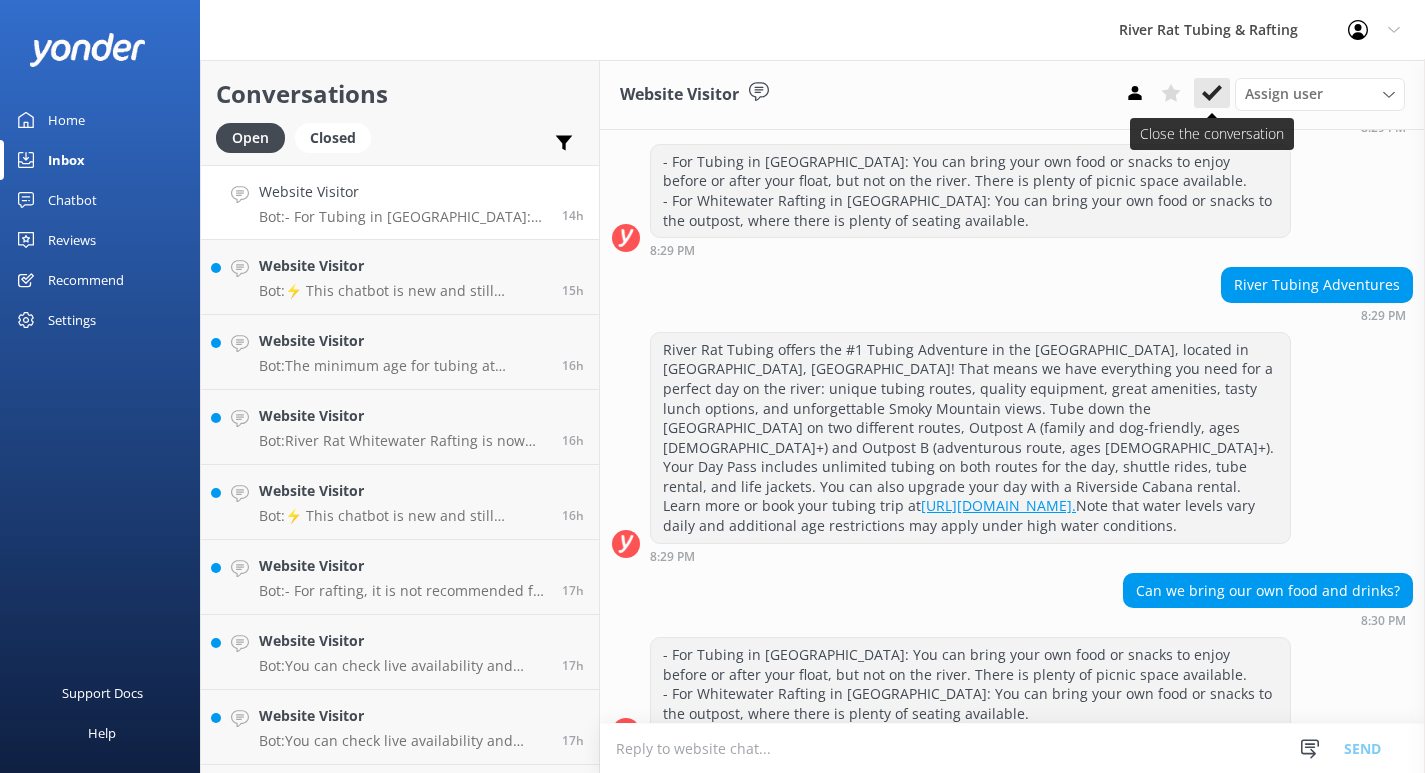 click 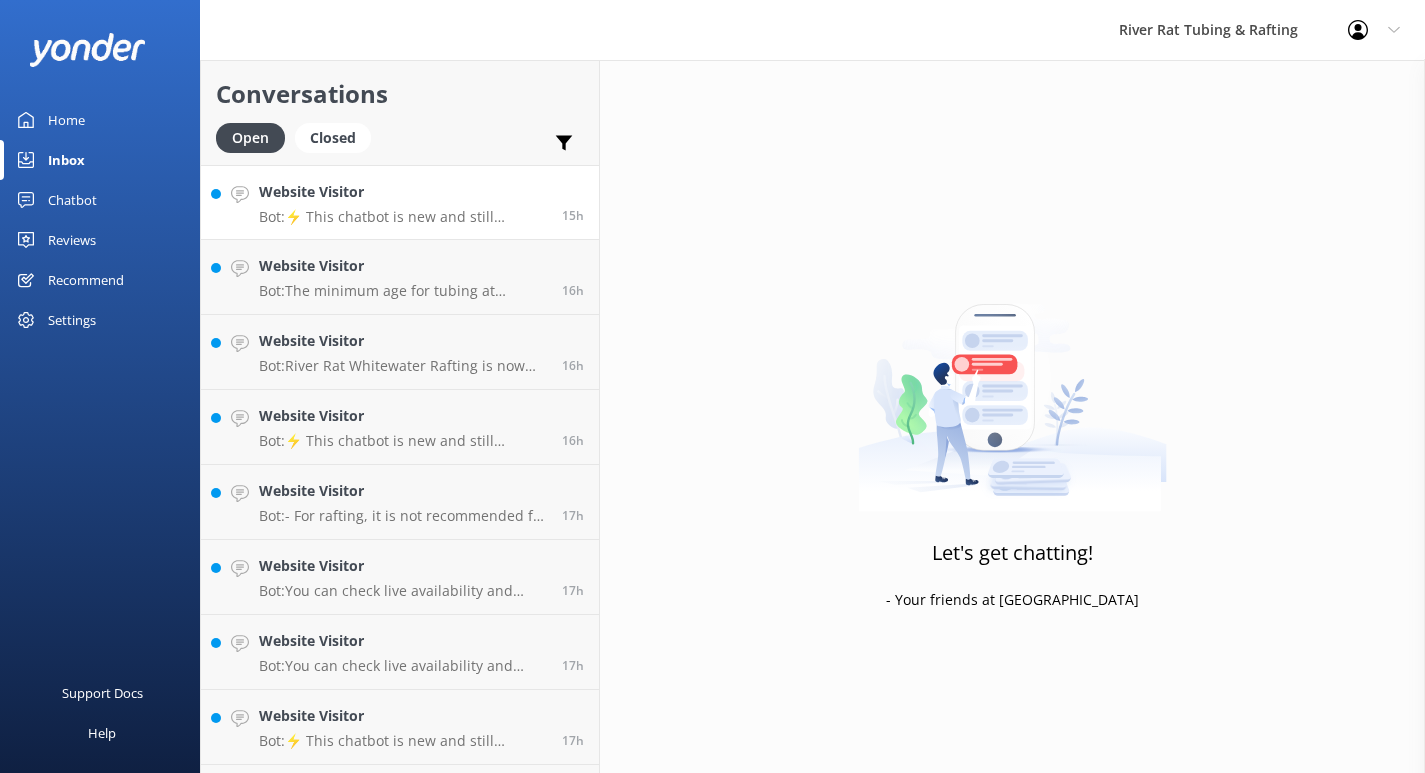 click on "Website Visitor Bot:  ⚡ This chatbot is new and still learning. You're welcome to ask a new question and our automated FAQ bot might be able to help. OR you can Call Us at [PHONE_NUMBER] or fill out this Contact Us form: [URL][DOMAIN_NAME]" at bounding box center [403, 202] 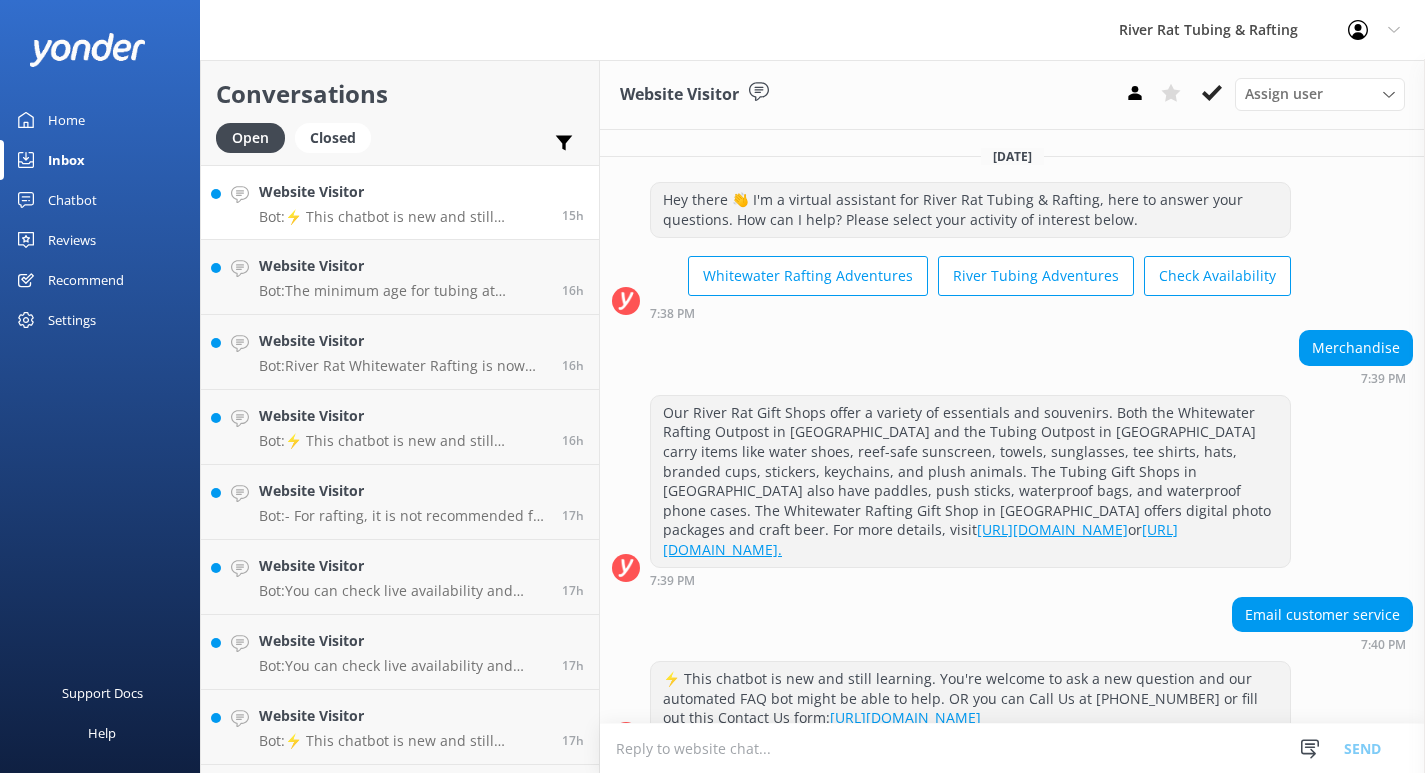 scroll, scrollTop: 41, scrollLeft: 0, axis: vertical 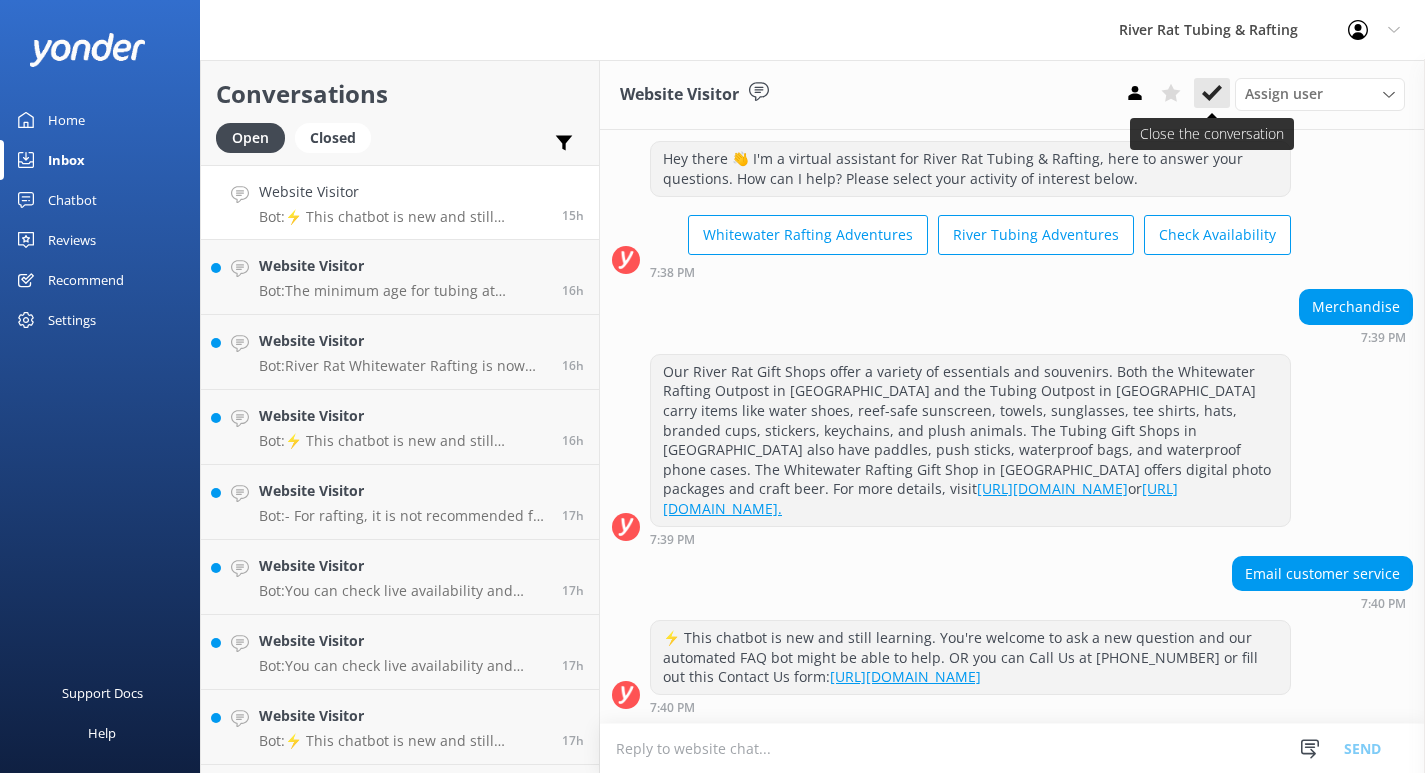 click 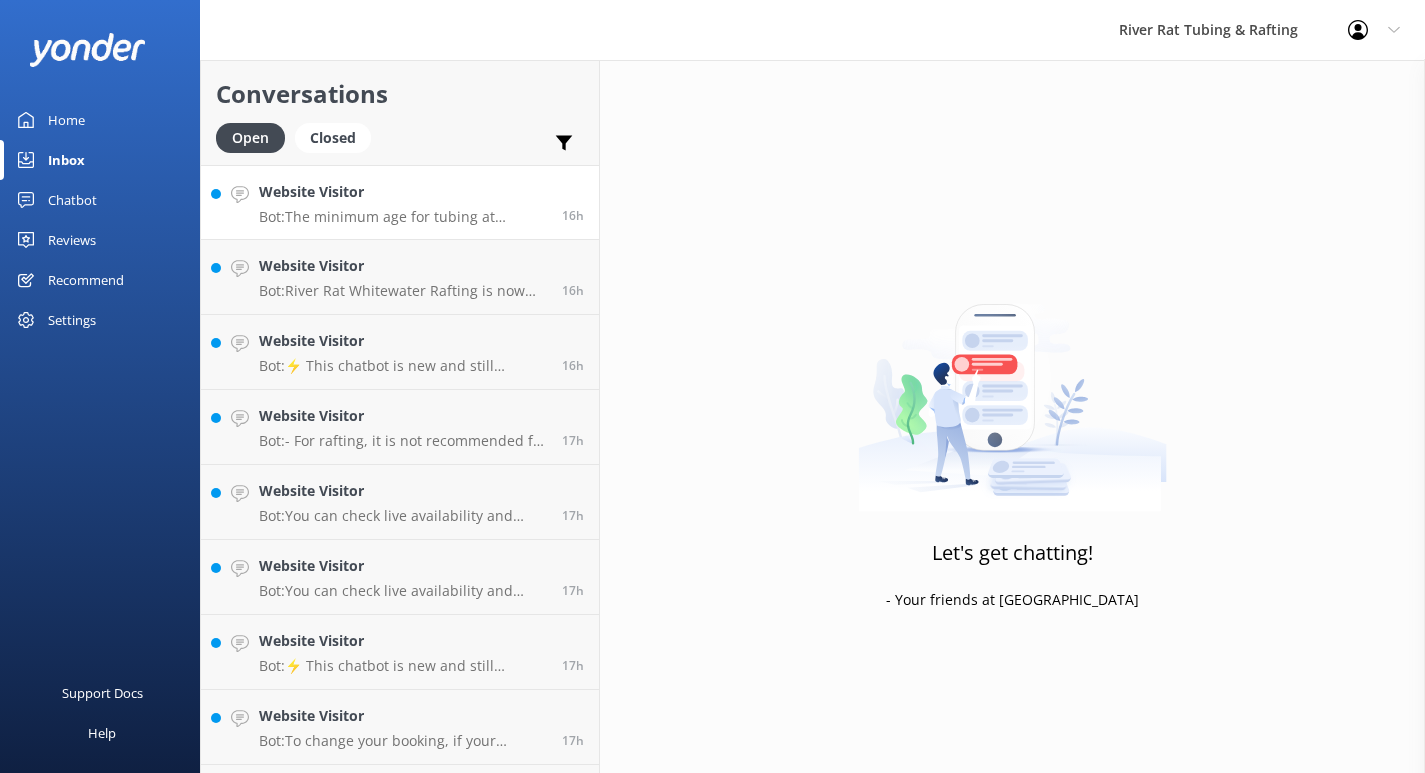 click on "Bot:  The minimum age for tubing at Outpost A (Family Float) is [DEMOGRAPHIC_DATA]. If you have anyone with you younger than the tubing age requirement, you might consider renting a Riverside Cabana instead, as there is no age minimum for those rentals. You can view cabana rentals here: [URL][DOMAIN_NAME]." at bounding box center (403, 217) 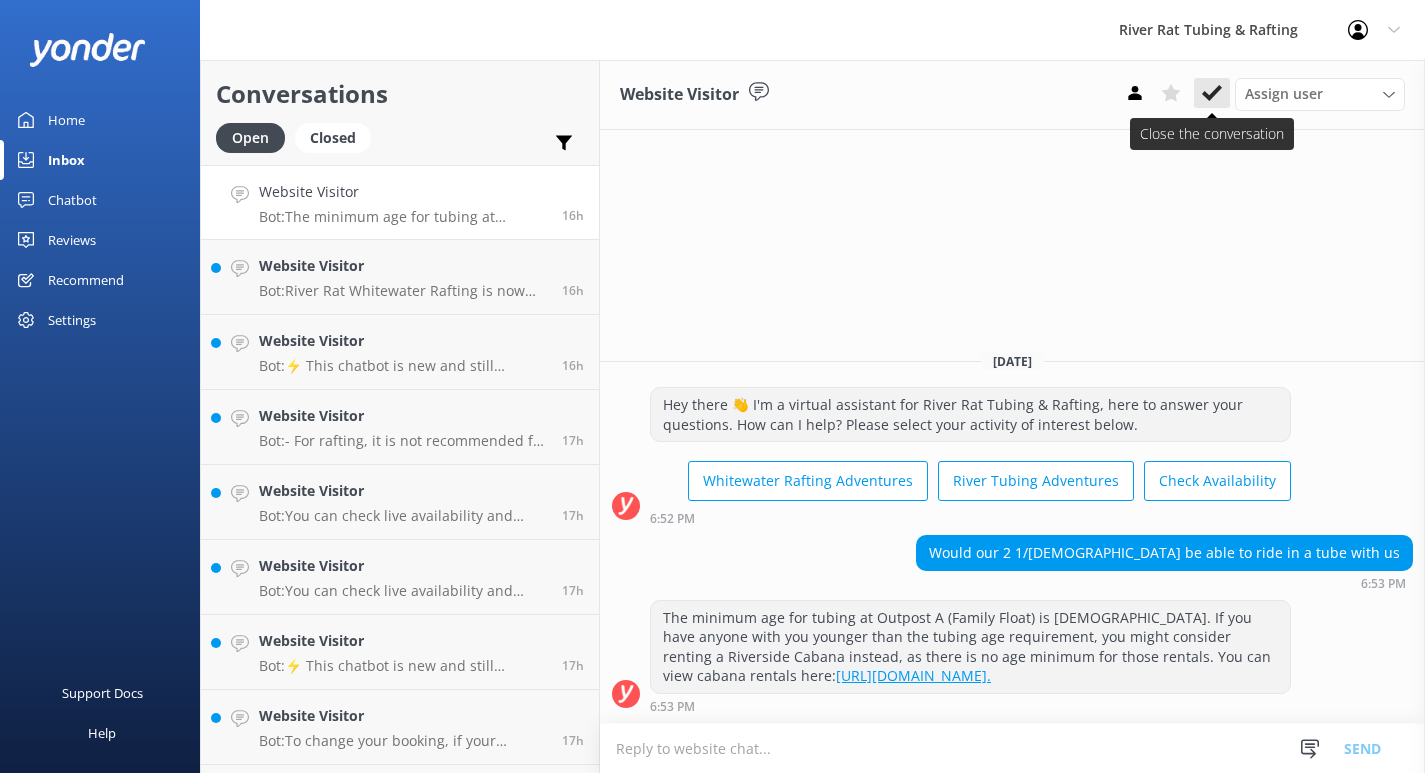click 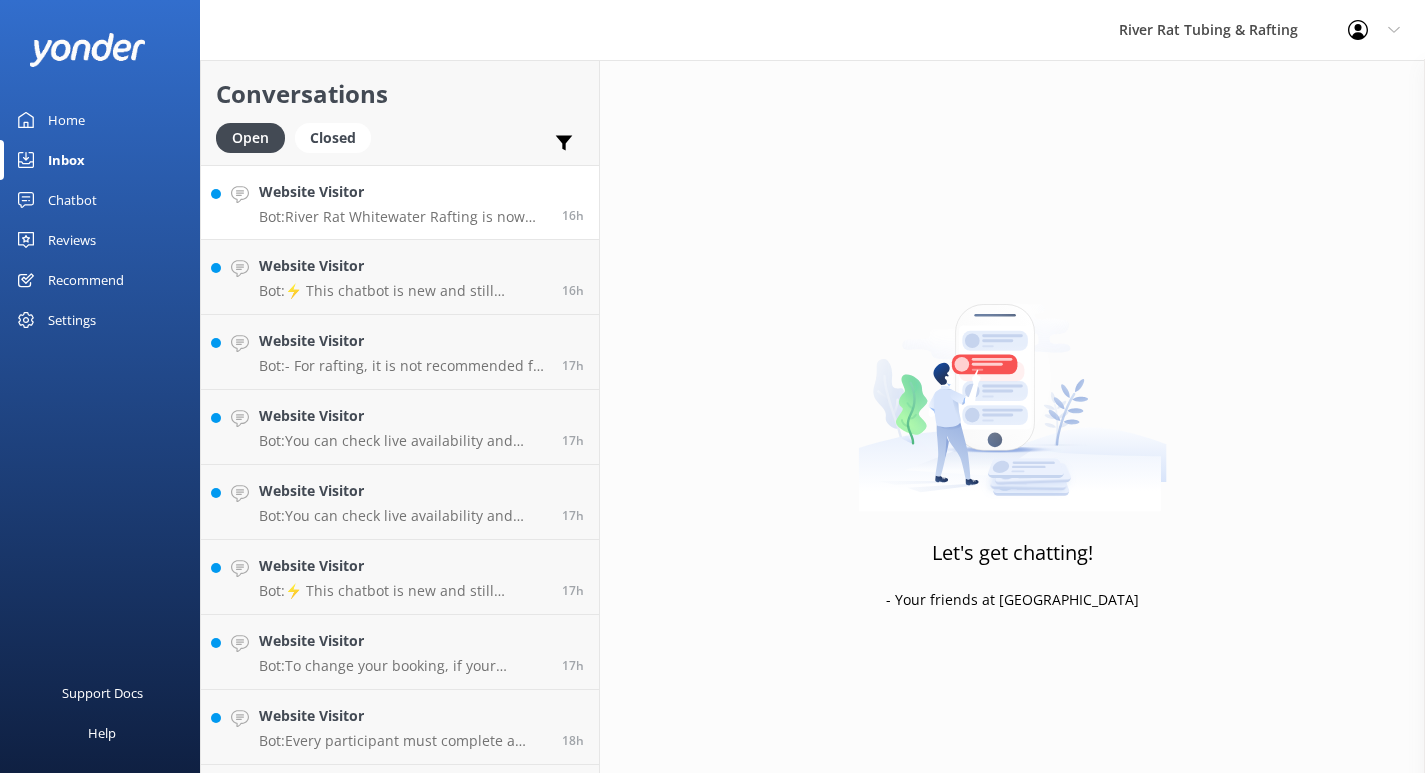 click on "Bot:  River Rat Whitewater Rafting is now rated the #1 Rafting Adventure in the [GEOGRAPHIC_DATA], located in [GEOGRAPHIC_DATA], [GEOGRAPHIC_DATA]! That means top-tier guides, high-quality gear, great amenities, and each trip catered to the adventure level you’re looking for. We offer four exciting rafting trips on the Pigeon River, with options available for both young families and thrill-seekers alike.  You can view all options and book at [URL][DOMAIN_NAME]. Thanks for joining us in our 30th Season!!" at bounding box center [403, 217] 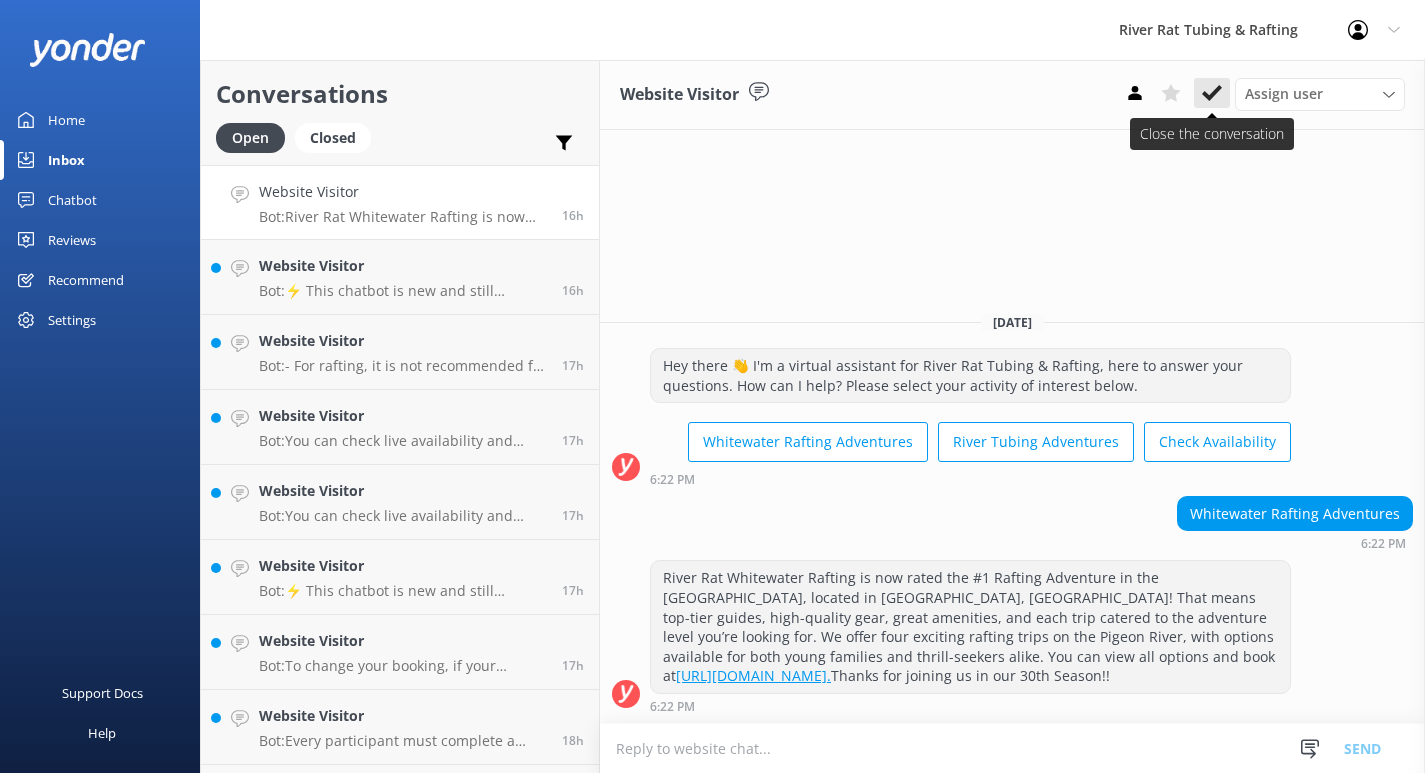 click 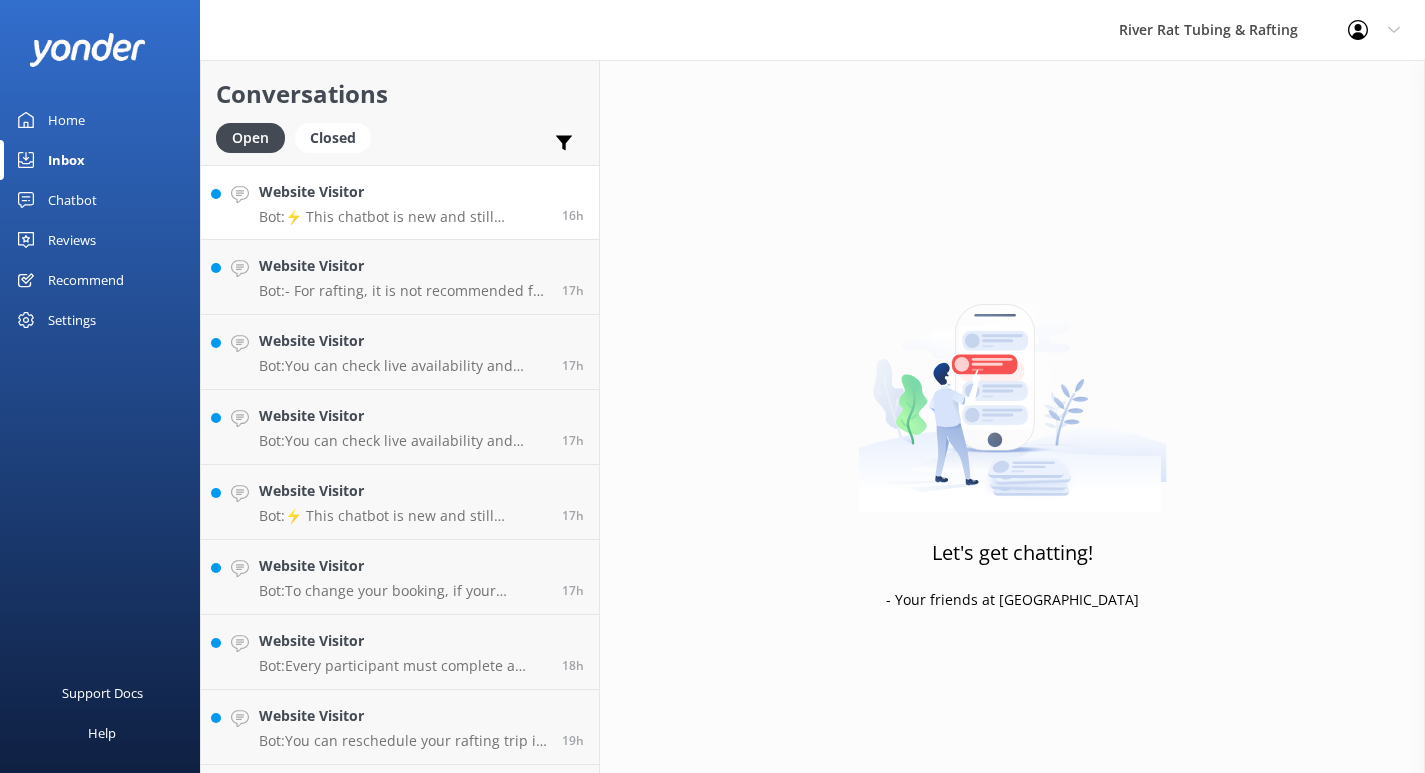 click on "Bot:  ⚡ This chatbot is new and still learning. You're welcome to ask a new question and our automated FAQ bot might be able to help. OR you can Call Us at [PHONE_NUMBER] or fill out this Contact Us form: [URL][DOMAIN_NAME]" at bounding box center (403, 217) 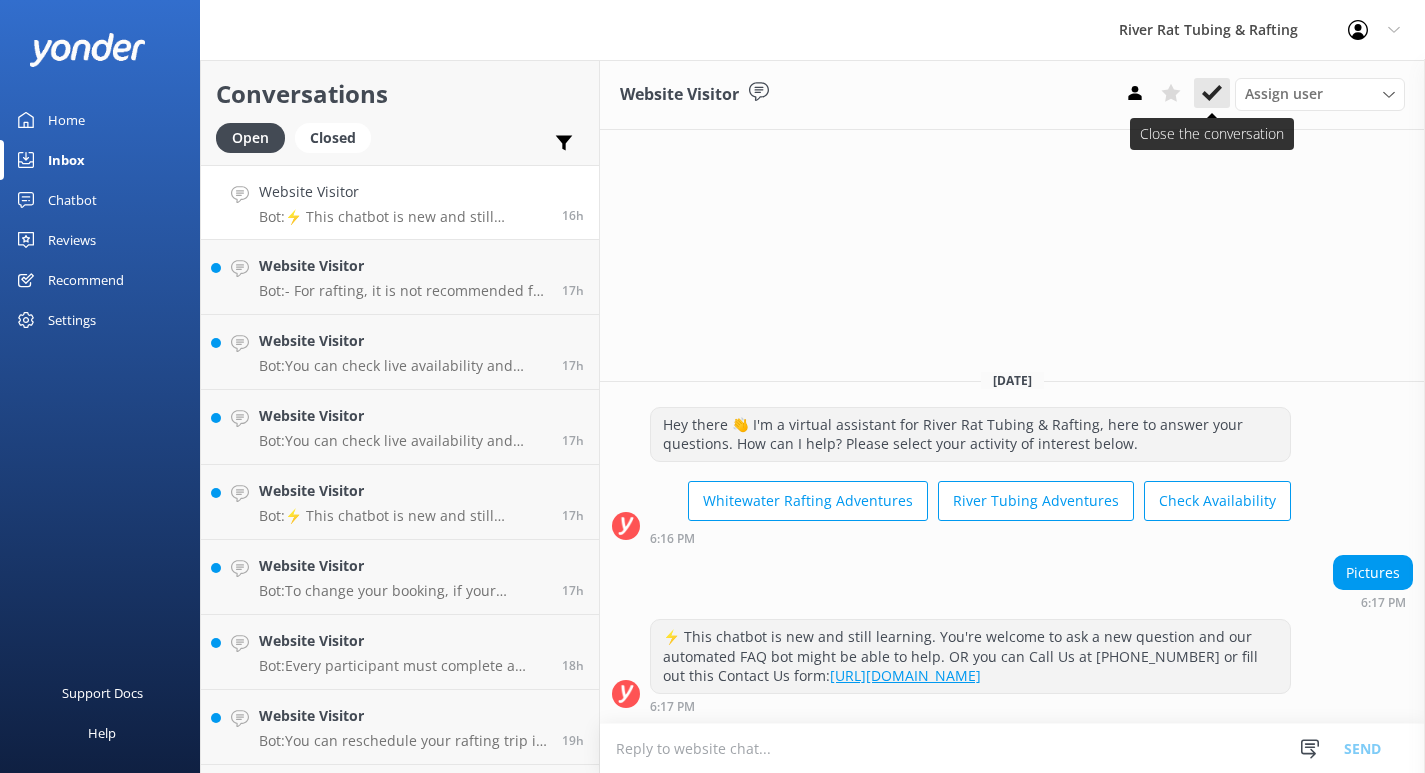 click 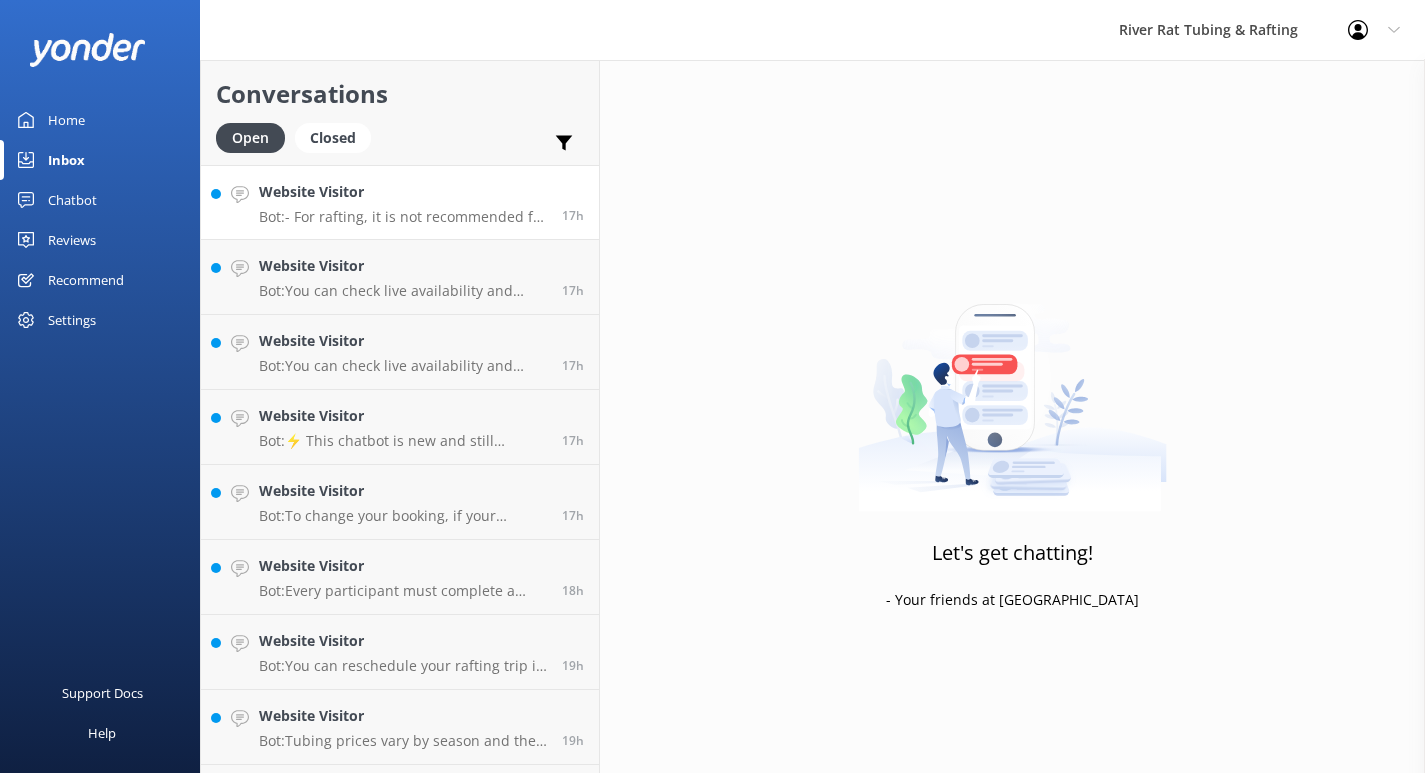 click on "Bot:  - For rafting, it is not recommended for individuals over 300 lbs unless they are physically fit and regularly participate in vigorous exercise. The personal flotation devices fit up to a 52″ chest.
- For tubing, it is also not recommended for individuals over 300 lbs unless they are physically fit and used to regular vigorous activity." at bounding box center [403, 217] 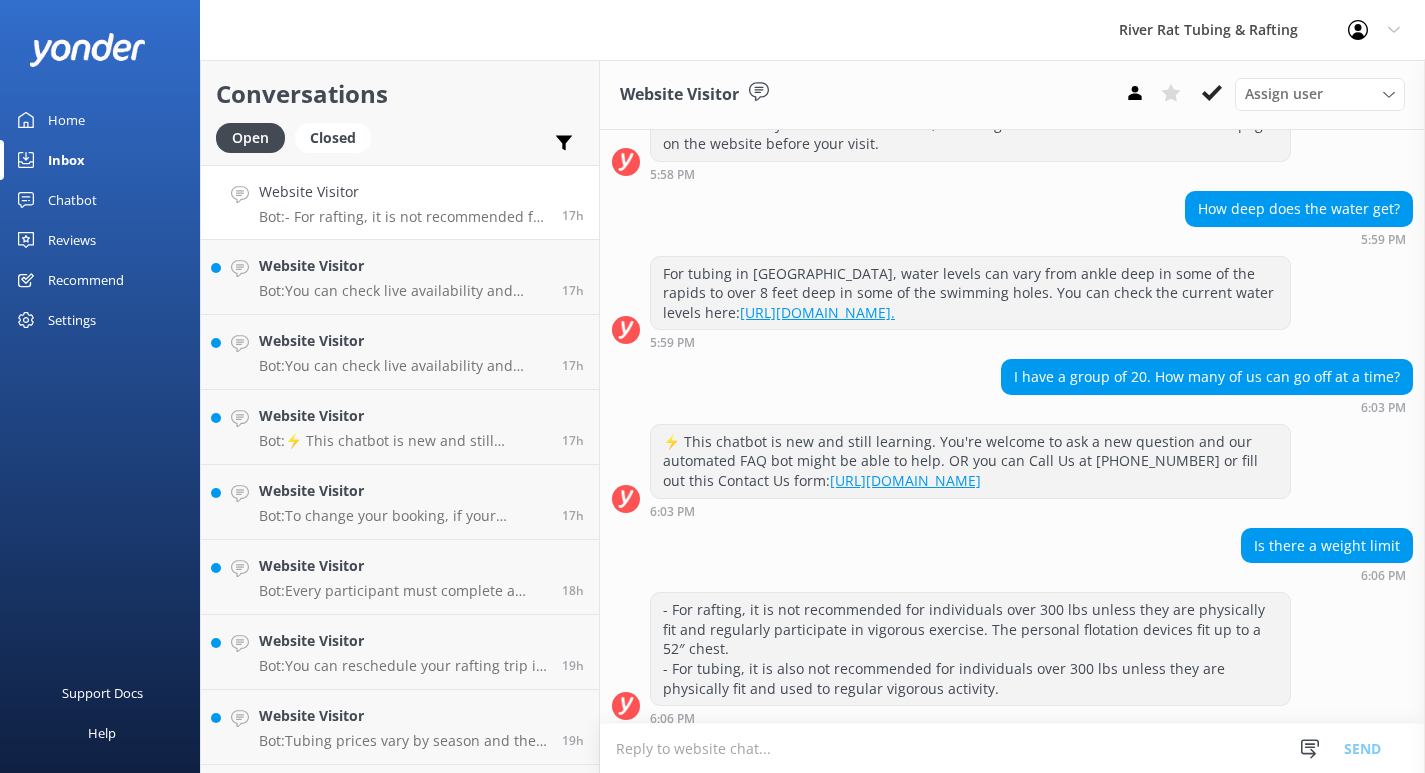 scroll, scrollTop: 487, scrollLeft: 0, axis: vertical 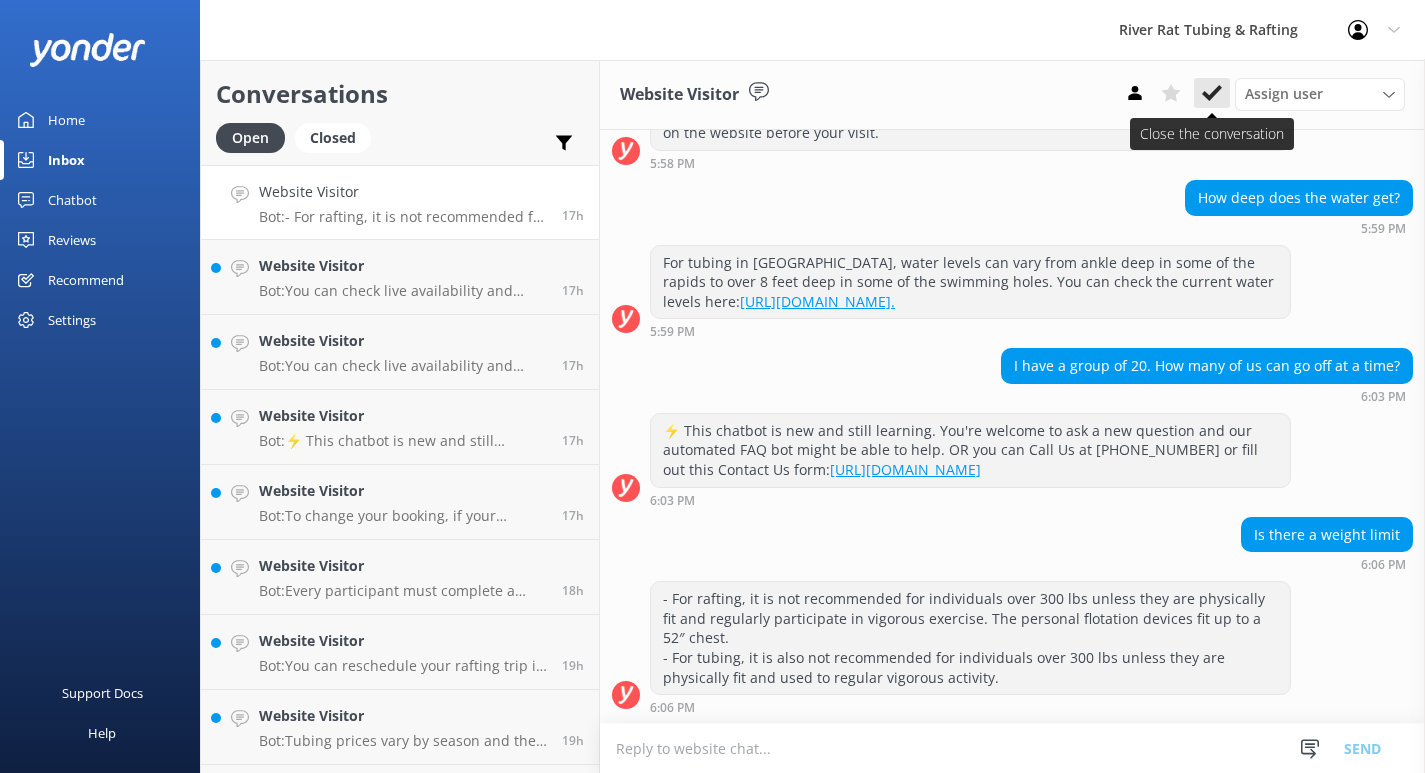 click 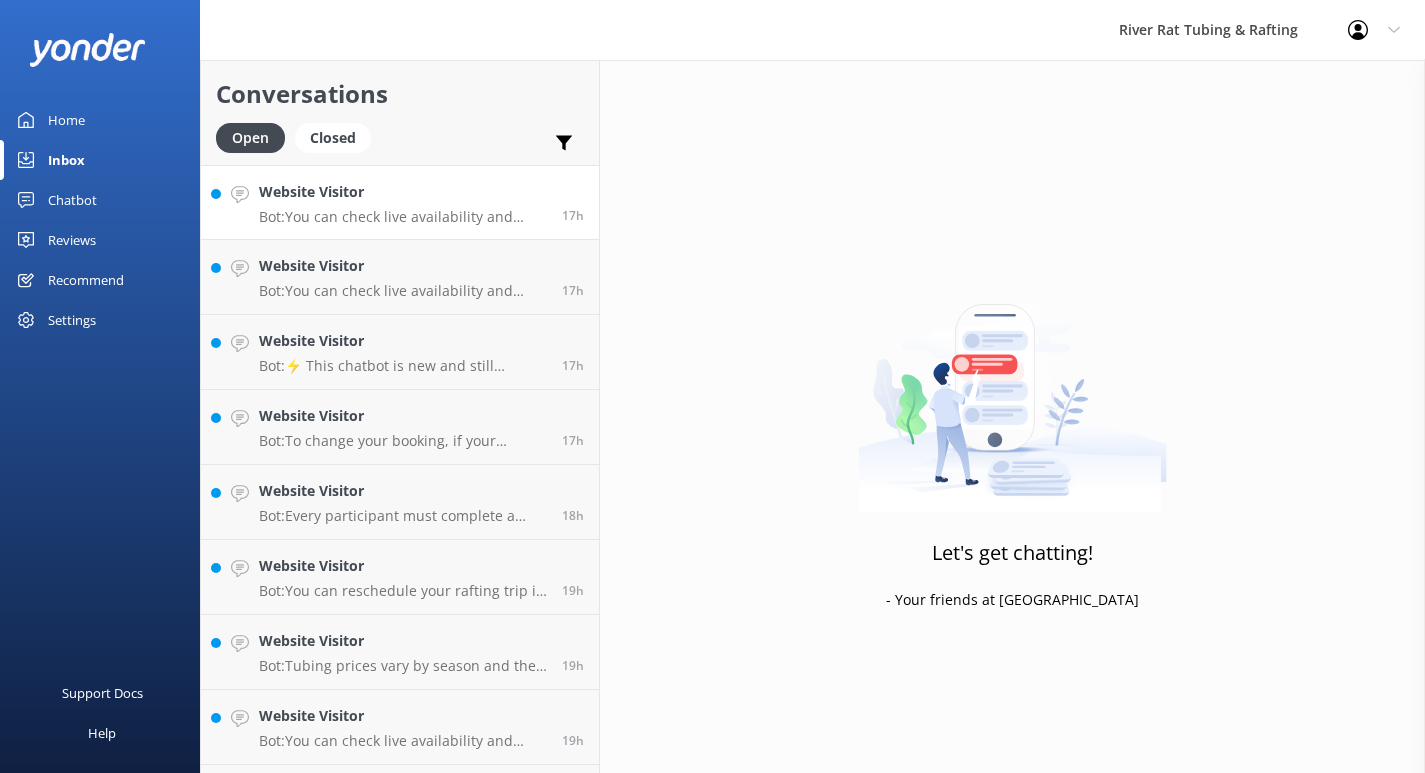 click on "Website Visitor Bot:  You can check live availability and book your tubing, rafting, packages, or gift certificates online anytime at [URL][DOMAIN_NAME]. Prefer to chat? Give us a call at [PHONE_NUMBER]." at bounding box center (403, 202) 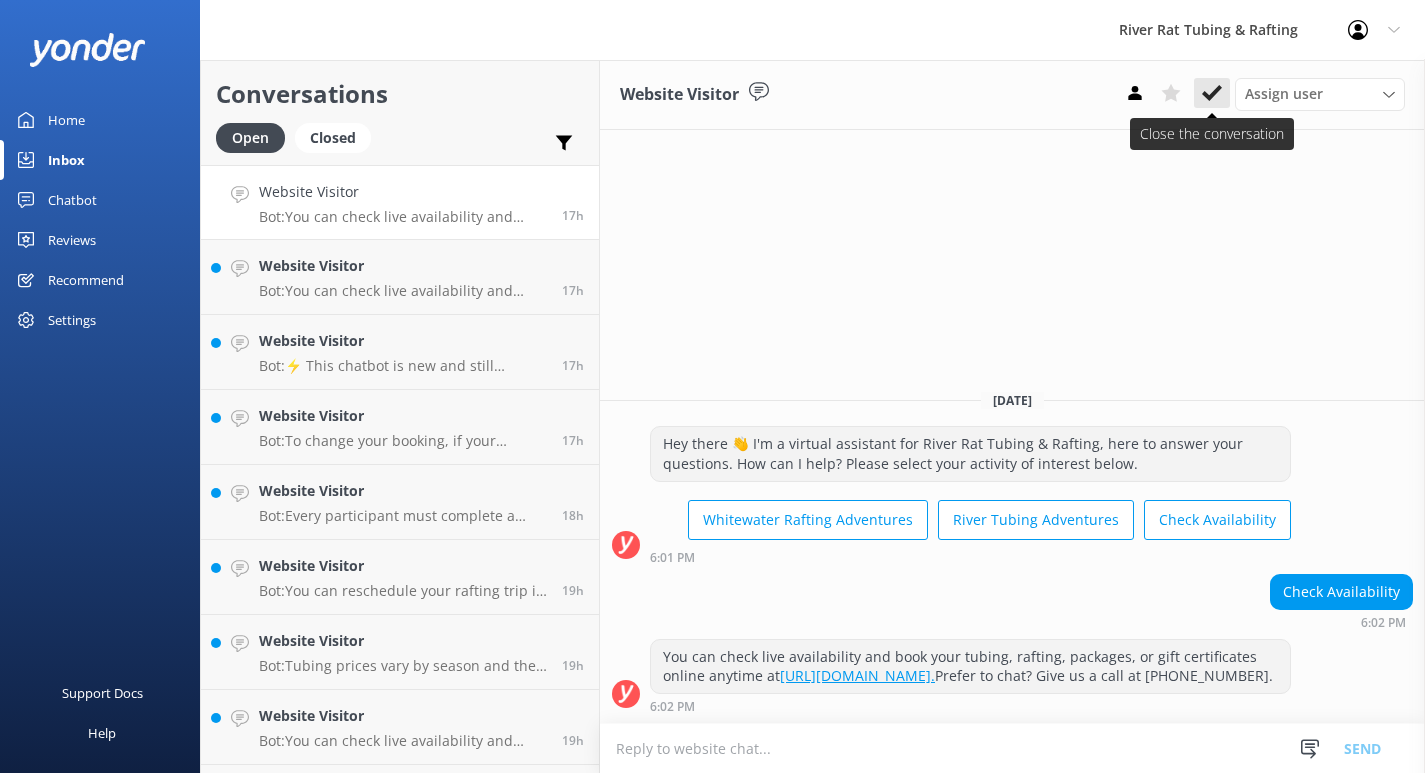 click 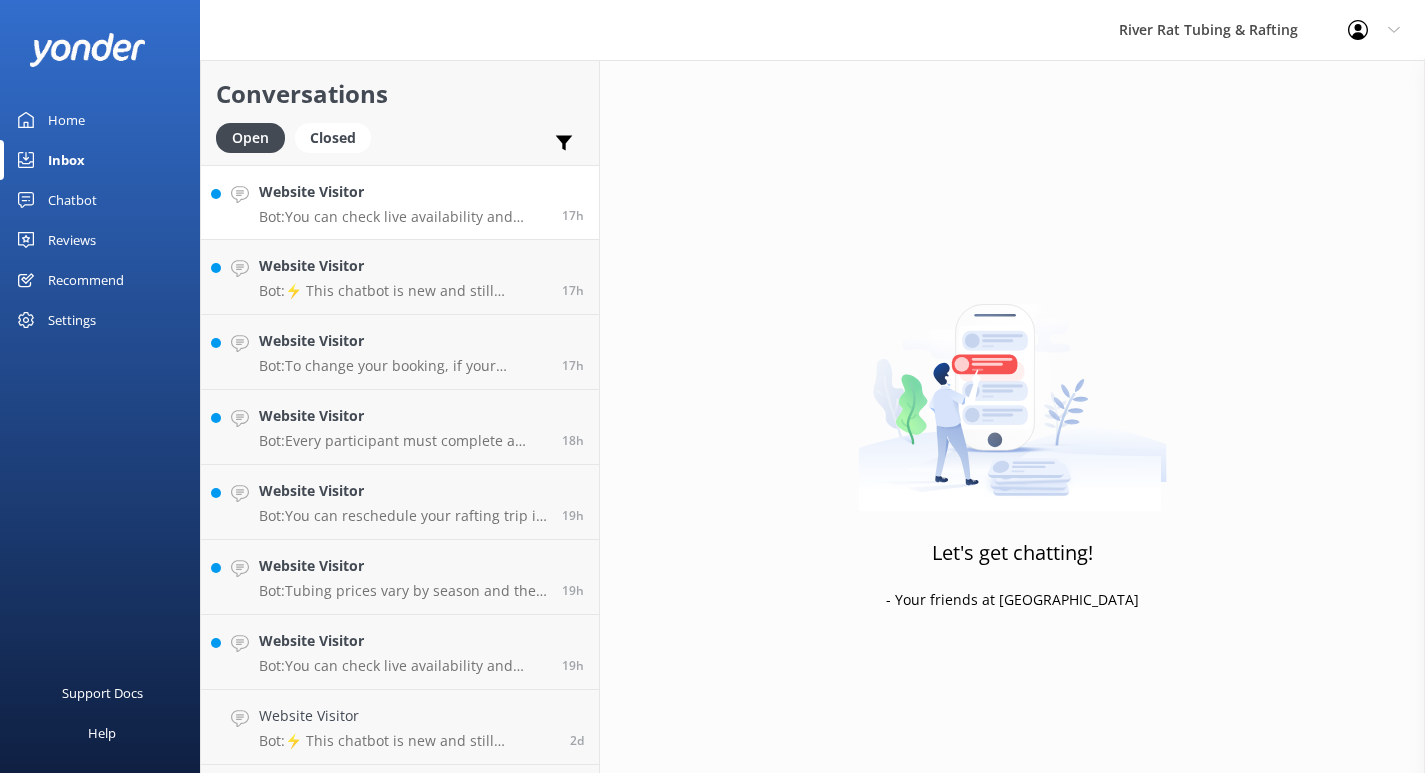 click on "Website Visitor Bot:  You can check live availability and book your tubing, rafting, packages, or gift certificates online anytime at [URL][DOMAIN_NAME]. Prefer to chat? Give us a call at [PHONE_NUMBER]." at bounding box center (403, 202) 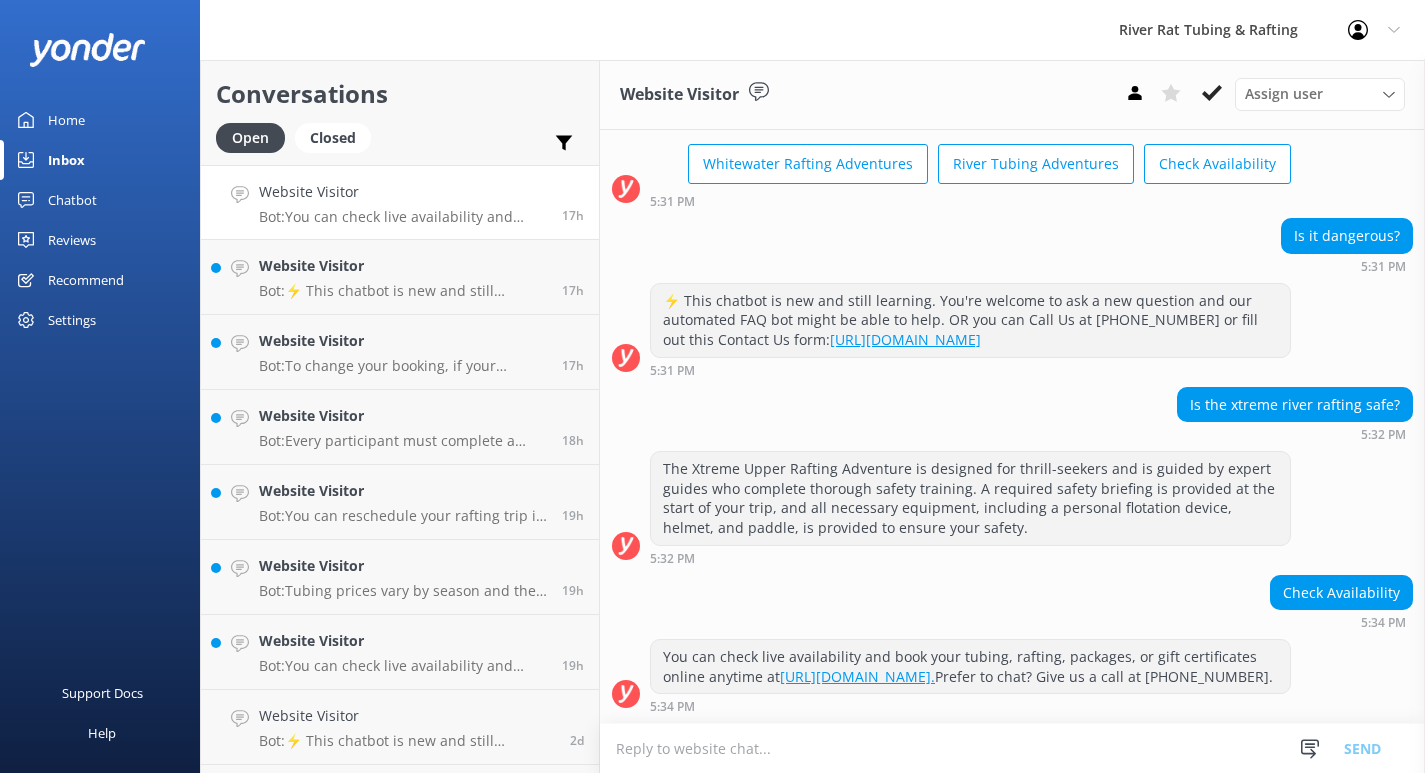 scroll, scrollTop: 0, scrollLeft: 0, axis: both 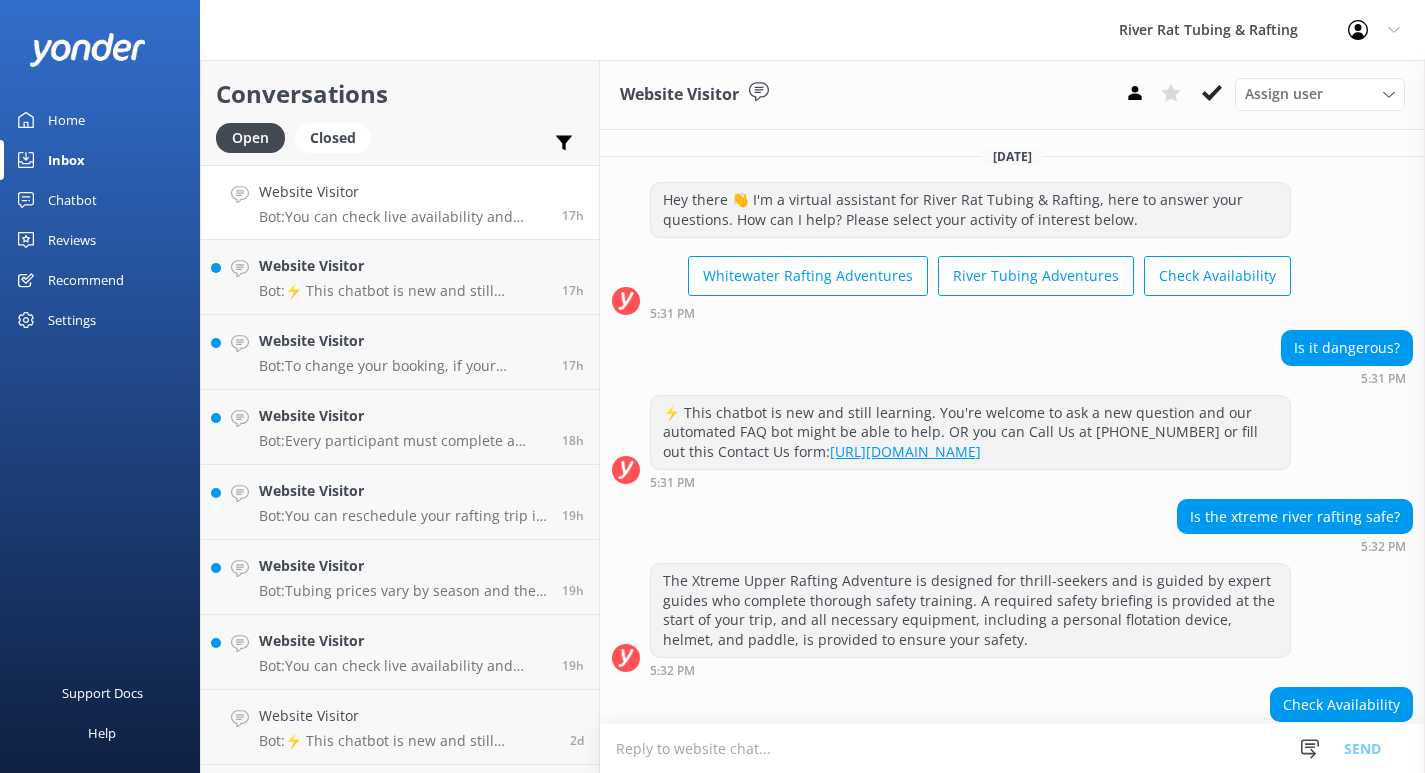 click on "Chatbot" at bounding box center (72, 200) 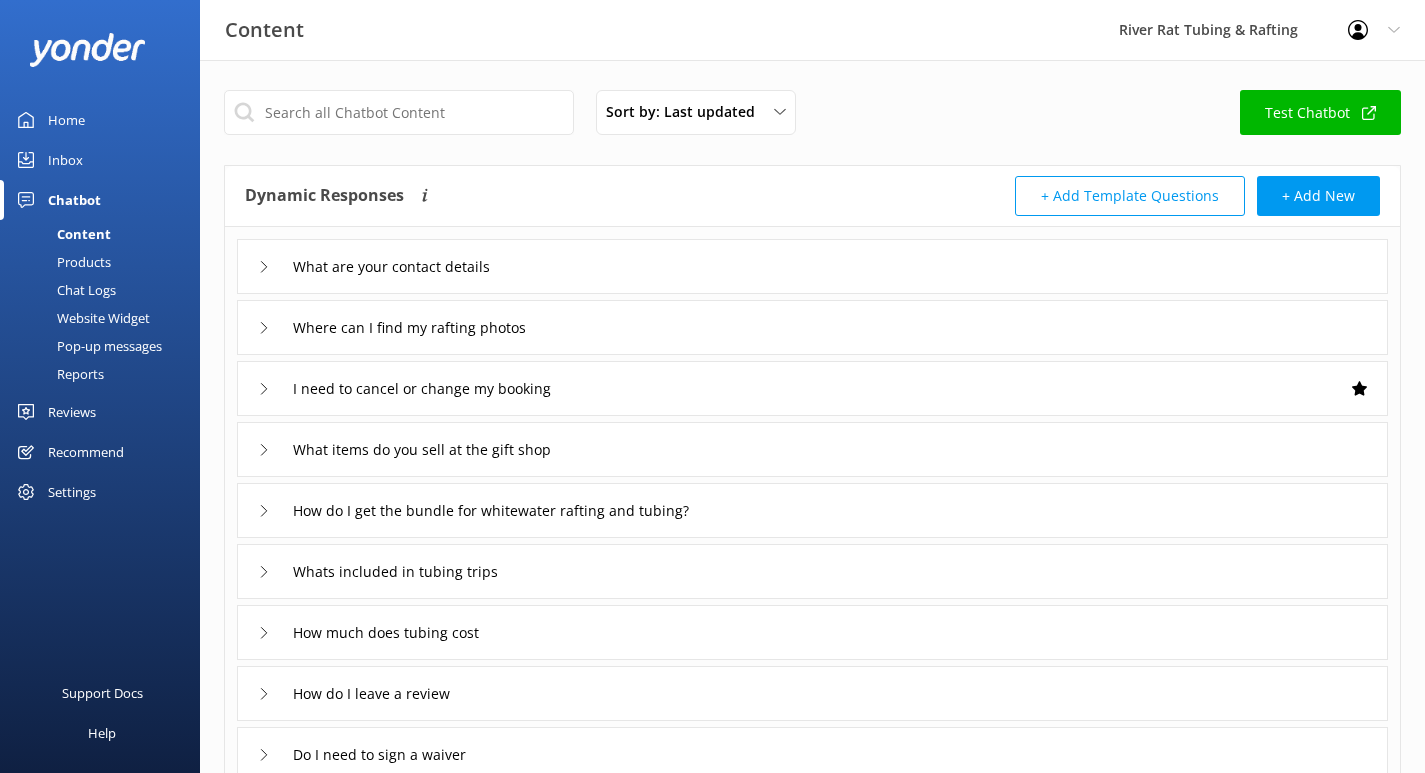 click on "Chat Logs" at bounding box center (64, 290) 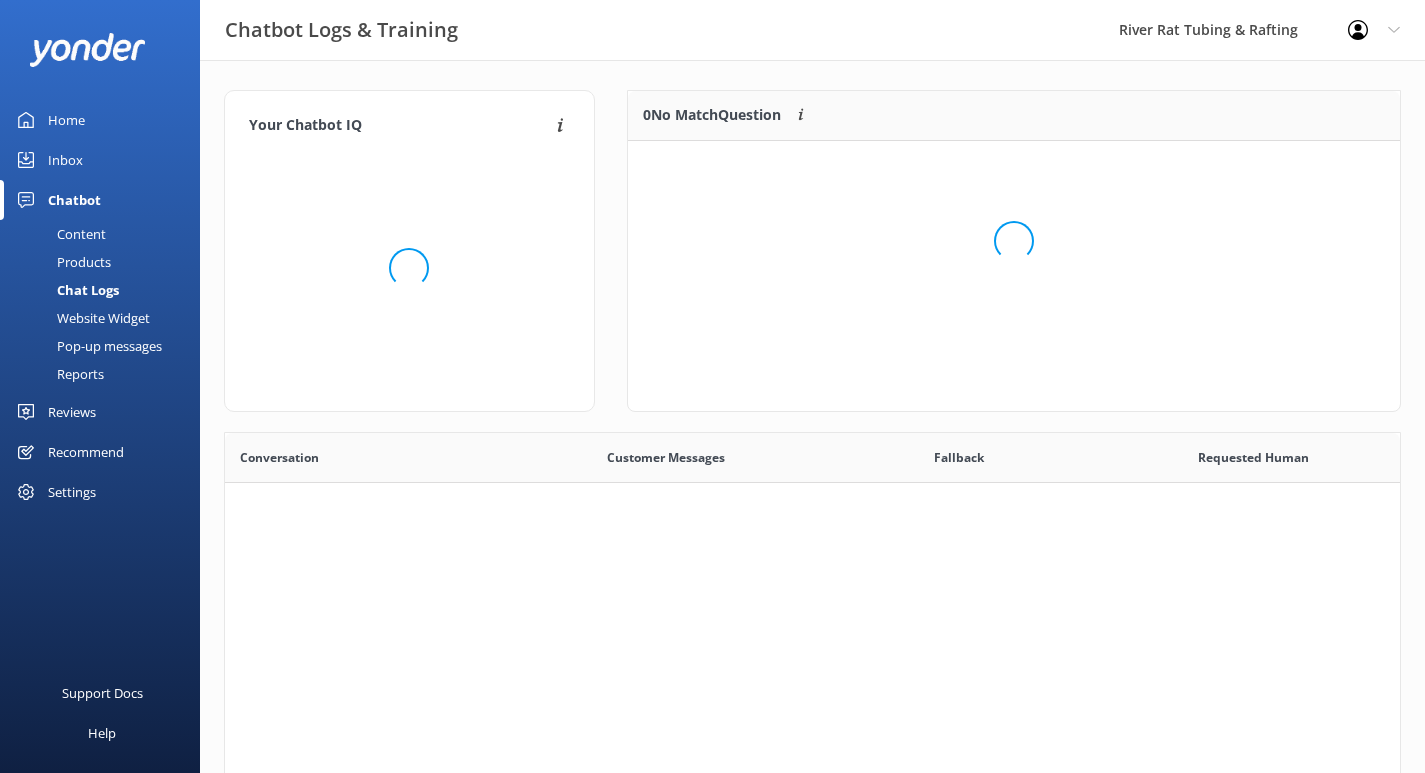 scroll, scrollTop: 1, scrollLeft: 1, axis: both 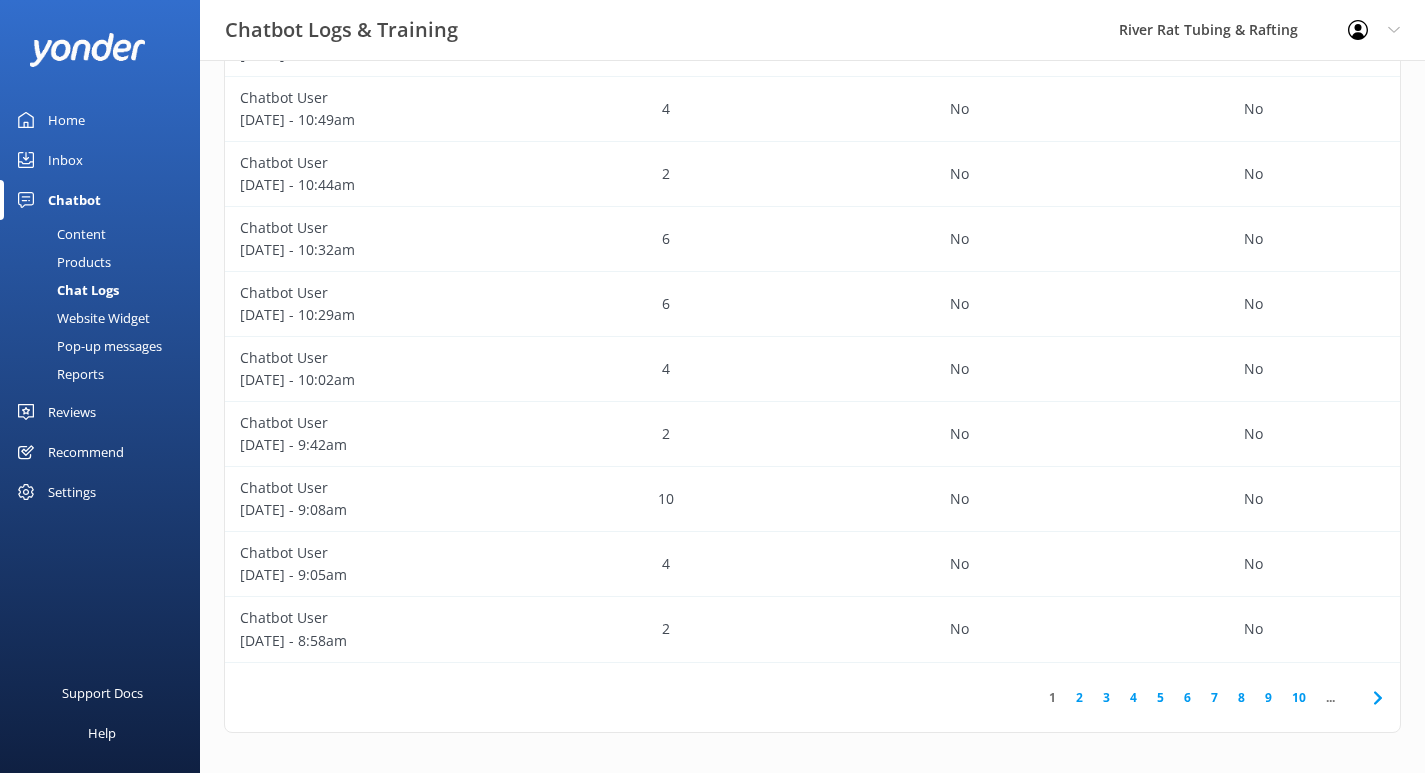 click on "2" at bounding box center (1079, 697) 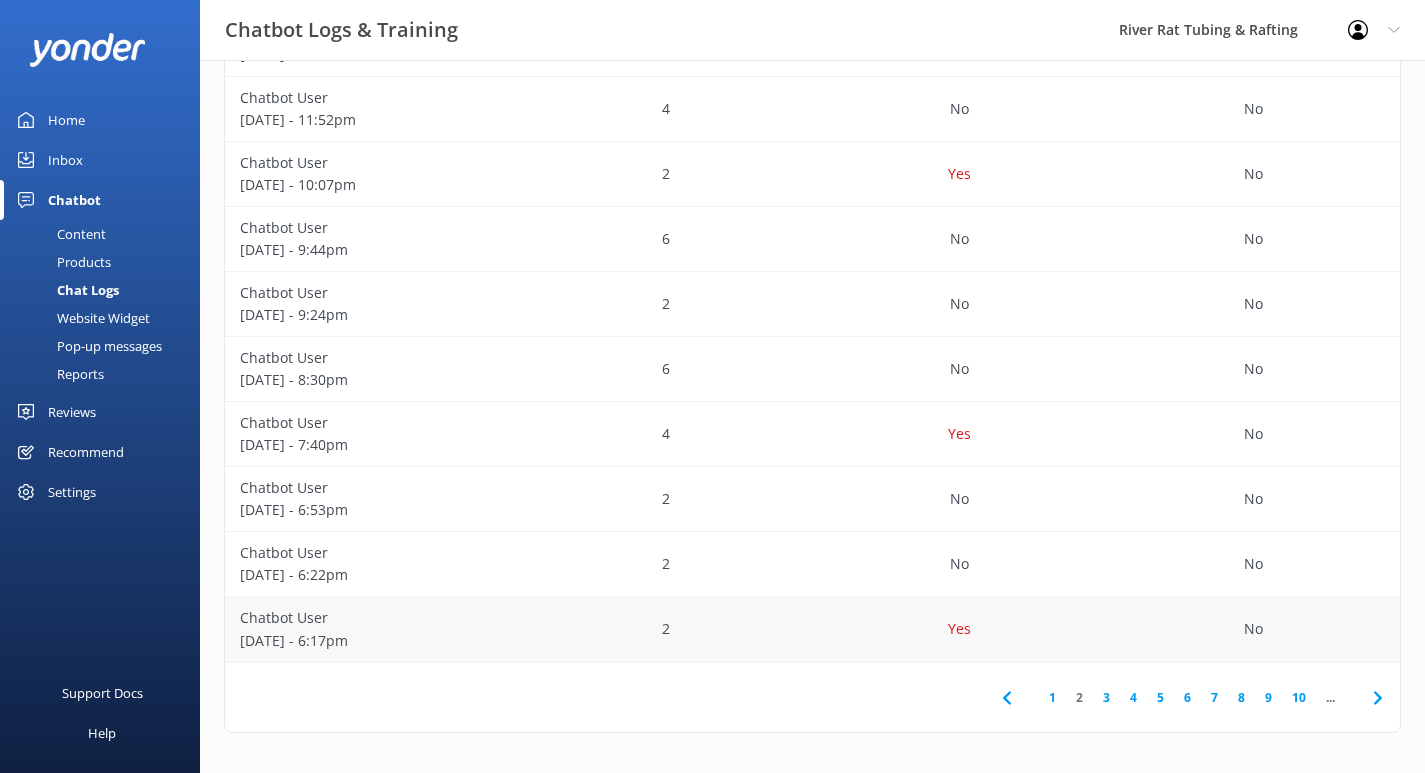 click on "2" at bounding box center (666, 629) 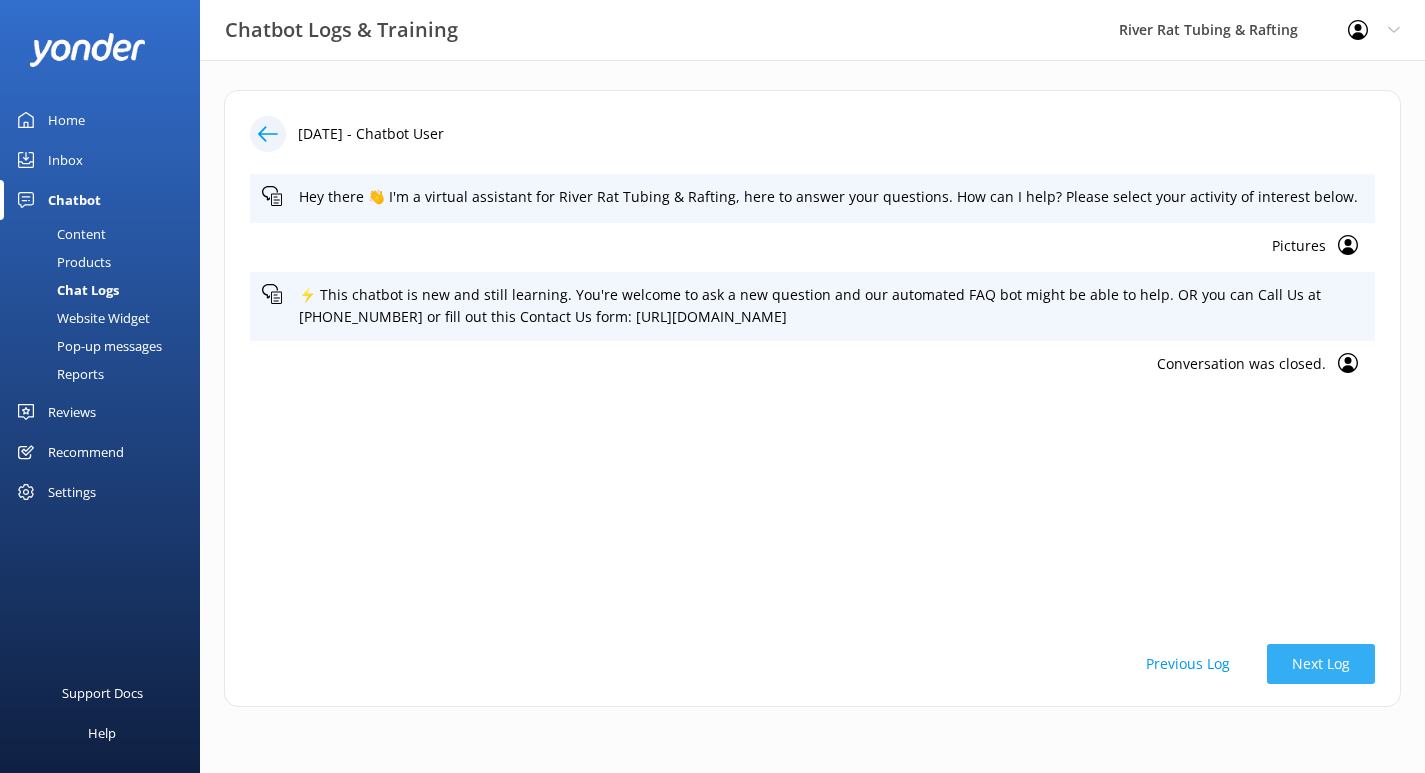click on "Next Log" at bounding box center [1321, 664] 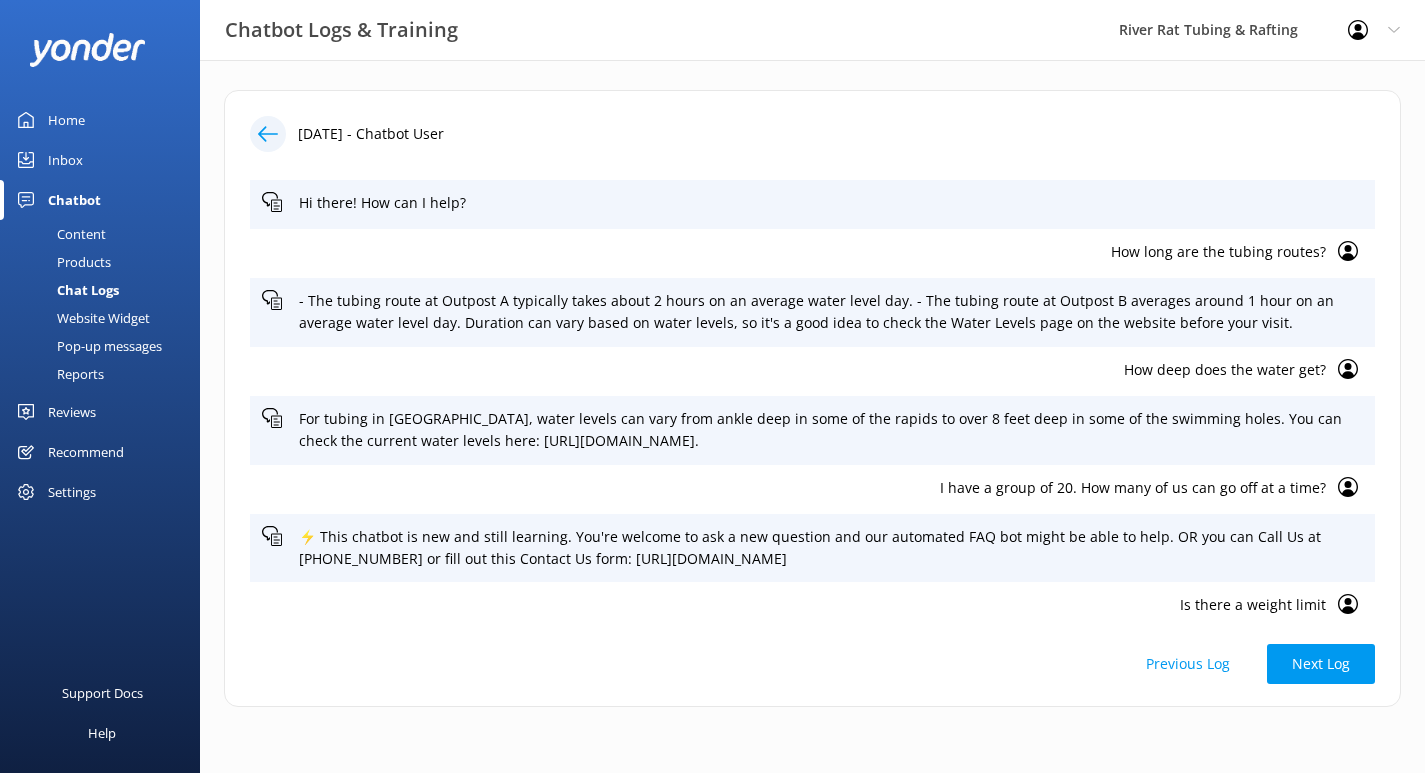 scroll, scrollTop: 126, scrollLeft: 0, axis: vertical 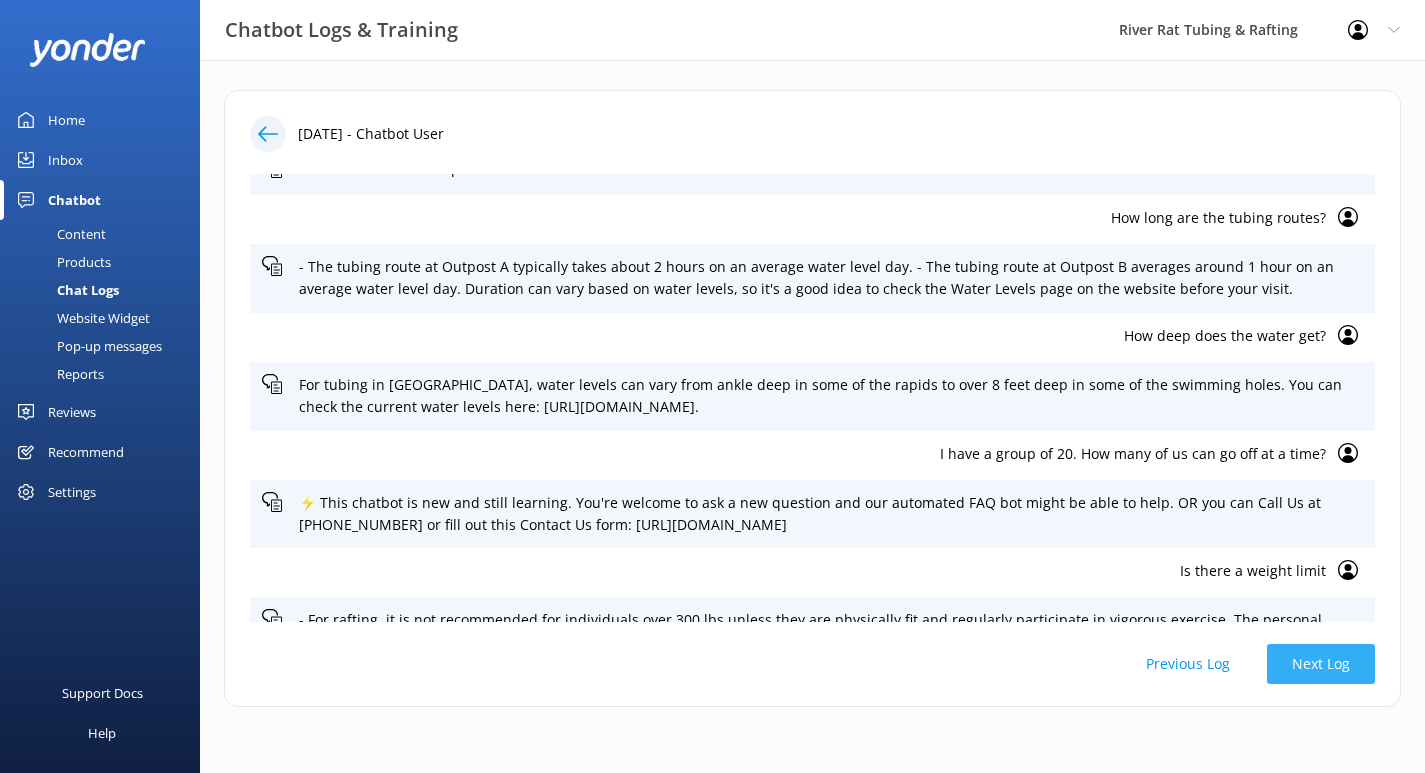 click on "Next Log" at bounding box center [1321, 664] 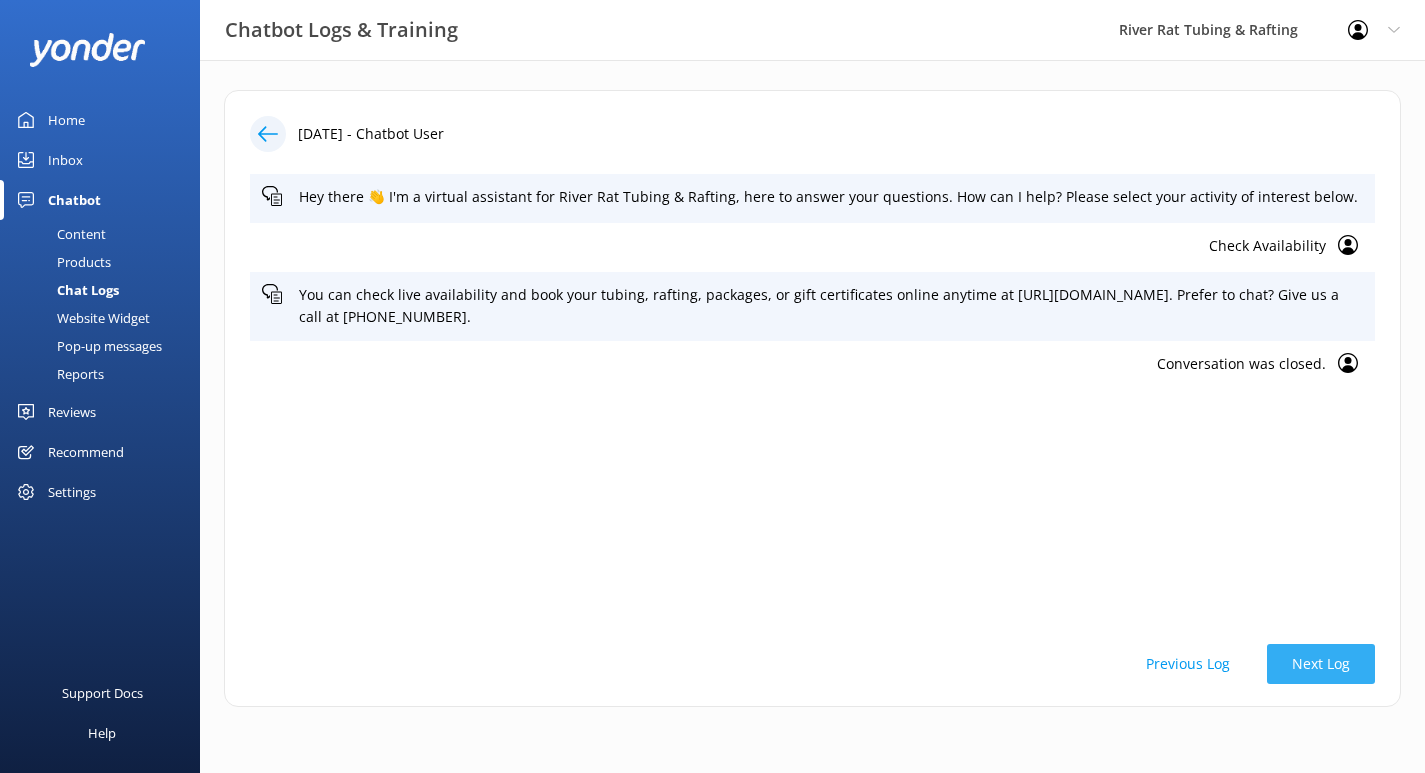 click on "Next Log" at bounding box center [1321, 664] 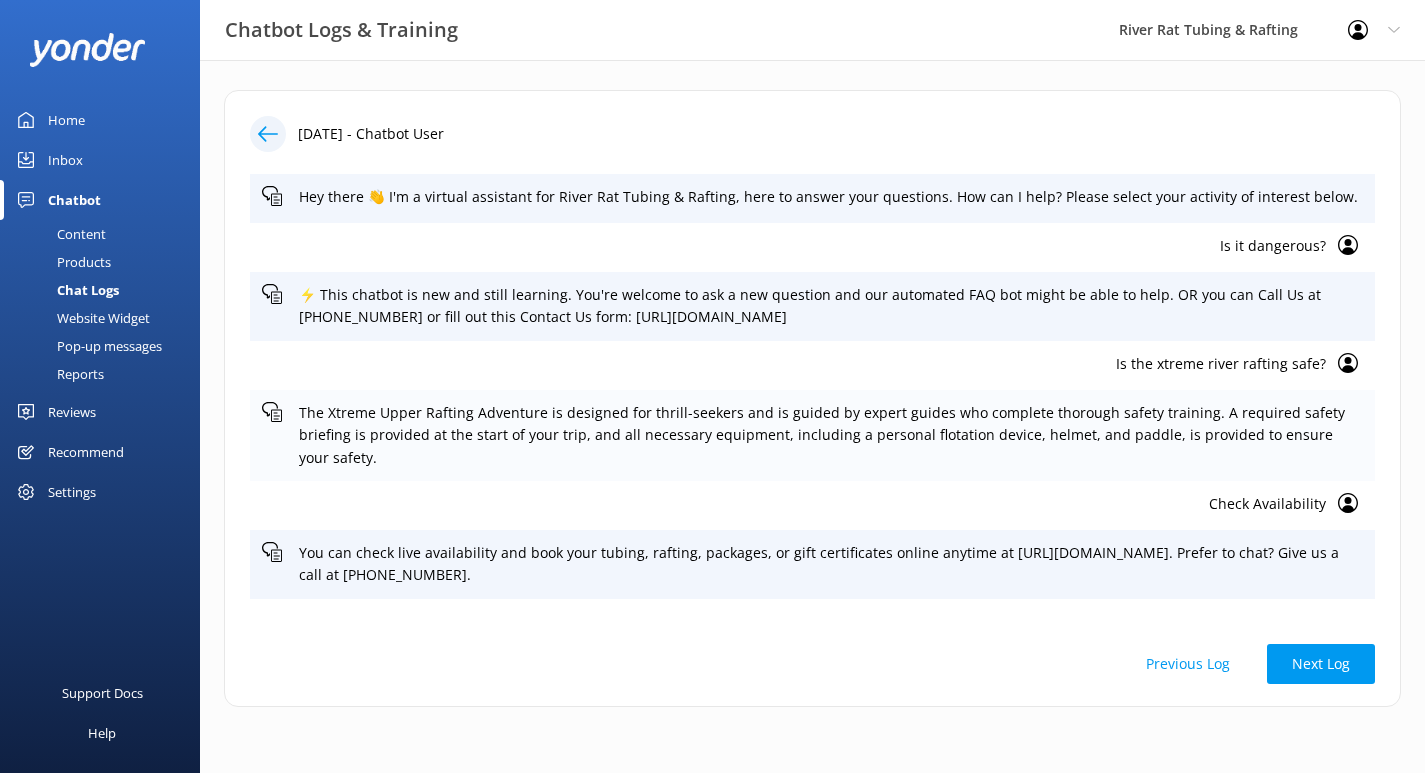 click on "The Xtreme Upper Rafting Adventure is designed for thrill-seekers and is guided by expert guides who complete thorough safety training. A required safety briefing is provided at the start of your trip, and all necessary equipment, including a personal flotation device, helmet, and paddle, is provided to ensure your safety." at bounding box center [831, 435] 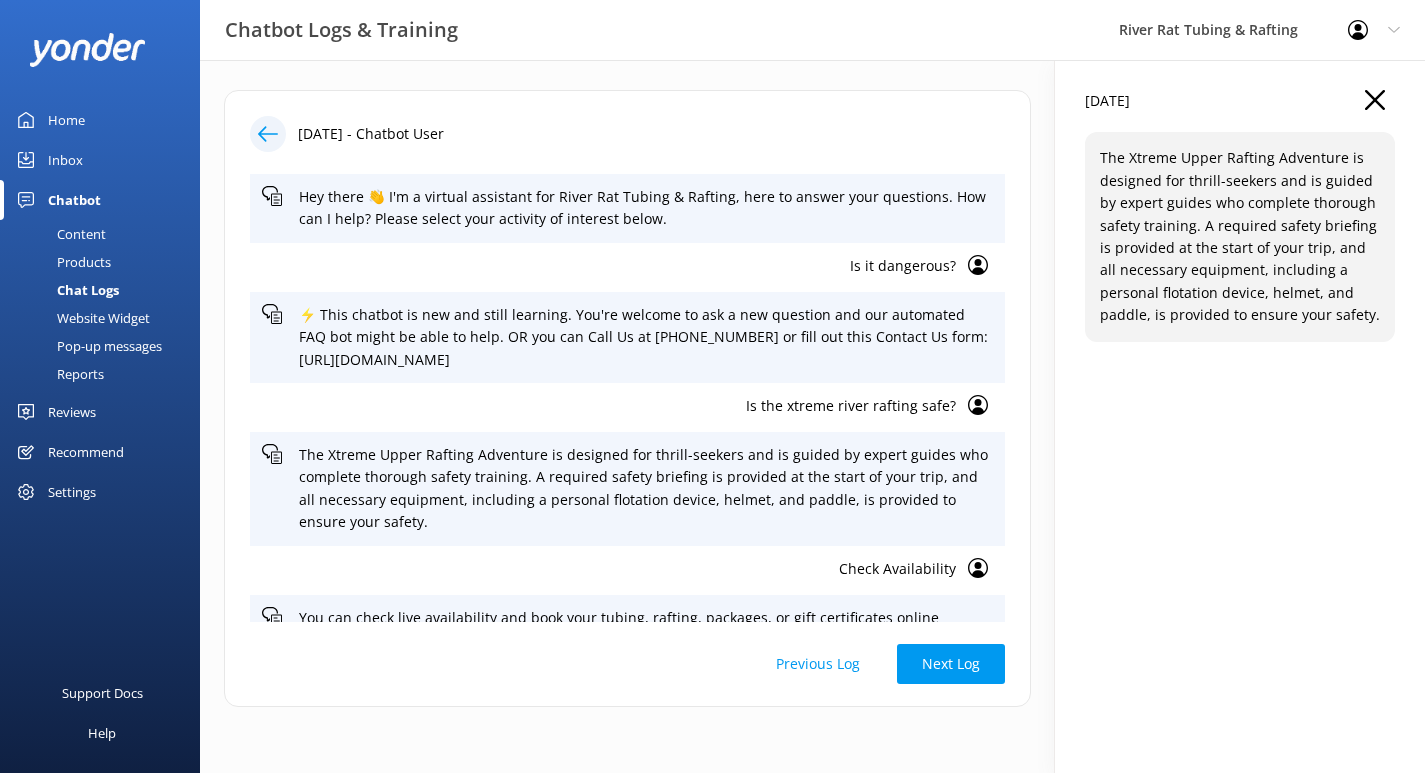 click 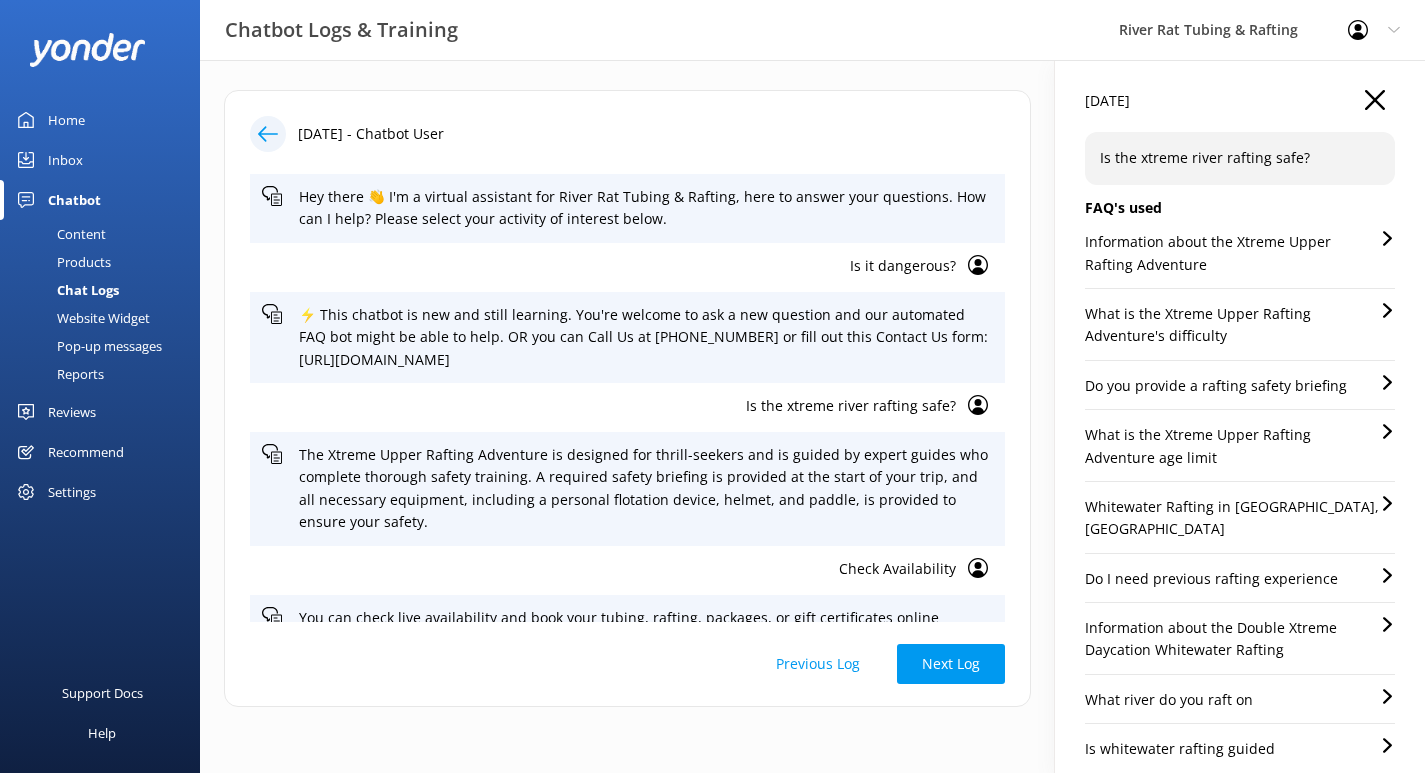 click on "What is the Xtreme Upper Rafting Adventure's difficulty" at bounding box center (1232, 325) 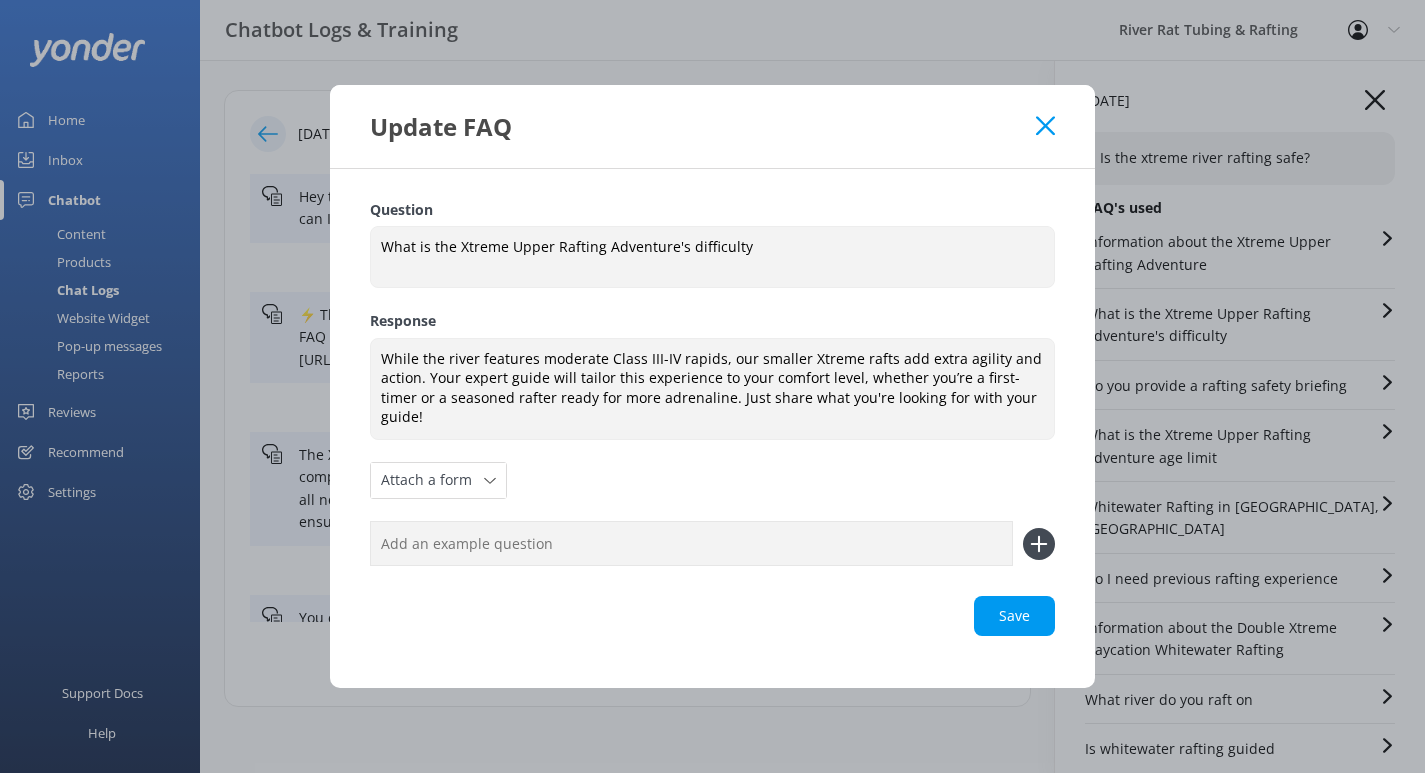 click 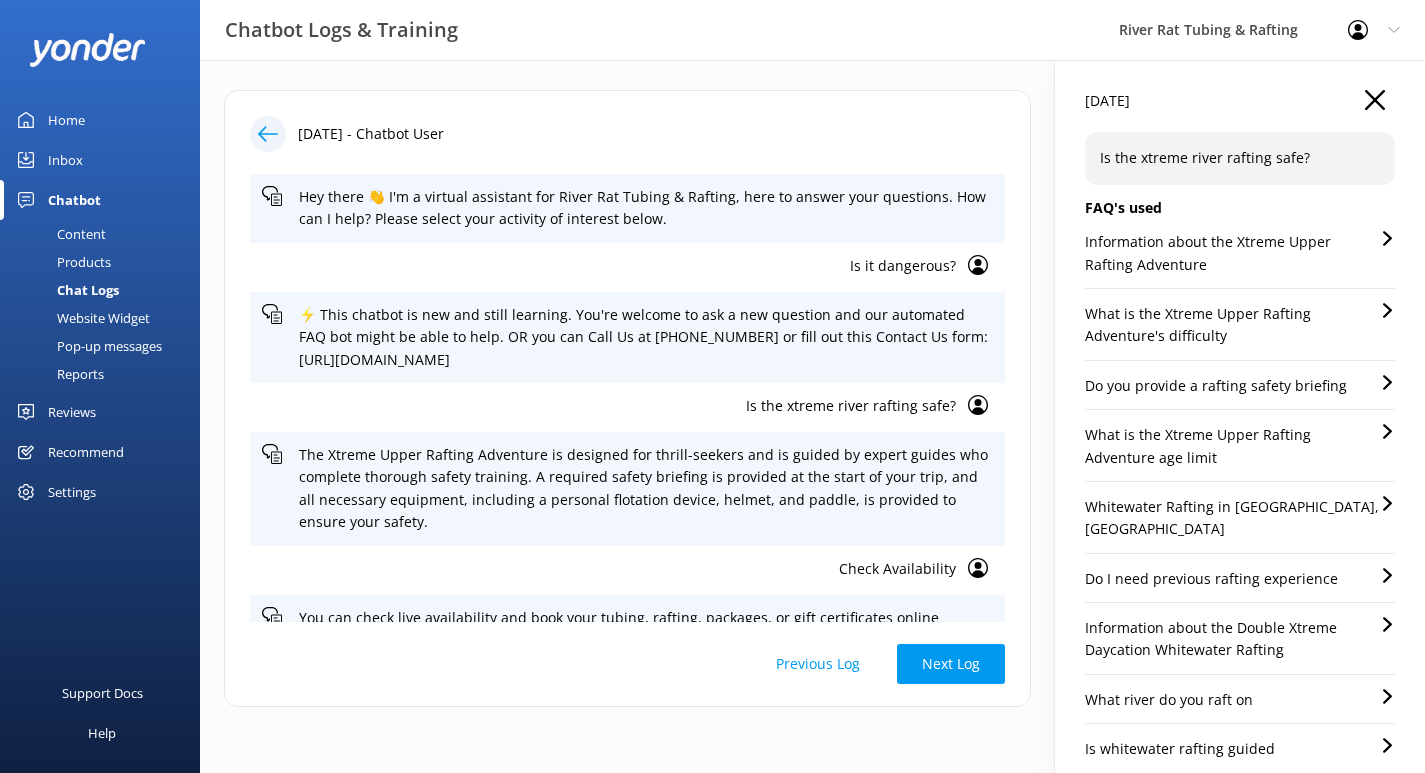 click on "What is the Xtreme Upper Rafting Adventure's difficulty" at bounding box center (1232, 325) 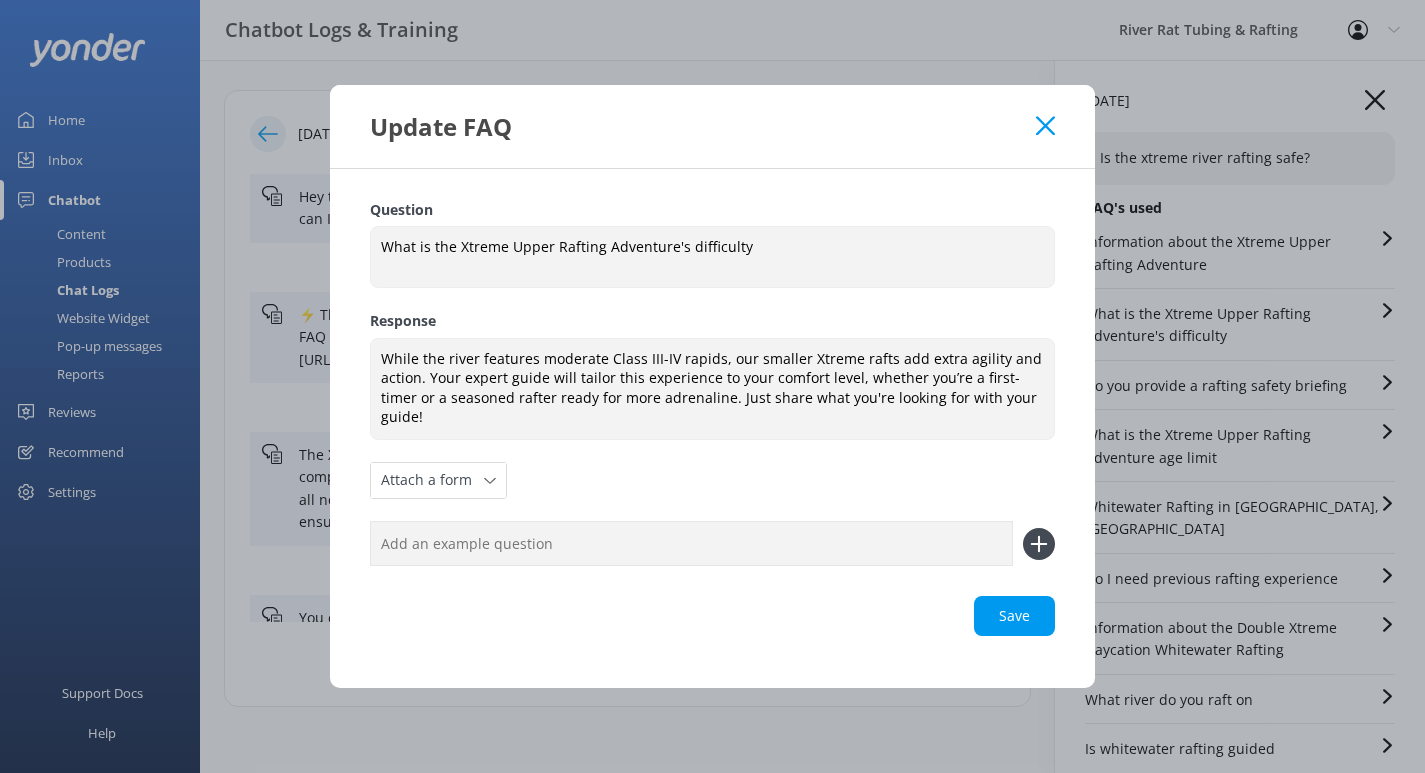 click 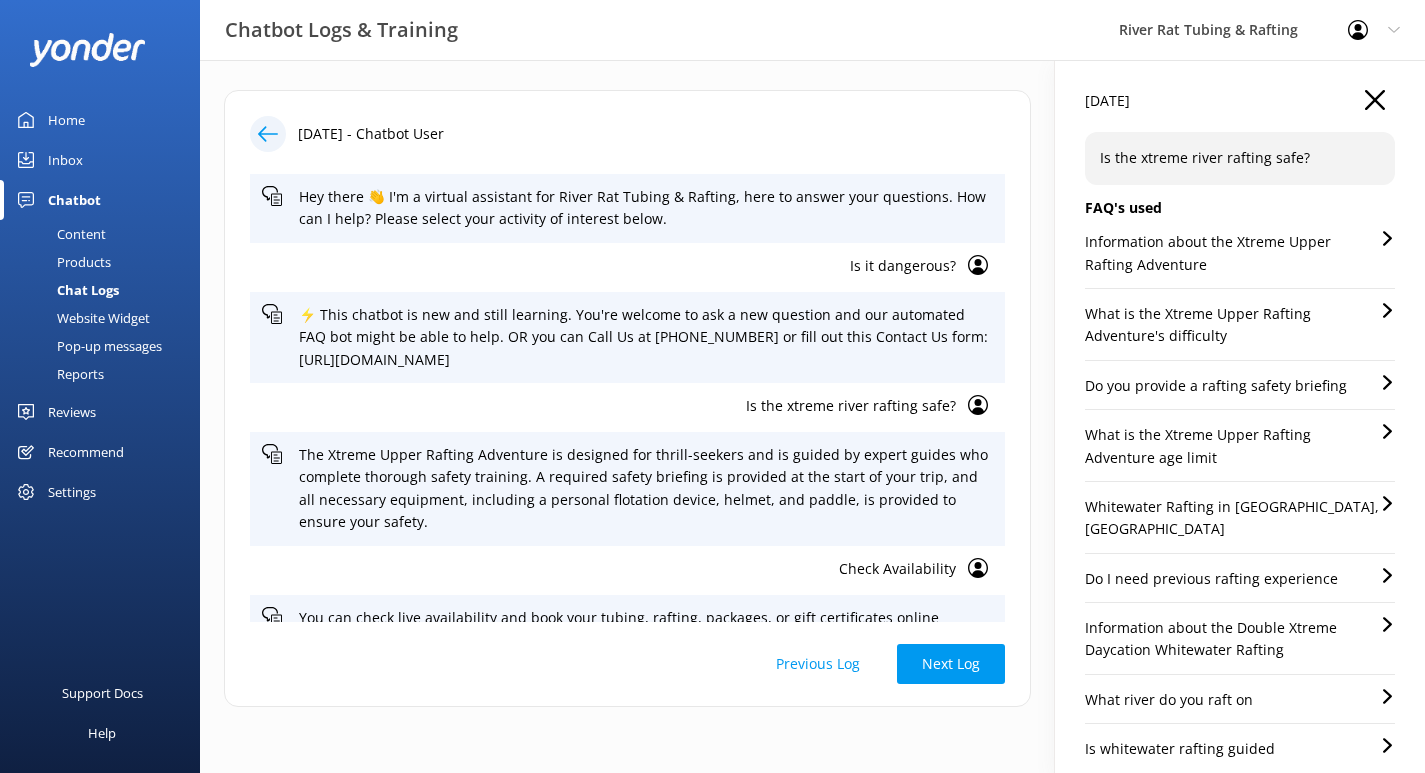 click on "Do you provide a rafting safety briefing" at bounding box center [1216, 386] 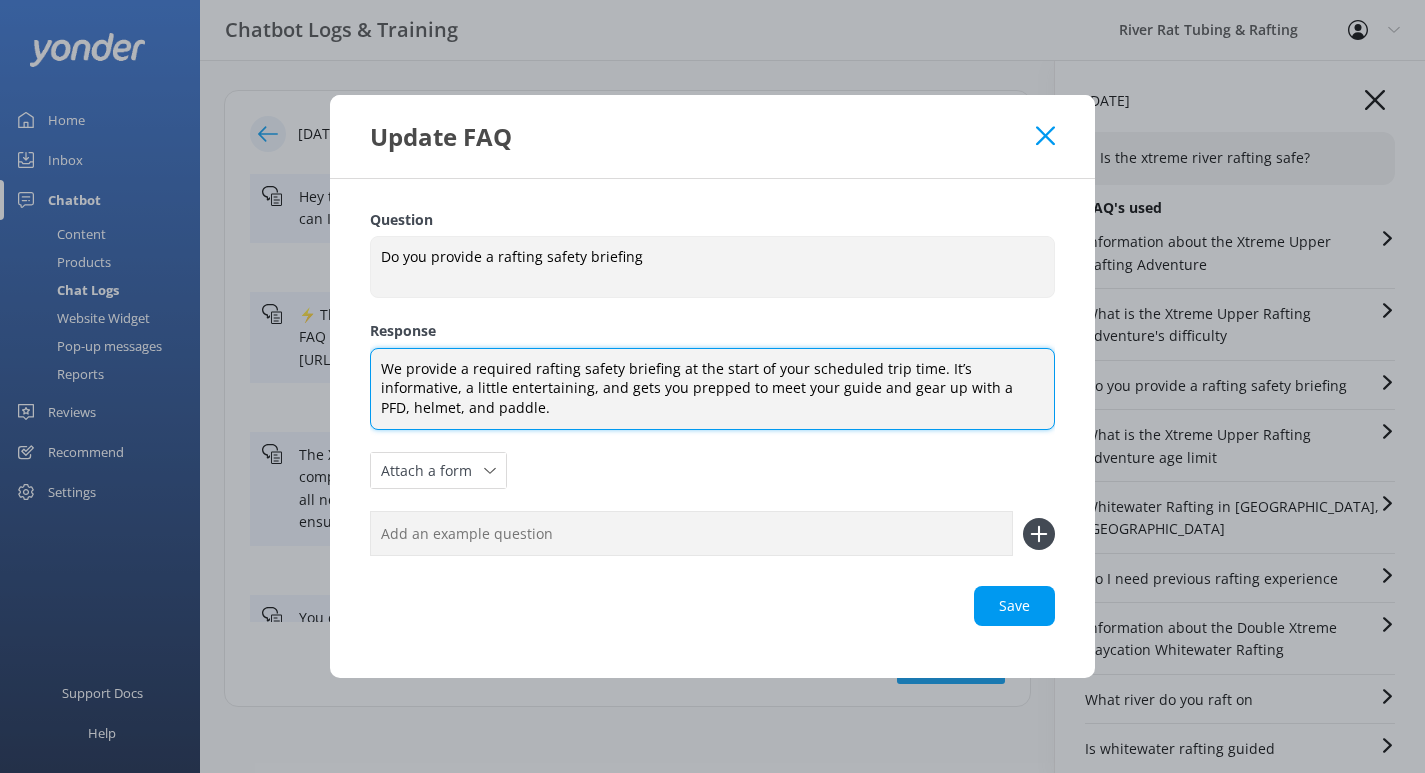 click on "We provide a required rafting safety briefing at the start of your scheduled trip time. It’s informative, a little entertaining, and gets you prepped to meet your guide and gear up with a PFD, helmet, and paddle." at bounding box center (712, 389) 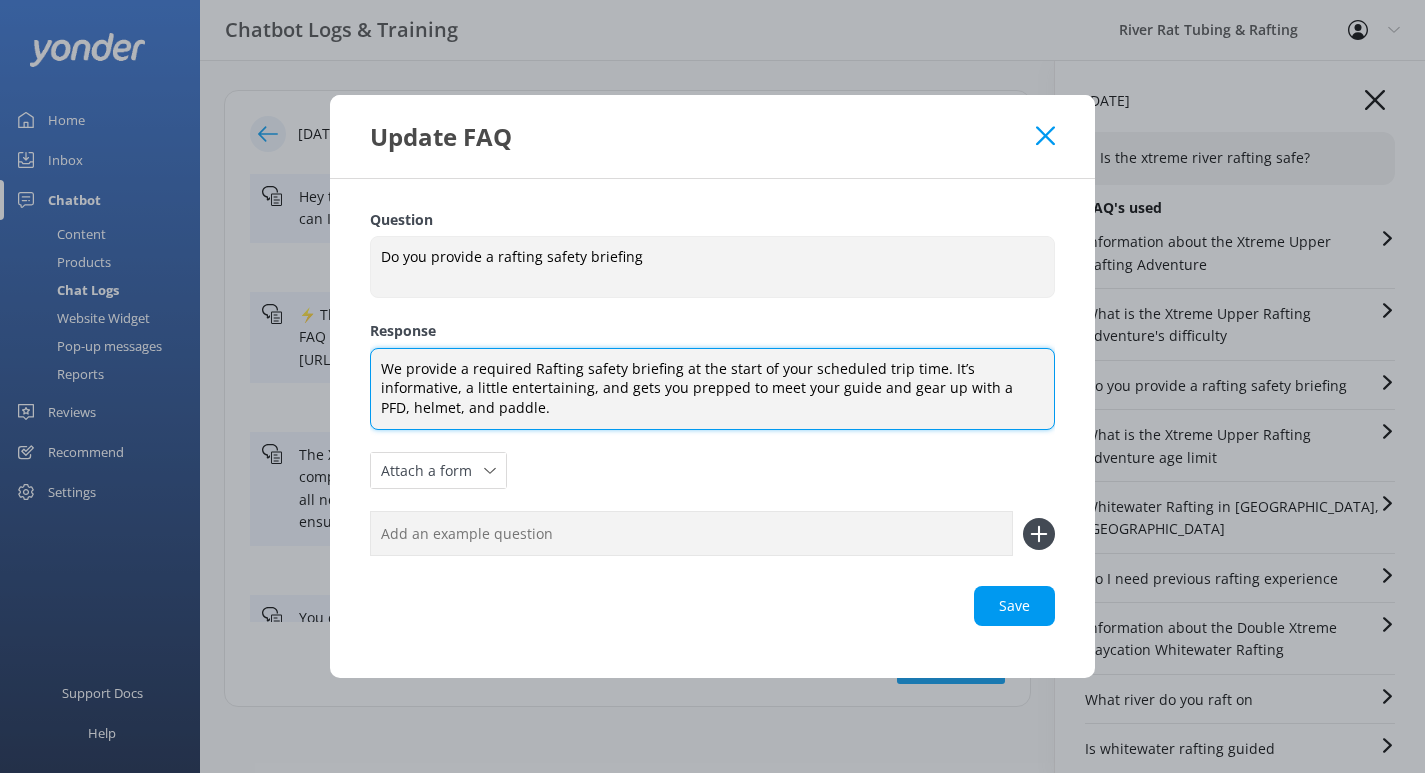 click on "We provide a required Rafting safety briefing at the start of your scheduled trip time. It’s informative, a little entertaining, and gets you prepped to meet your guide and gear up with a PFD, helmet, and paddle." at bounding box center (712, 389) 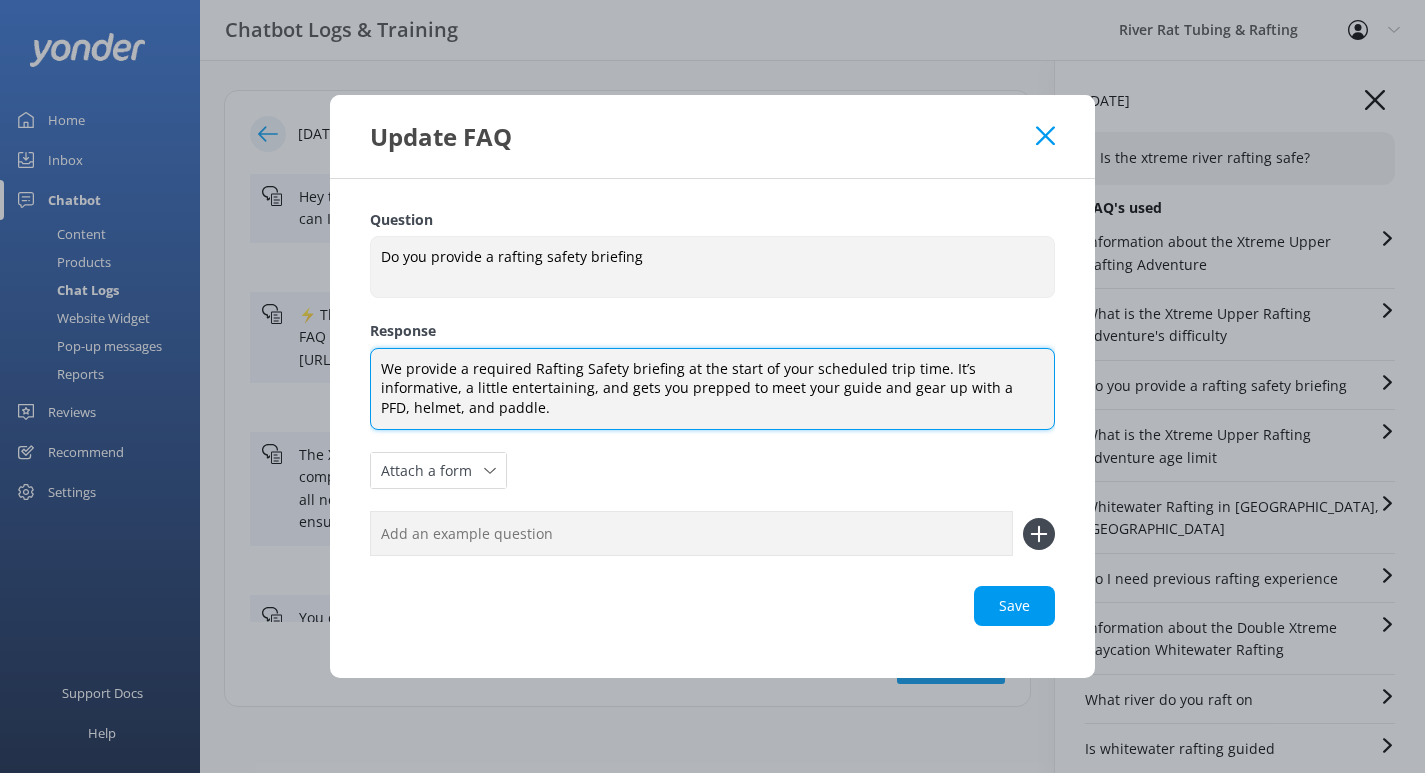 click on "We provide a required Rafting Safety briefing at the start of your scheduled trip time. It’s informative, a little entertaining, and gets you prepped to meet your guide and gear up with a PFD, helmet, and paddle." at bounding box center [712, 389] 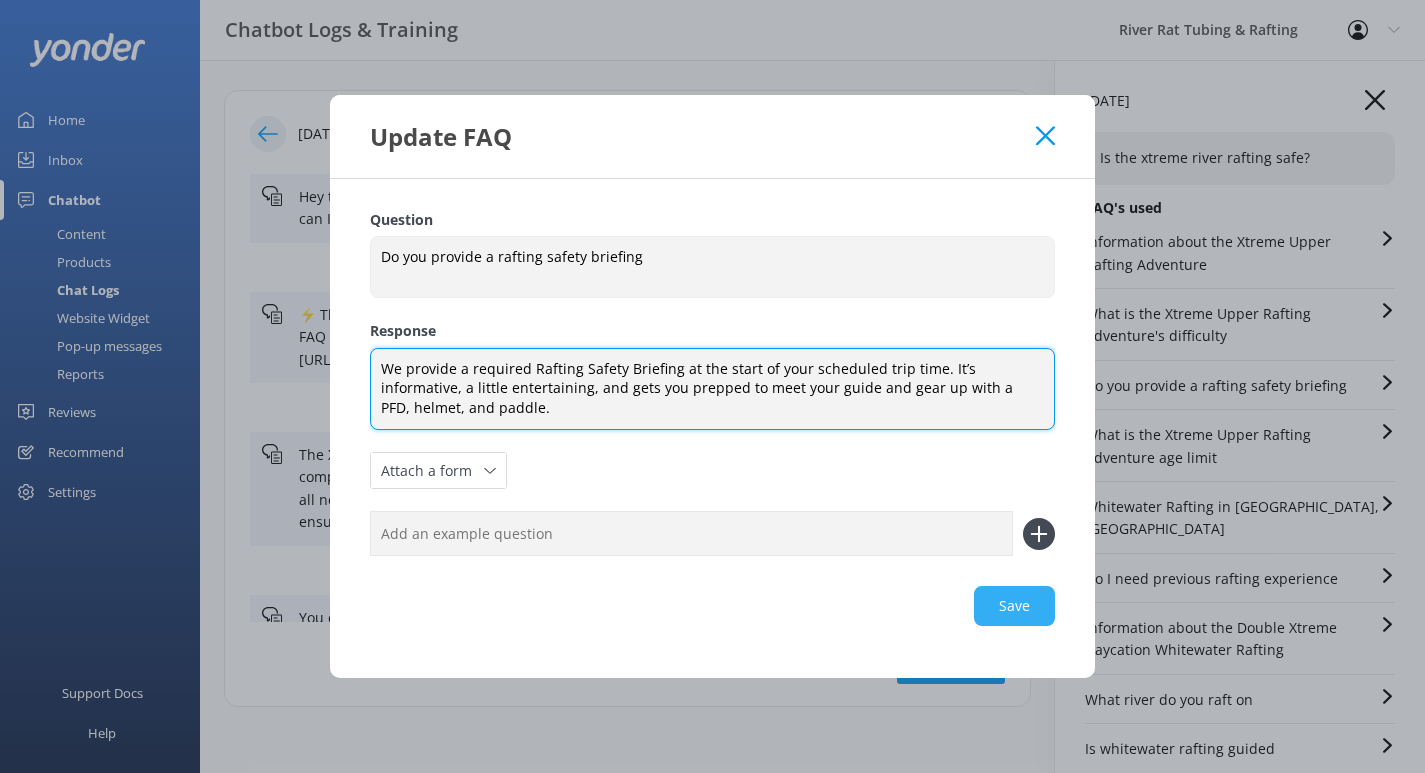 click on "Save" at bounding box center [712, 606] 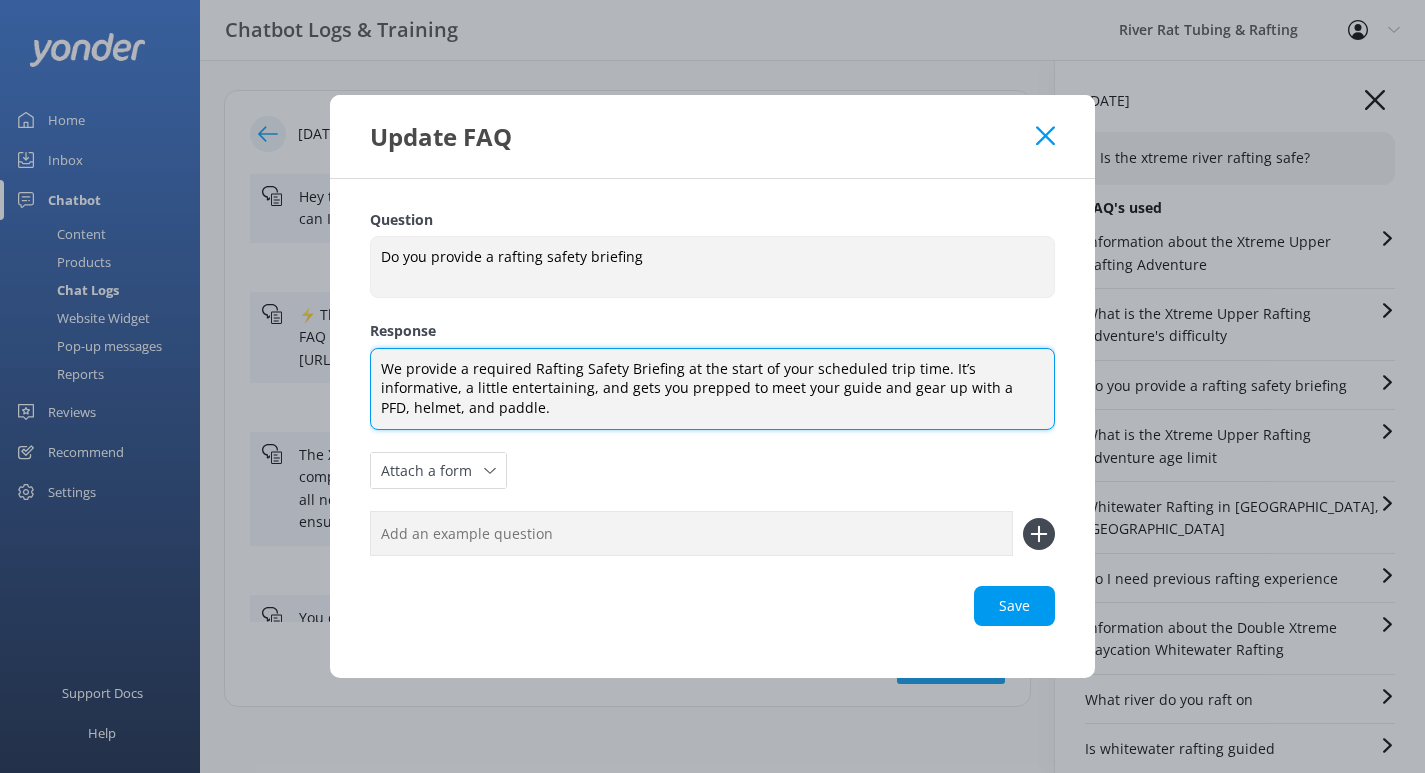 type on "We provide a required Rafting Safety Briefing at the start of your scheduled trip time. It’s informative, a little entertaining, and gets you prepped to meet your guide and gear up with a PFD, helmet, and paddle." 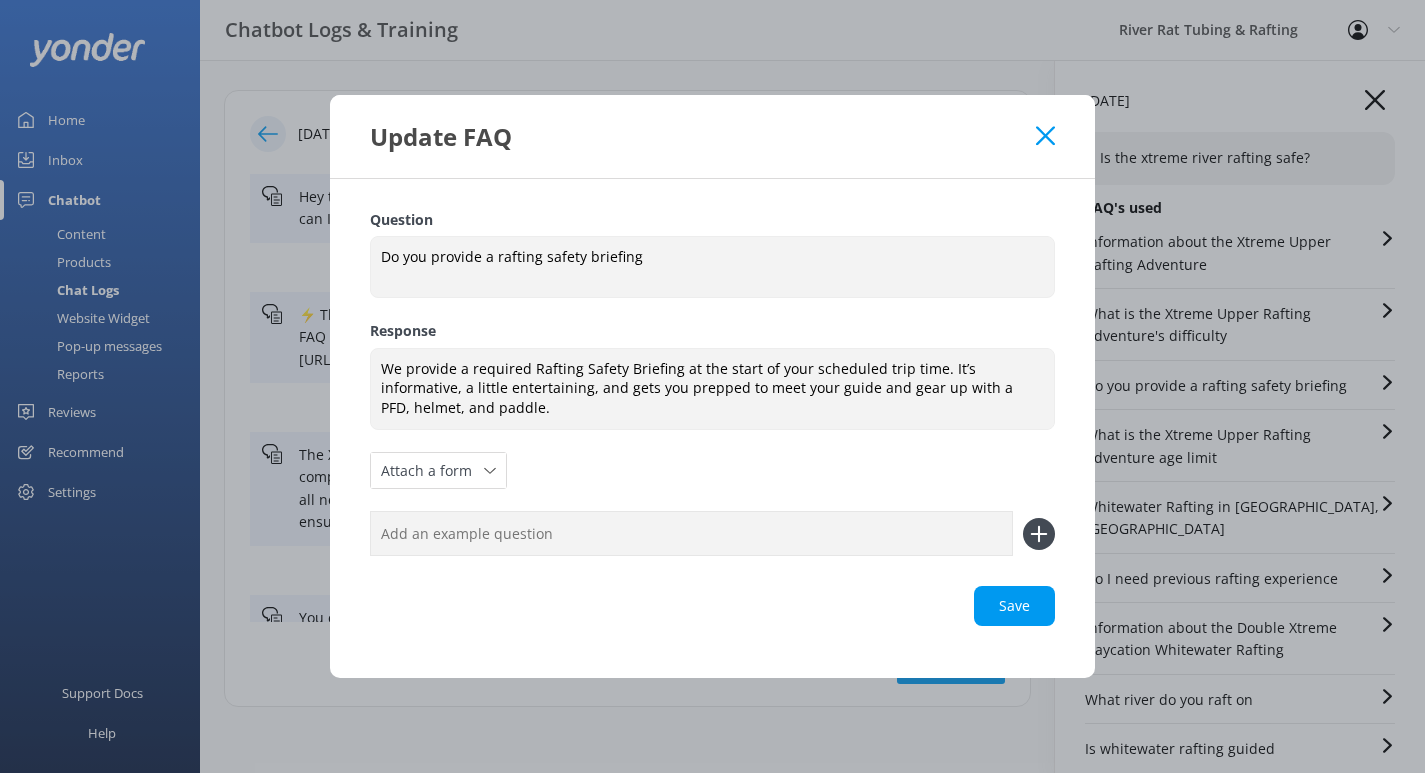 click 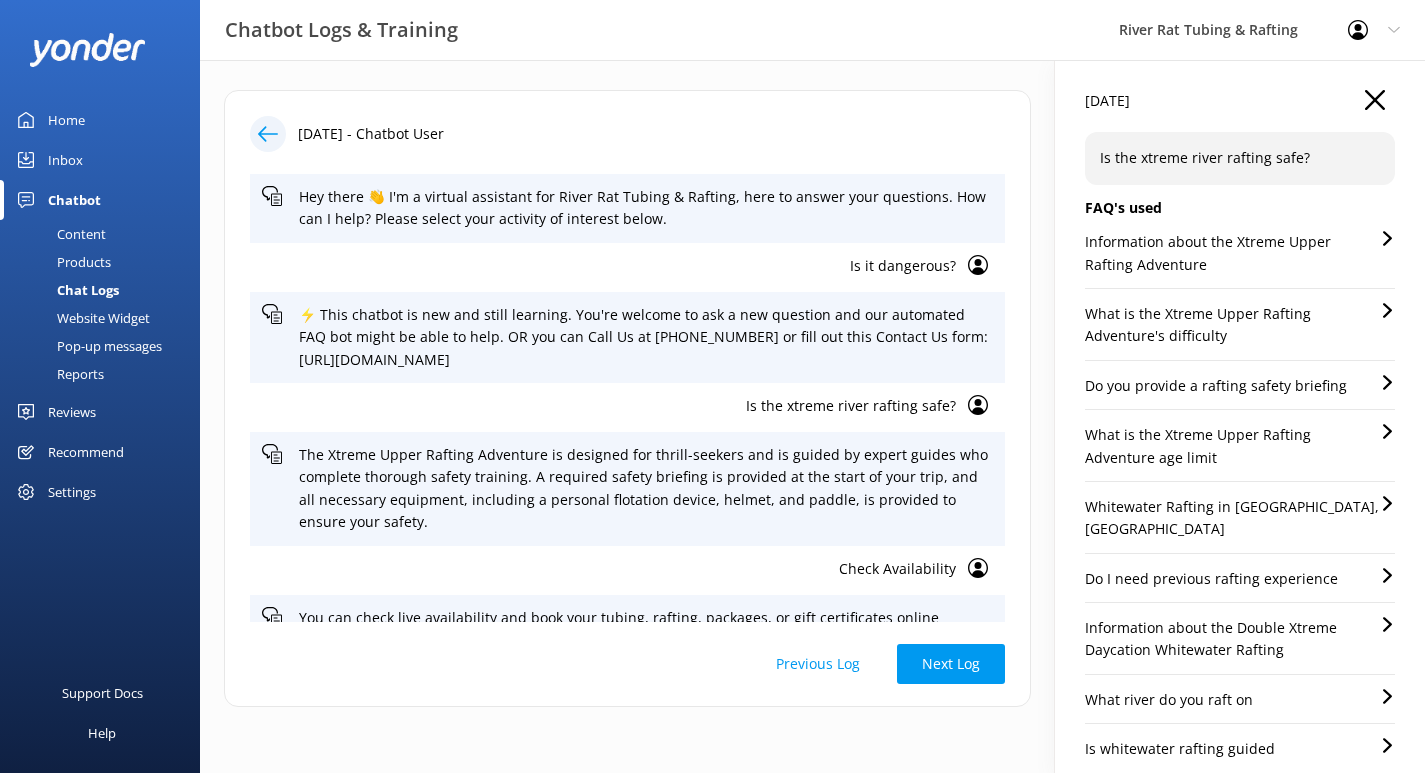 click on "What is the Xtreme Upper Rafting Adventure age limit" at bounding box center (1232, 446) 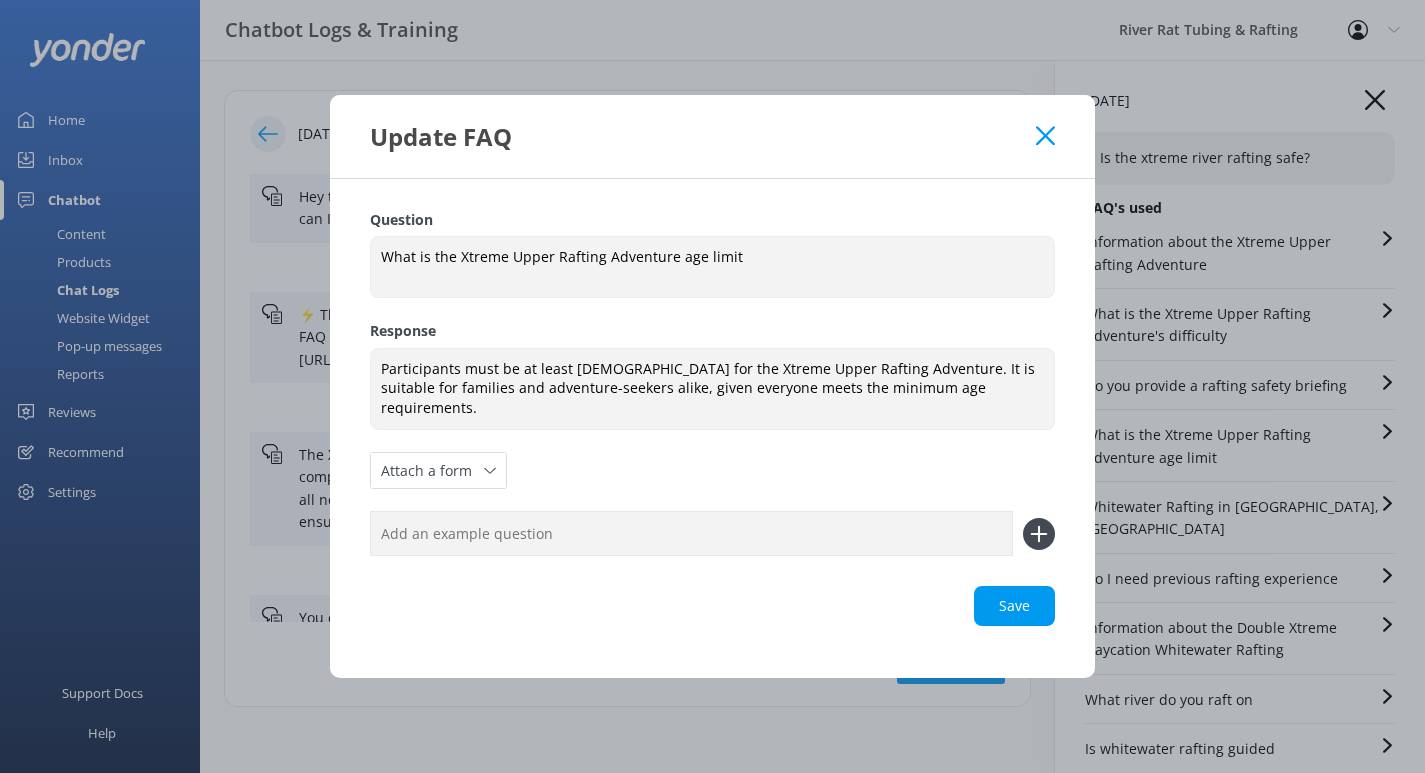 click 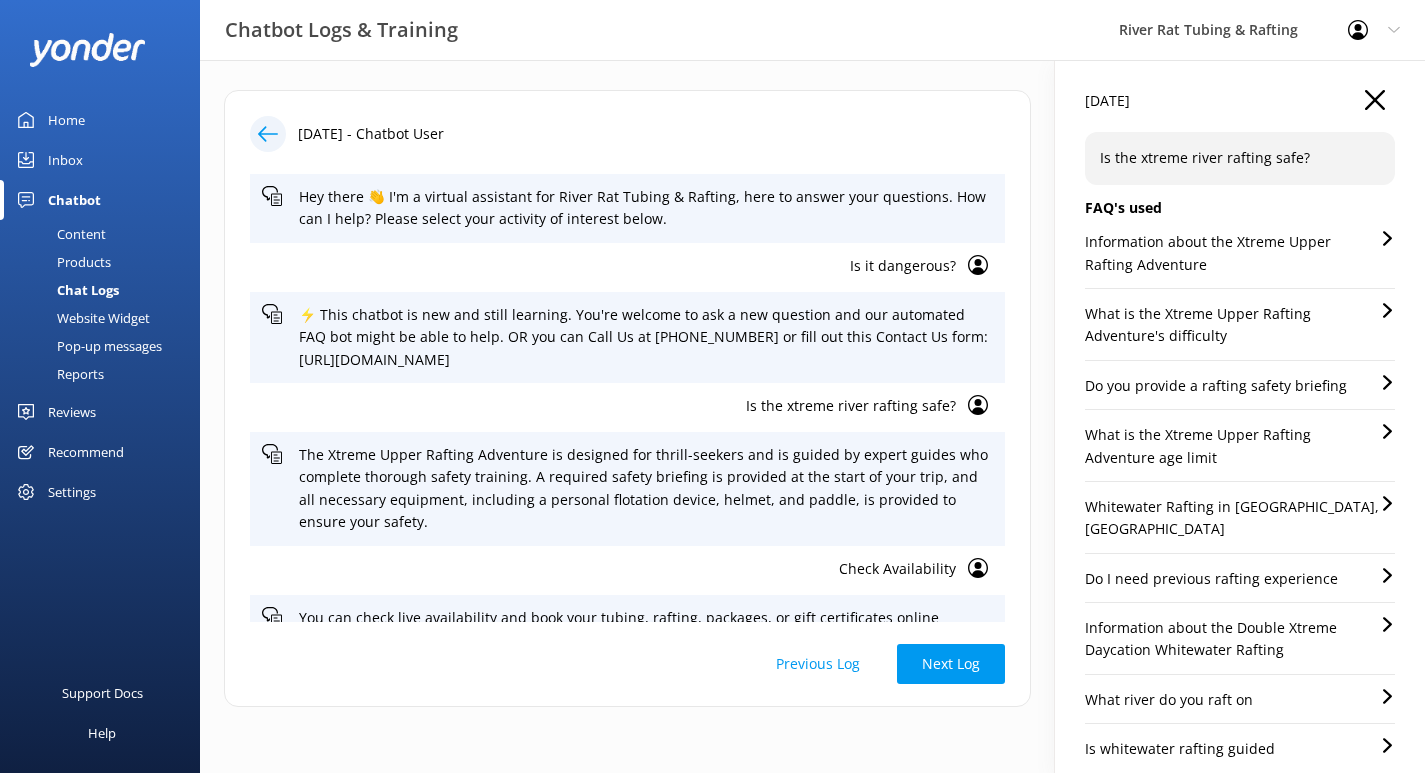 click on "Whitewater Rafting in [GEOGRAPHIC_DATA], [GEOGRAPHIC_DATA]" at bounding box center [1232, 518] 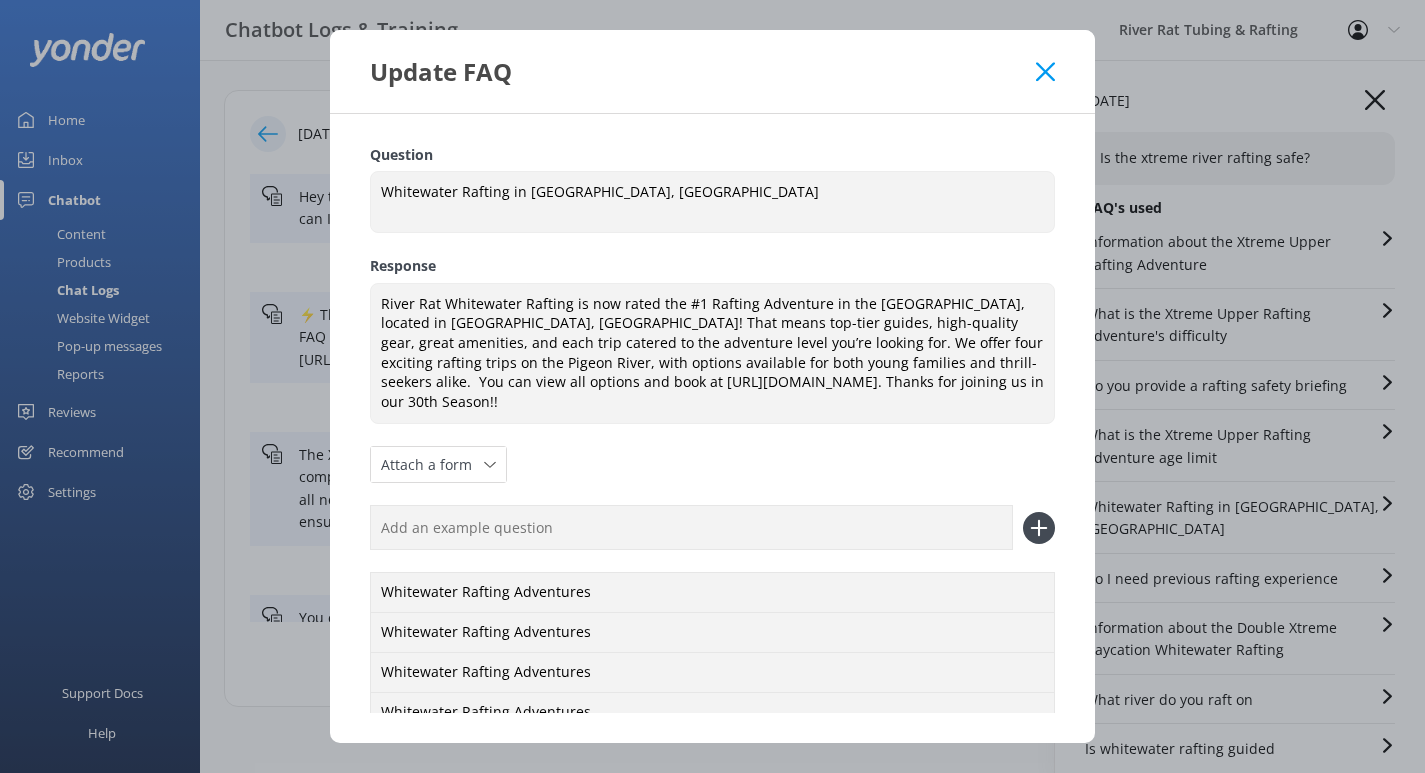 click 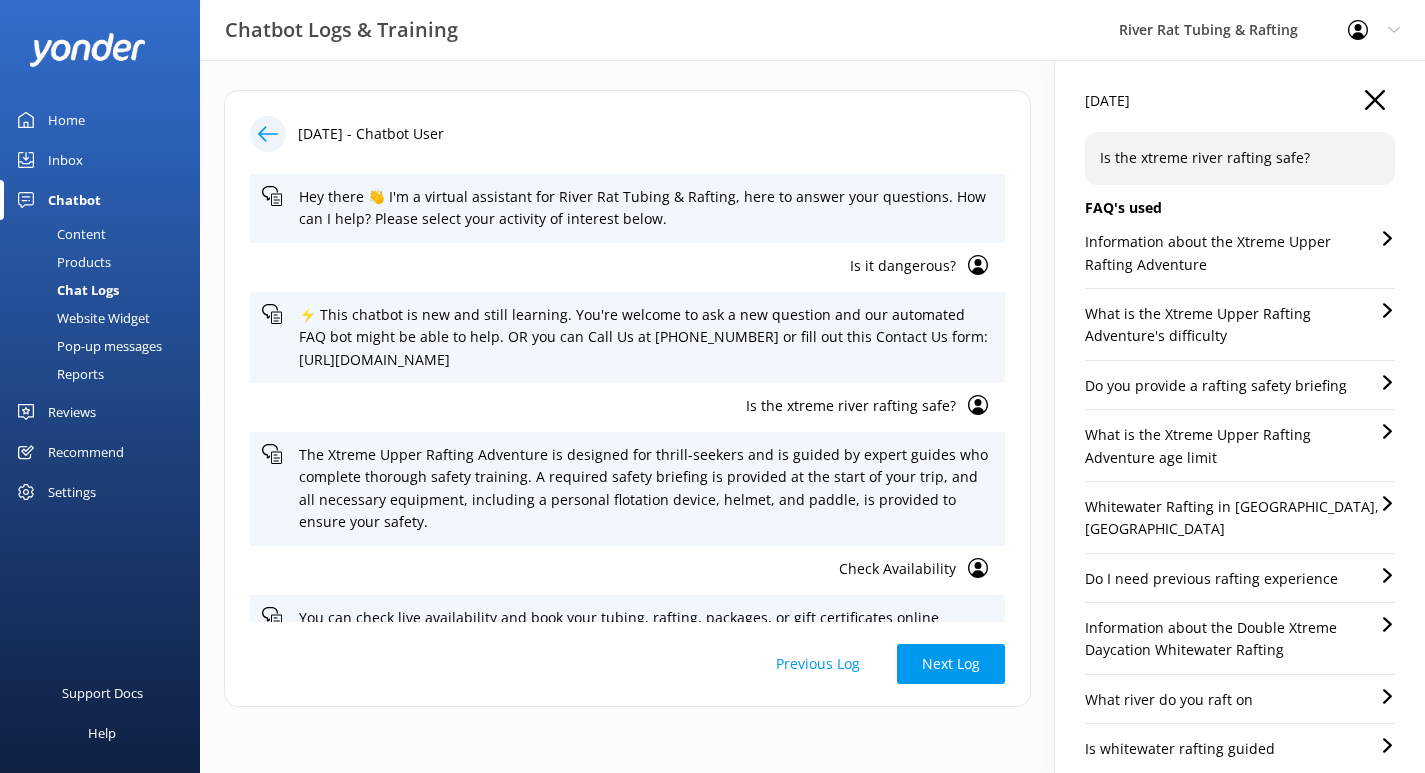 scroll, scrollTop: 50, scrollLeft: 0, axis: vertical 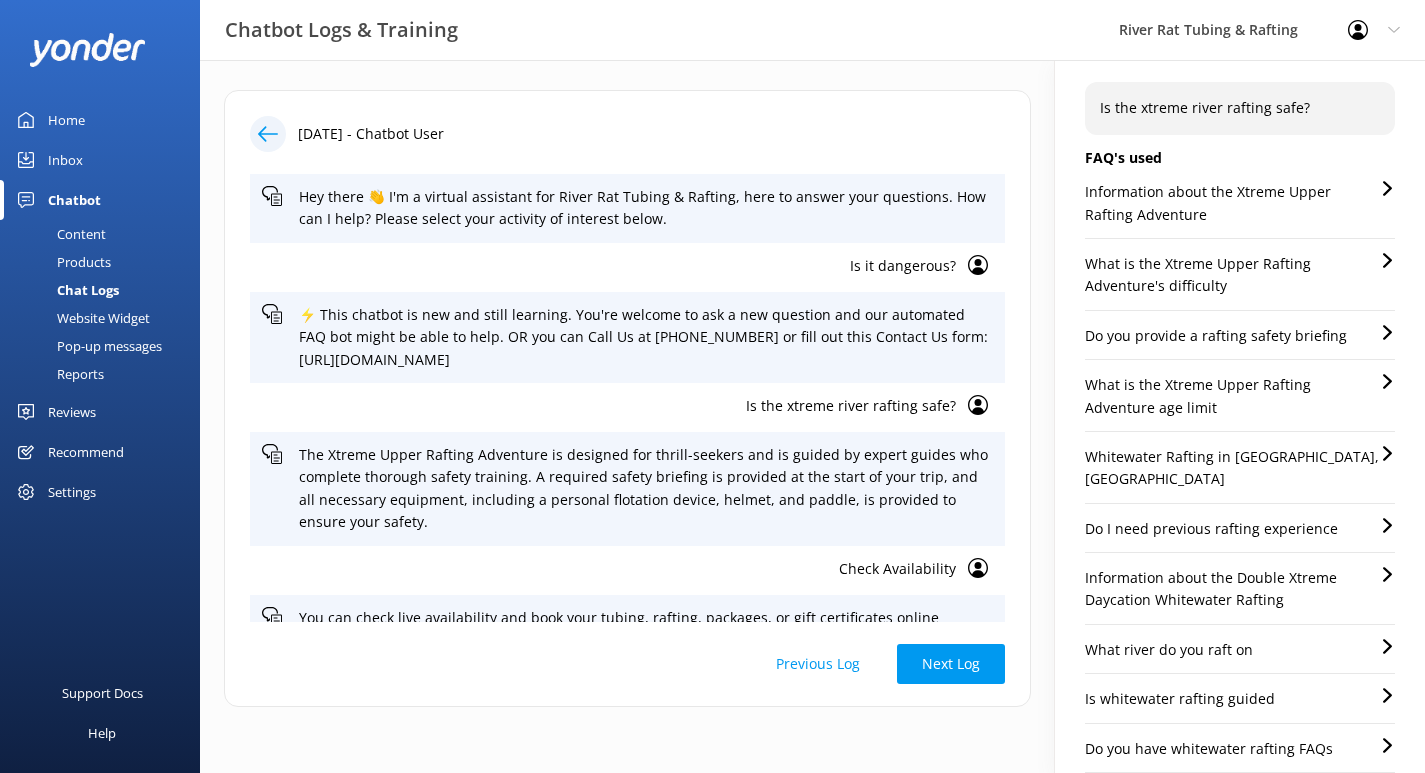 click on "Whitewater Rafting in [GEOGRAPHIC_DATA], [GEOGRAPHIC_DATA]" at bounding box center [1232, 468] 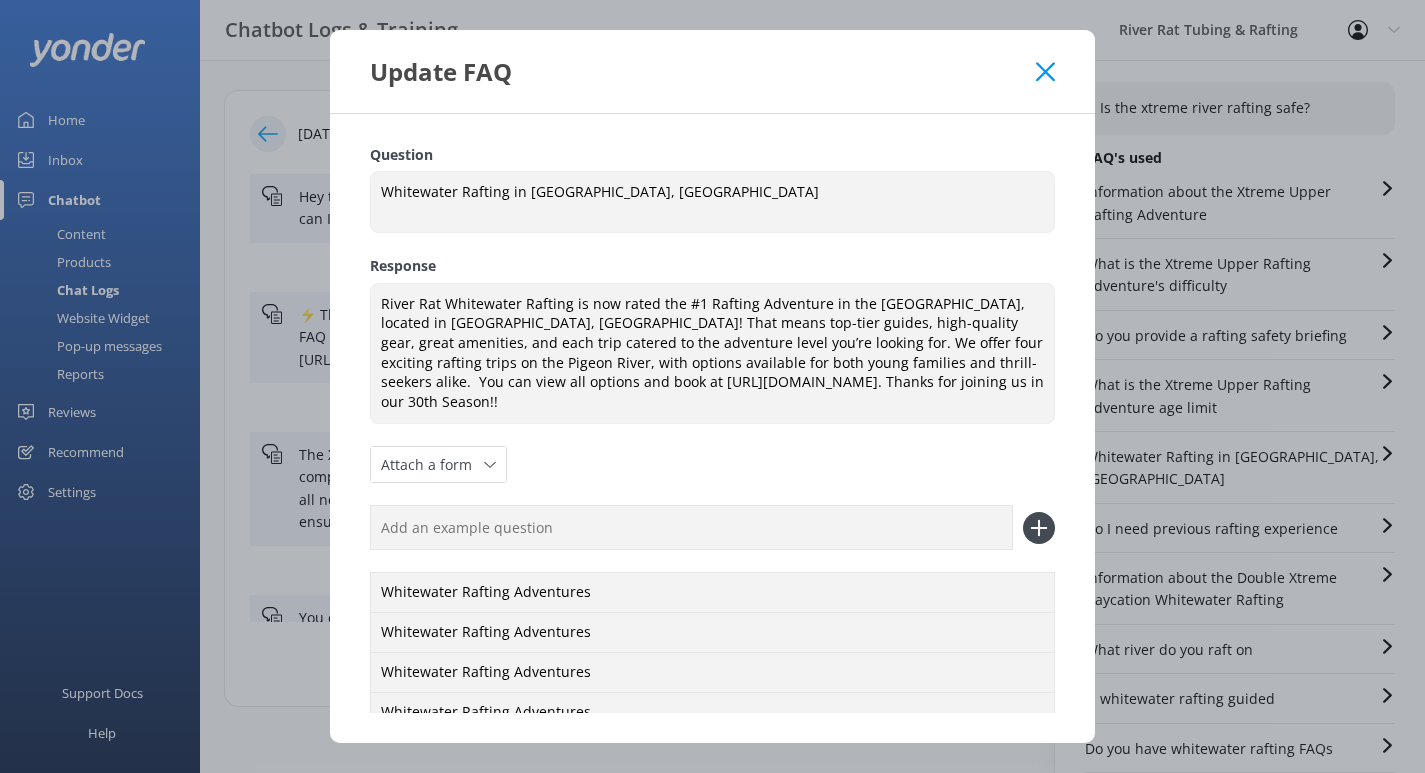 click 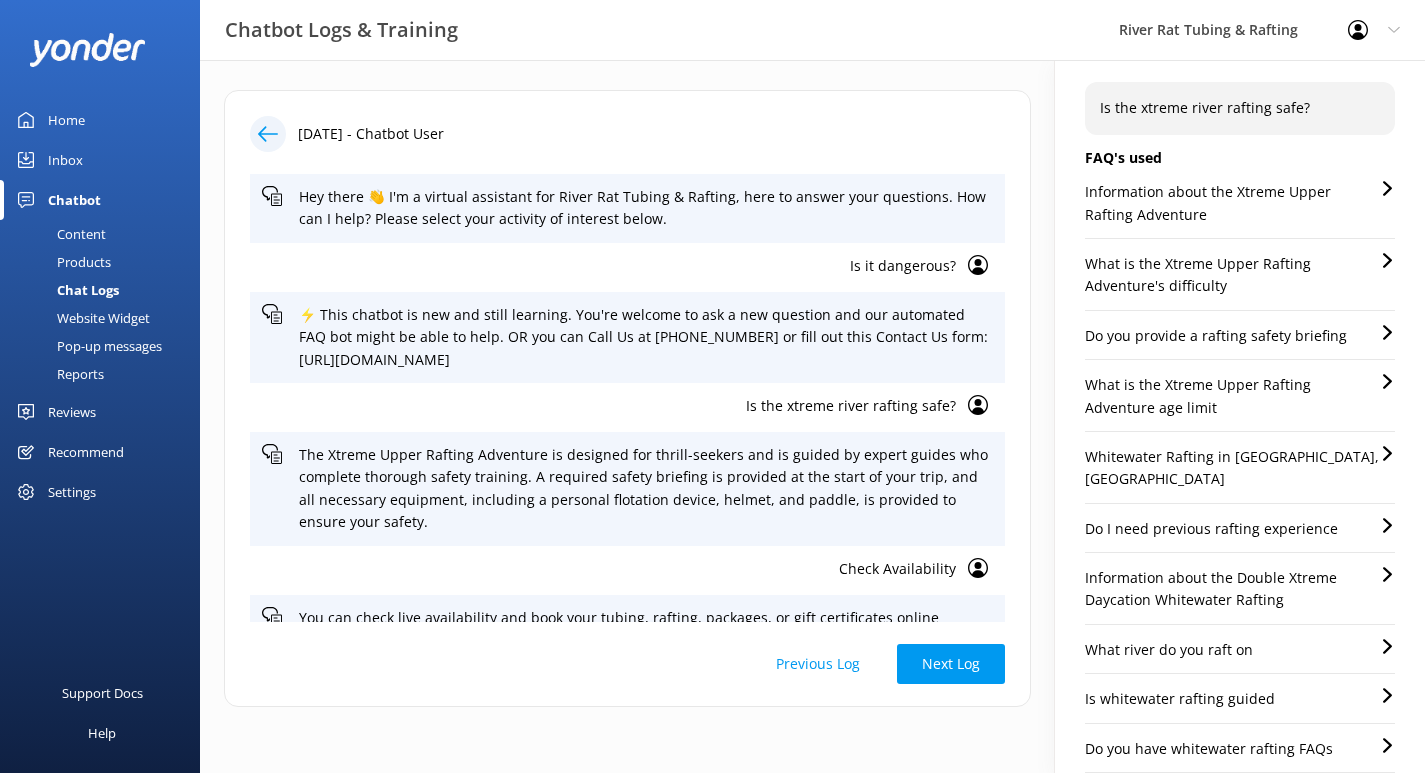 click on "Do I need previous rafting experience" at bounding box center [1211, 529] 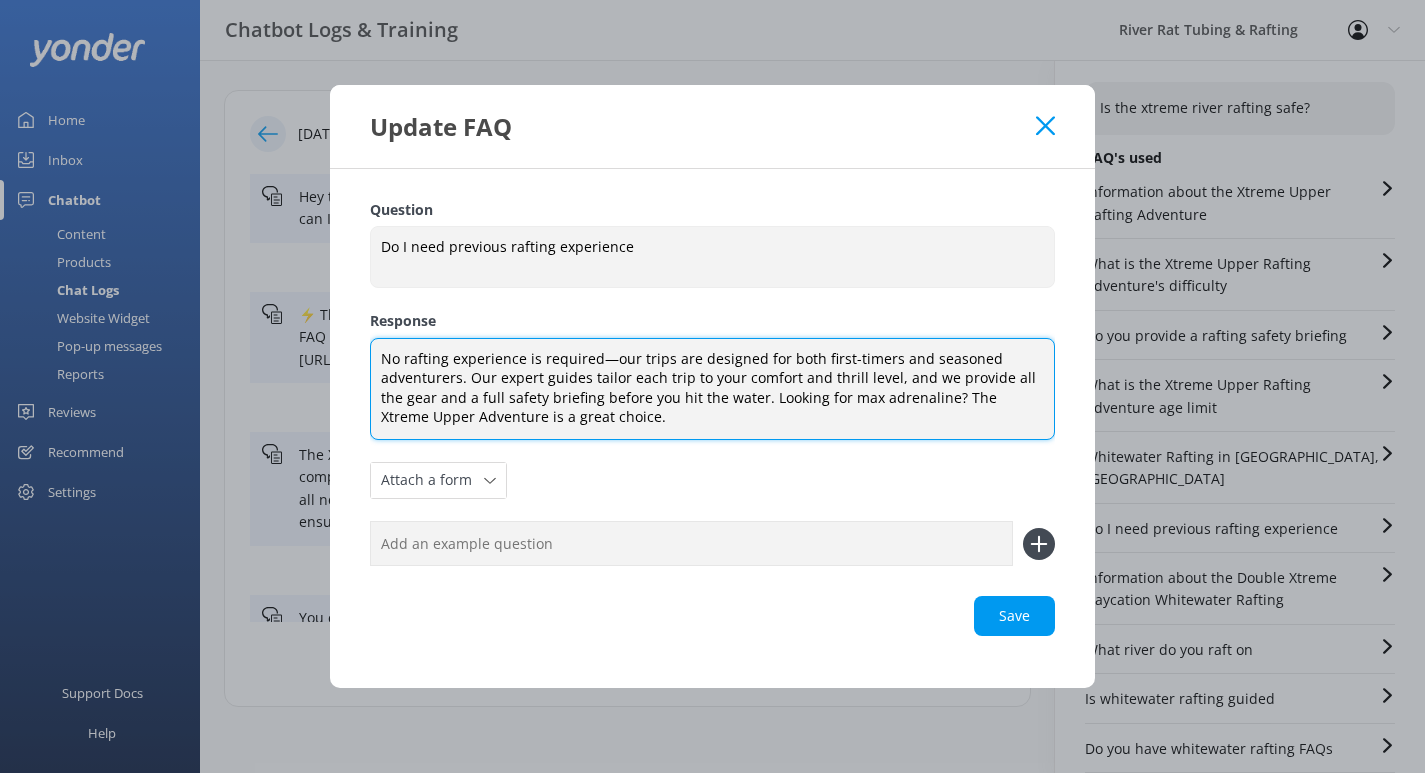 click on "No rafting experience is required—our trips are designed for both first-timers and seasoned adventurers. Our expert guides tailor each trip to your comfort and thrill level, and we provide all the gear and a full safety briefing before you hit the water. Looking for max adrenaline? The Xtreme Upper Adventure is a great choice." at bounding box center [712, 389] 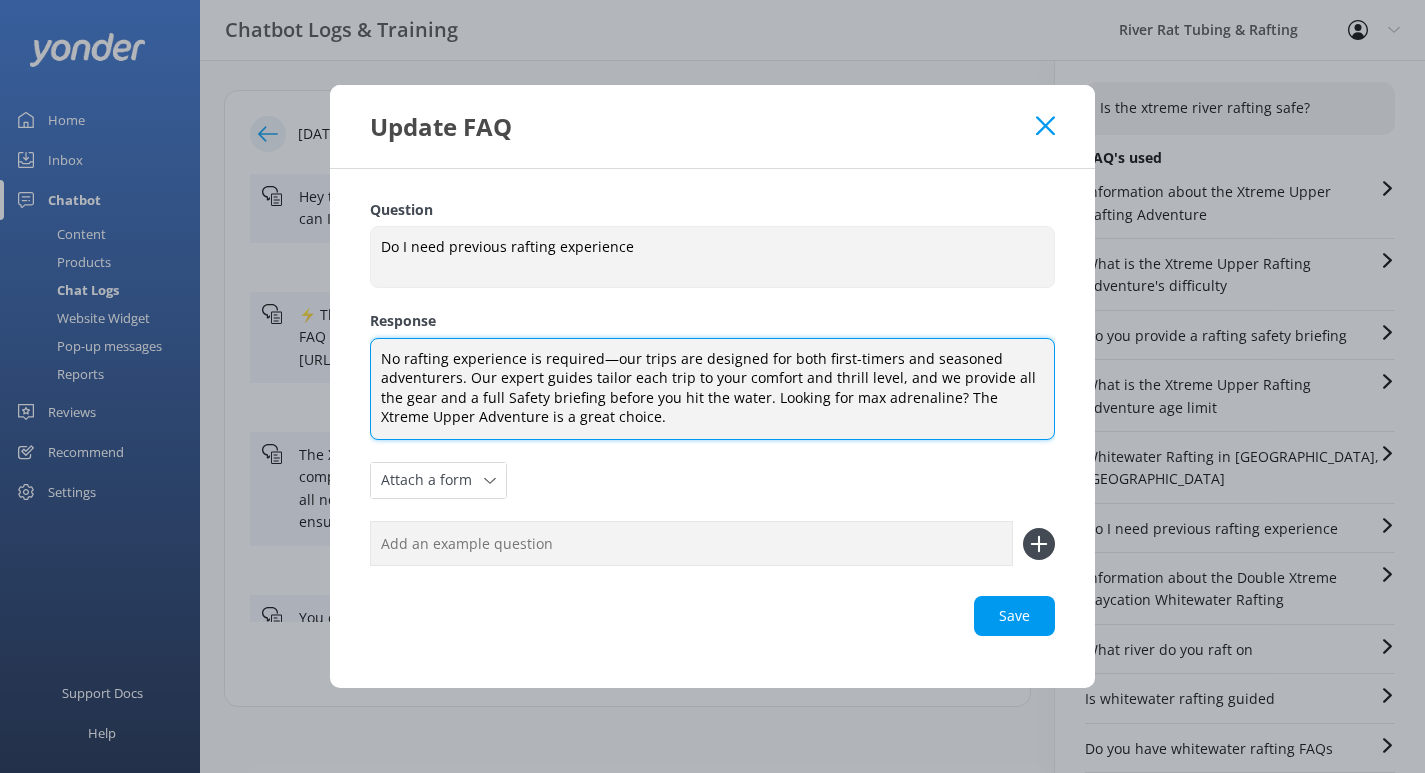 click on "No rafting experience is required—our trips are designed for both first-timers and seasoned adventurers. Our expert guides tailor each trip to your comfort and thrill level, and we provide all the gear and a full Safety briefing before you hit the water. Looking for max adrenaline? The Xtreme Upper Adventure is a great choice." at bounding box center [712, 389] 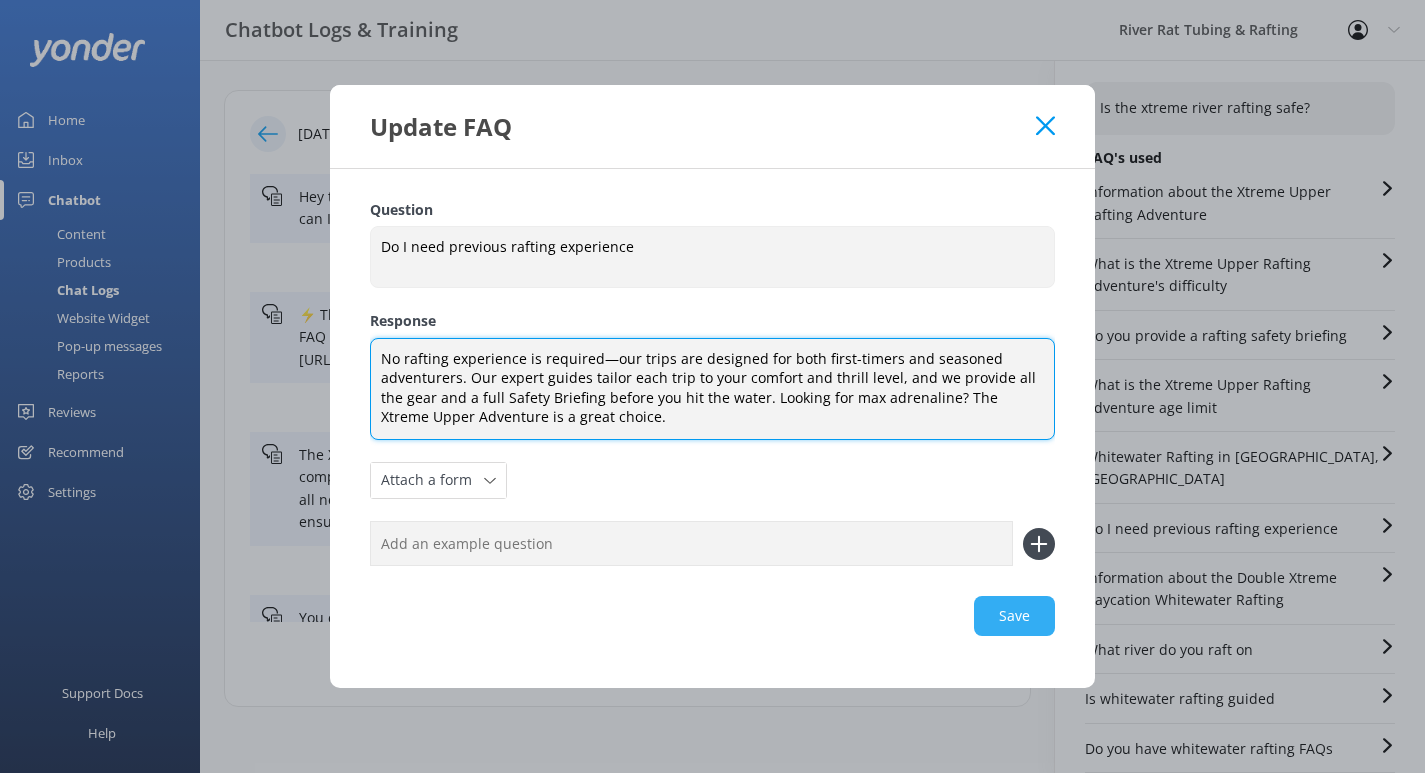 click on "Save" at bounding box center [712, 616] 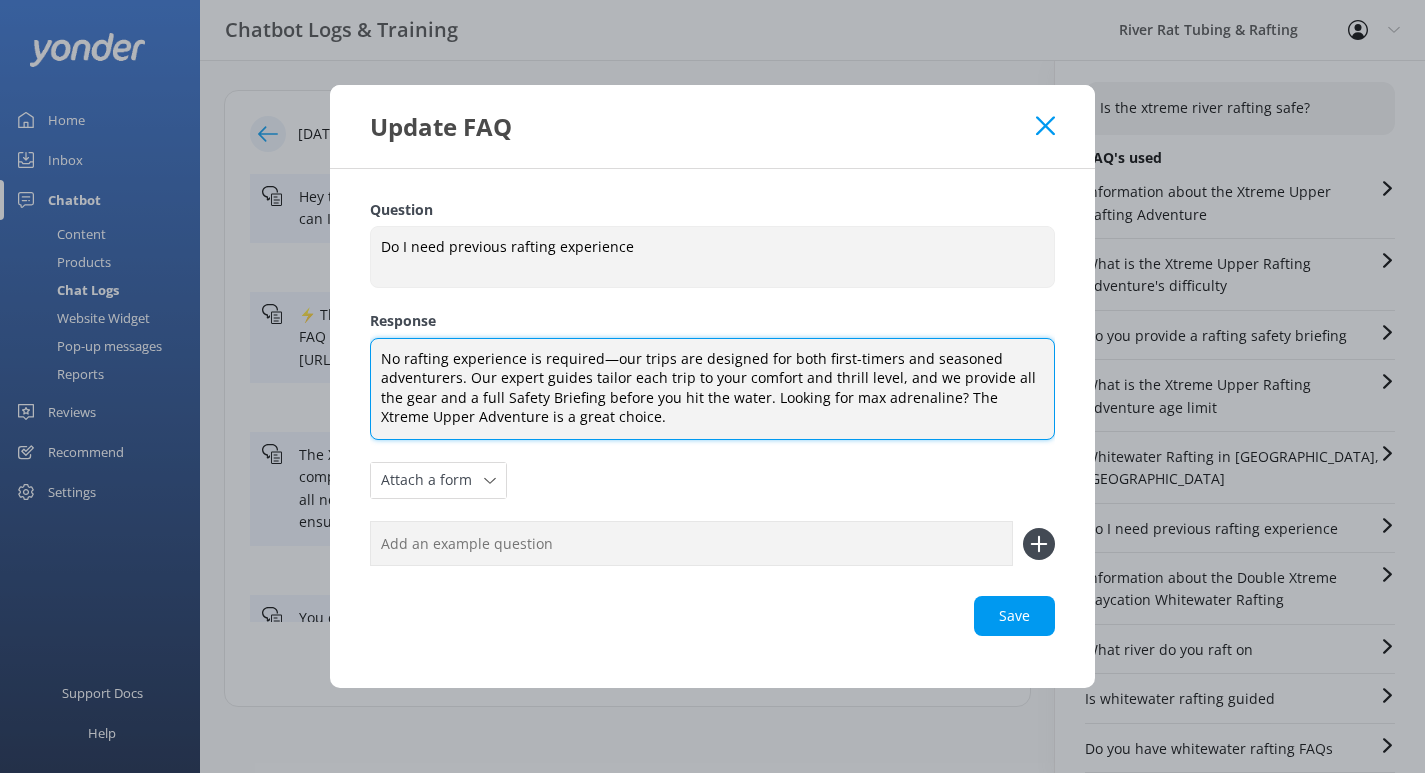 type on "No rafting experience is required—our trips are designed for both first-timers and seasoned adventurers. Our expert guides tailor each trip to your comfort and thrill level, and we provide all the gear and a full Safety Briefing before you hit the water. Looking for max adrenaline? The Xtreme Upper Adventure is a great choice." 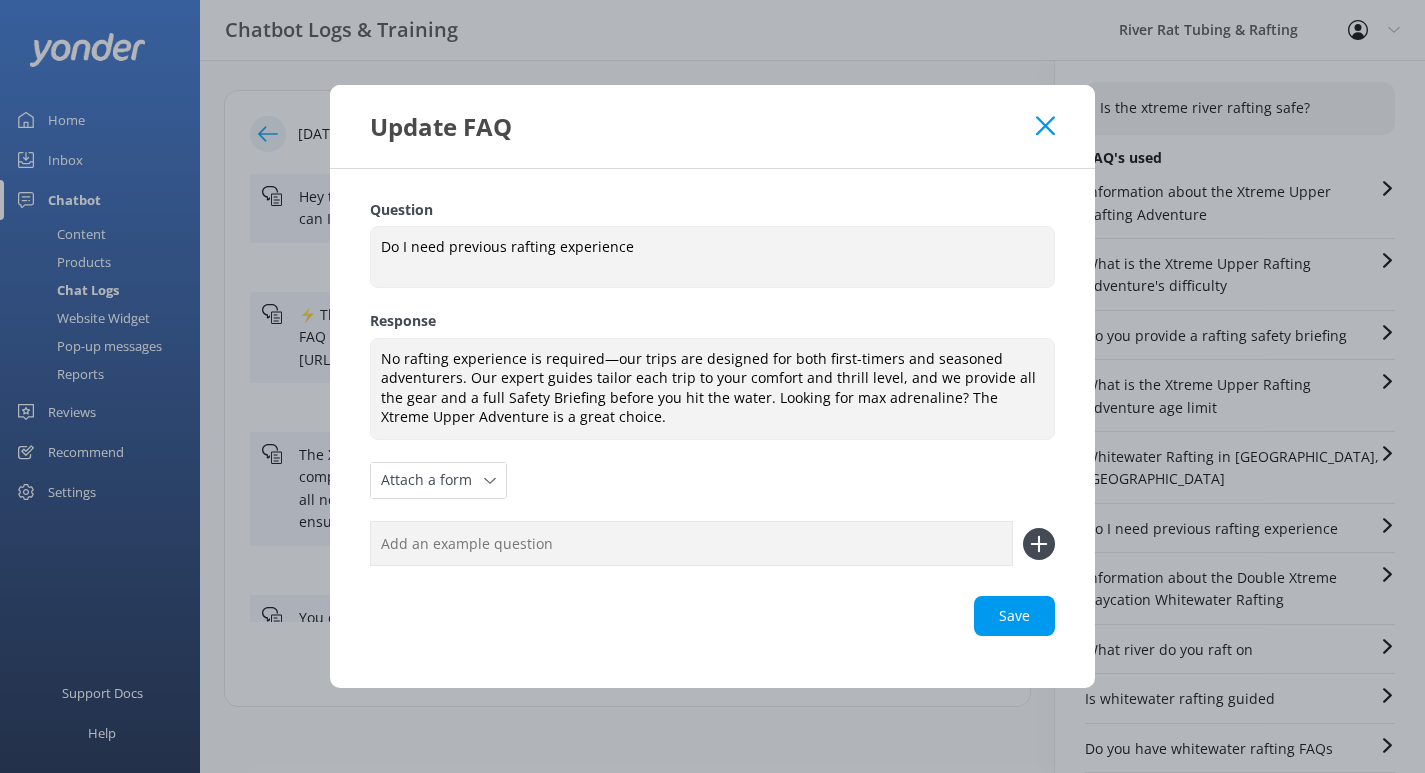 click on "Update FAQ" at bounding box center [712, 126] 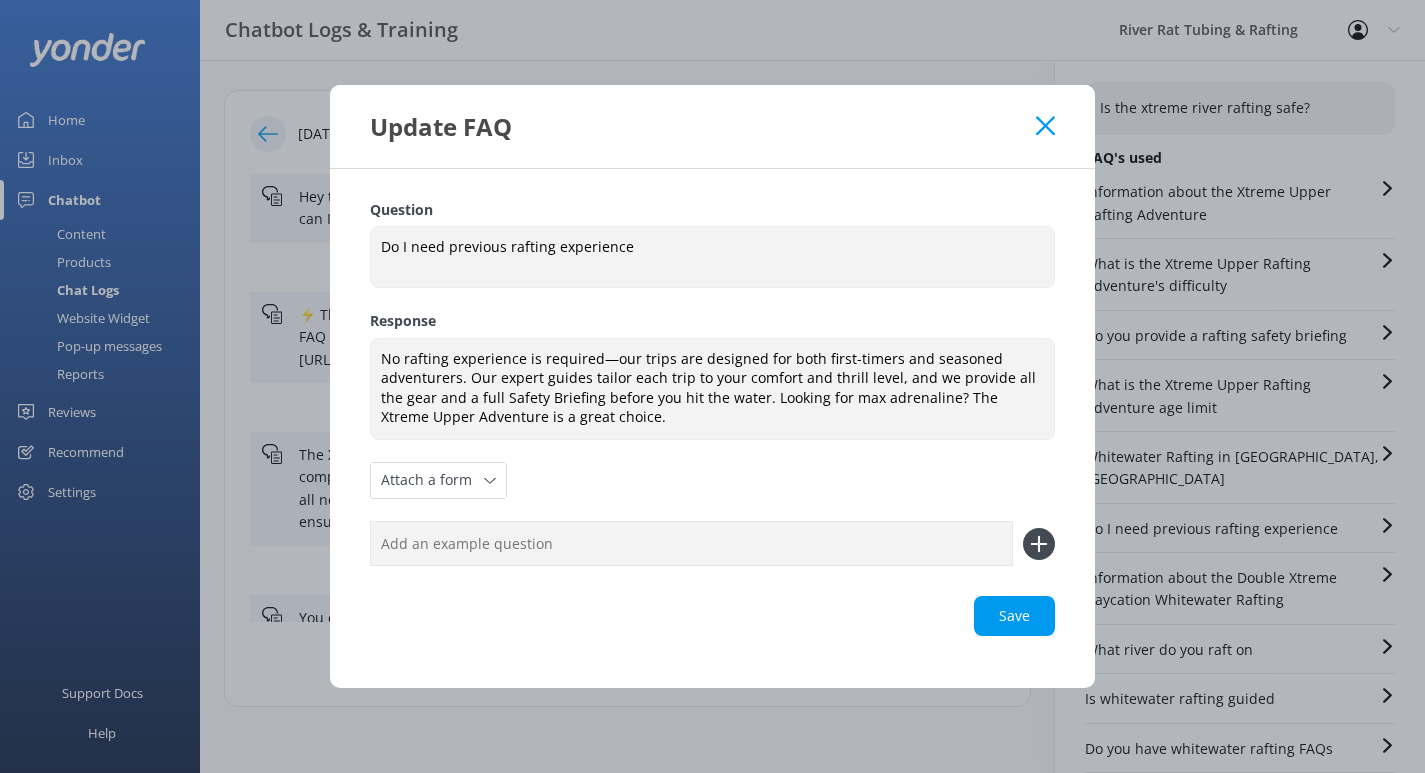 click 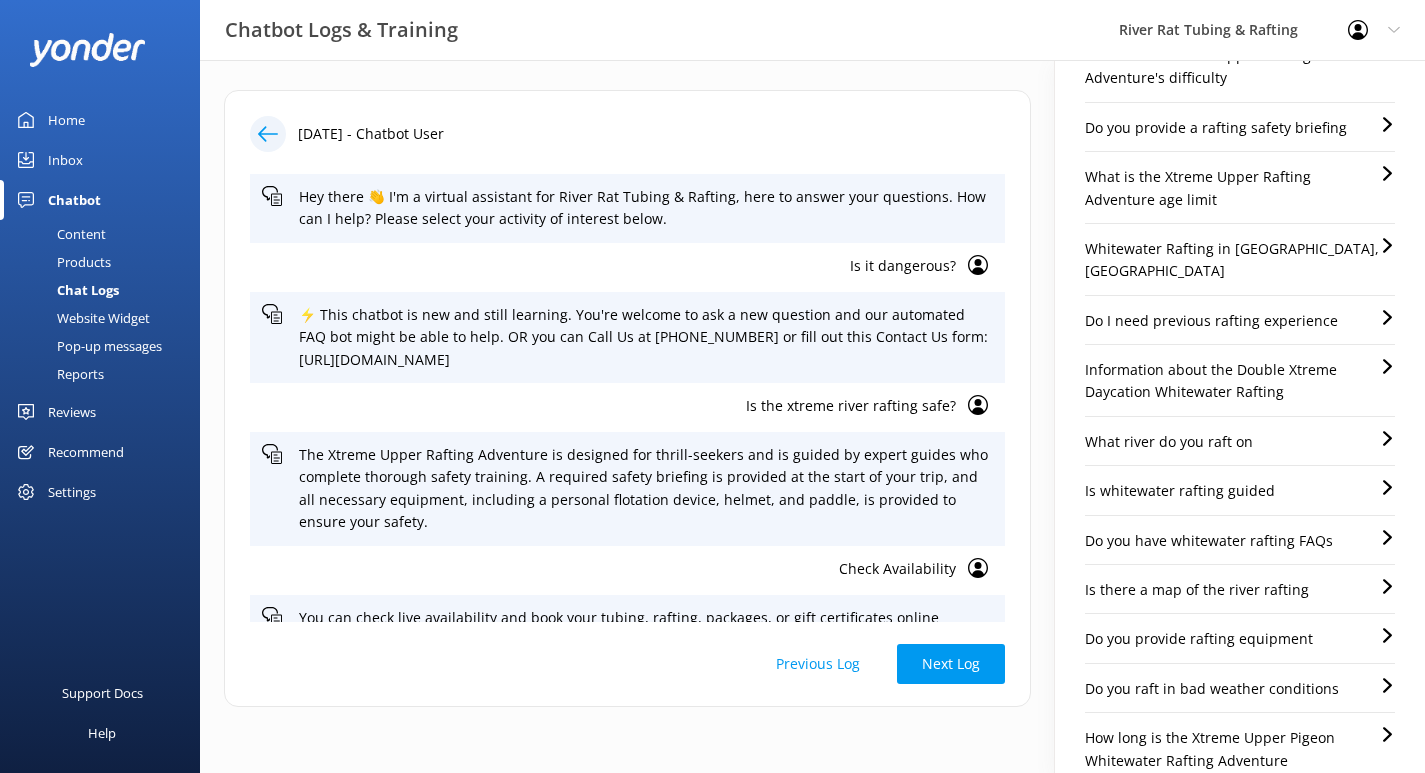 scroll, scrollTop: 260, scrollLeft: 0, axis: vertical 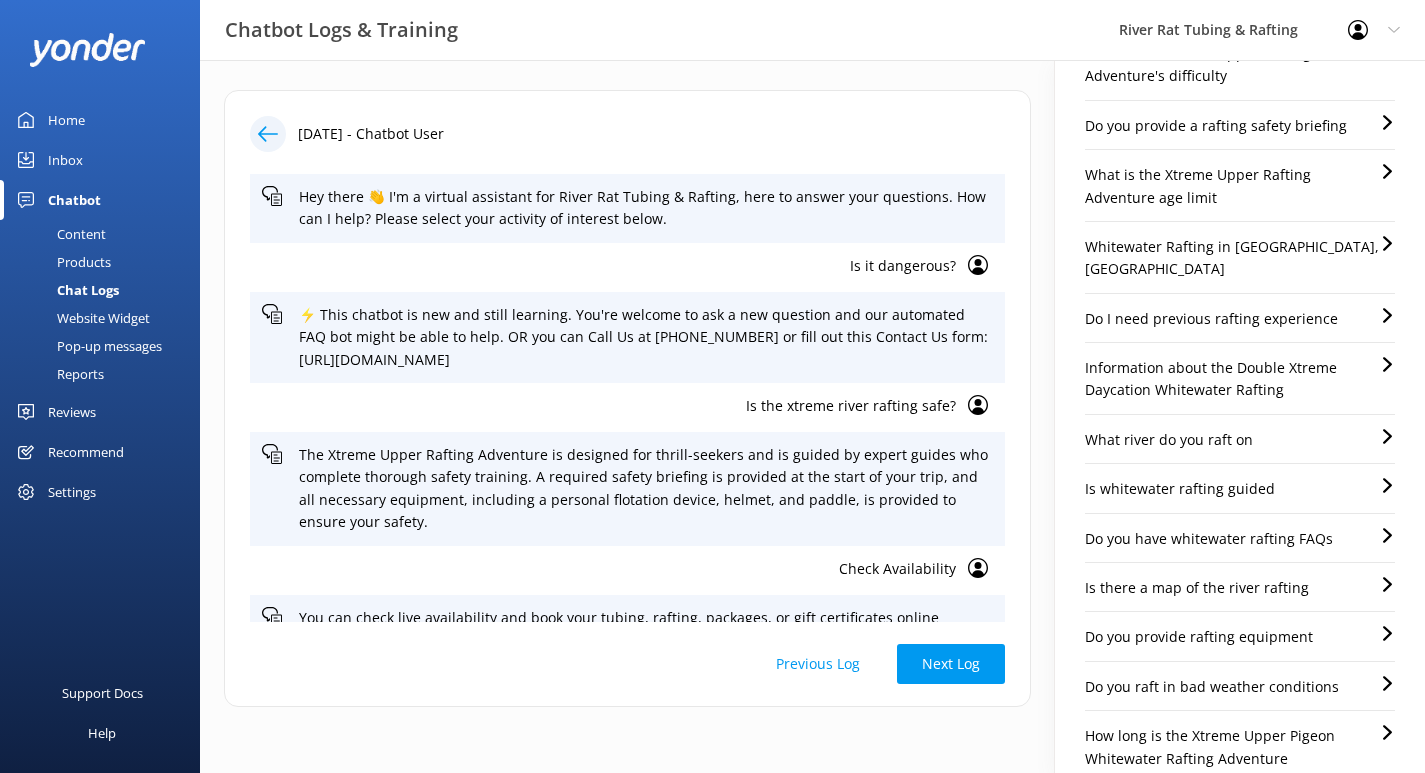 click on "Is whitewater rafting guided" at bounding box center (1180, 489) 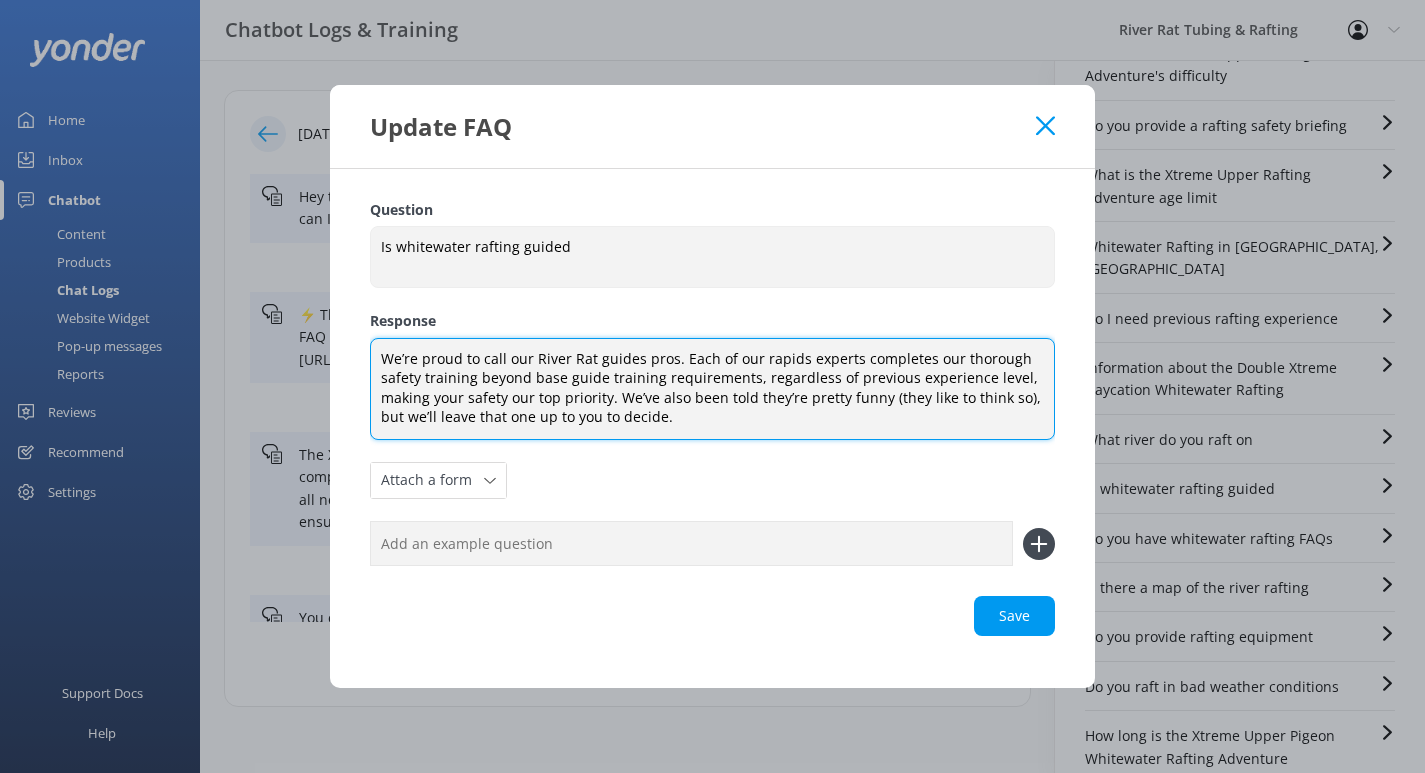 click on "We’re proud to call our River Rat guides pros. Each of our rapids experts completes our thorough safety training beyond base guide training requirements, regardless of previous experience level, making your safety our top priority. We’ve also been told they’re pretty funny (they like to think so), but we’ll leave that one up to you to decide." at bounding box center (712, 389) 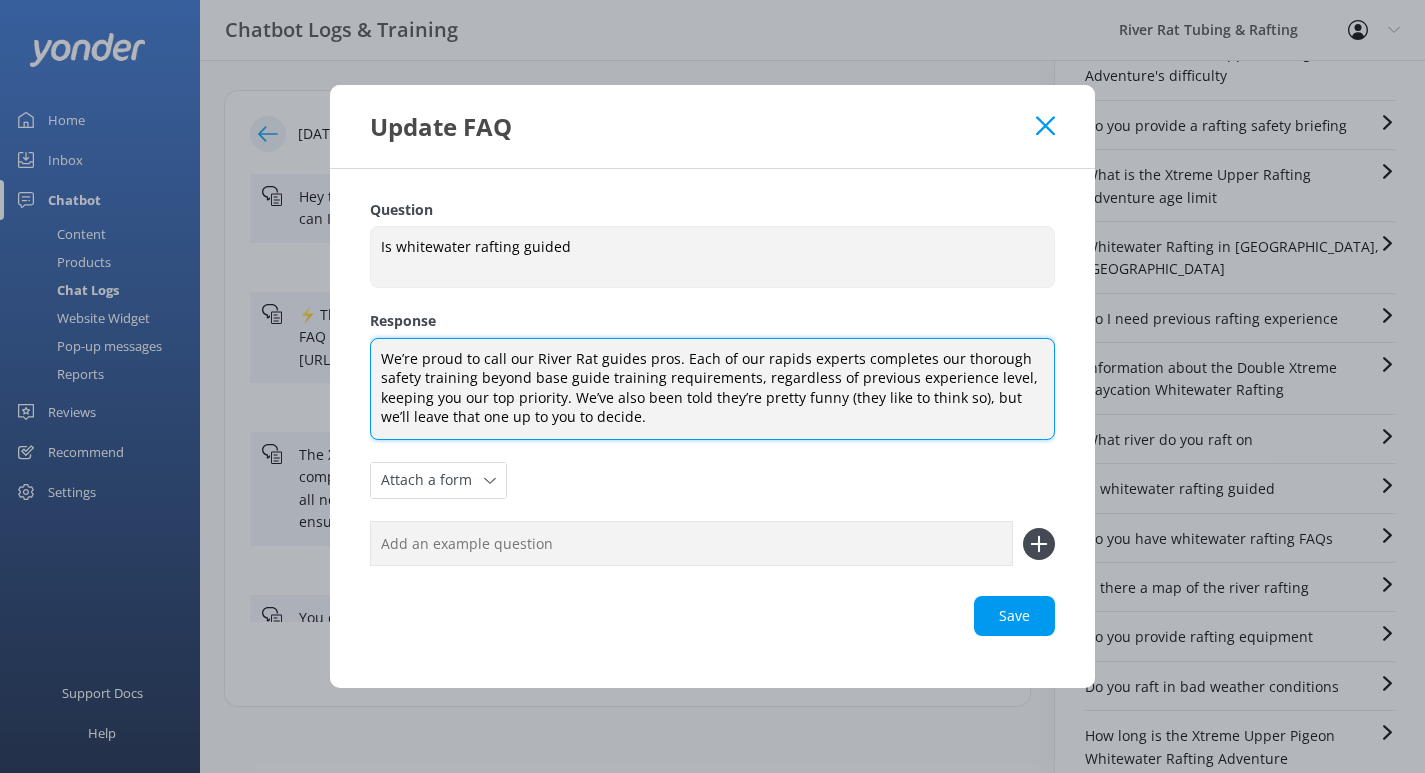 click on "We’re proud to call our River Rat guides pros. Each of our rapids experts completes our thorough safety training beyond base guide training requirements, regardless of previous experience level, keeping you our top priority. We’ve also been told they’re pretty funny (they like to think so), but we’ll leave that one up to you to decide." at bounding box center (712, 389) 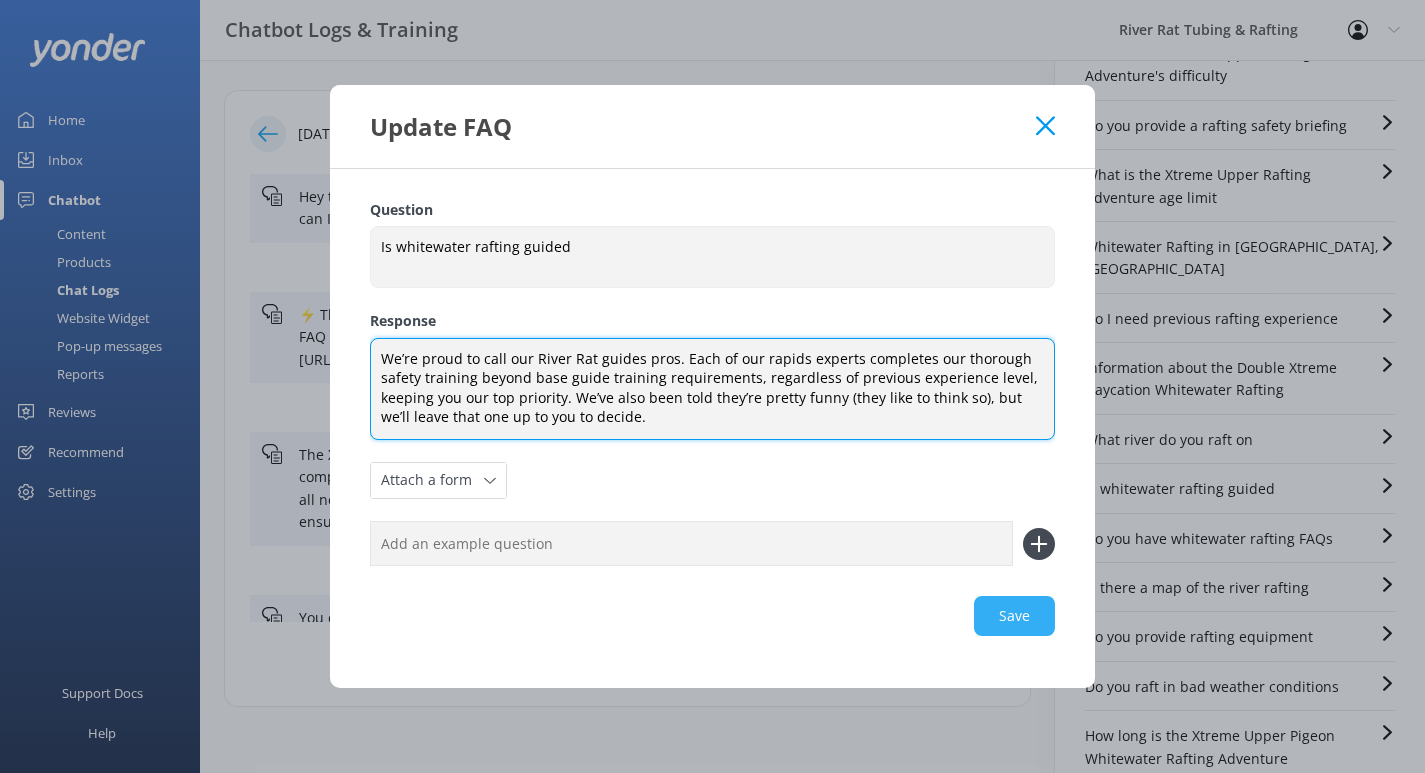 click on "Save" at bounding box center (712, 616) 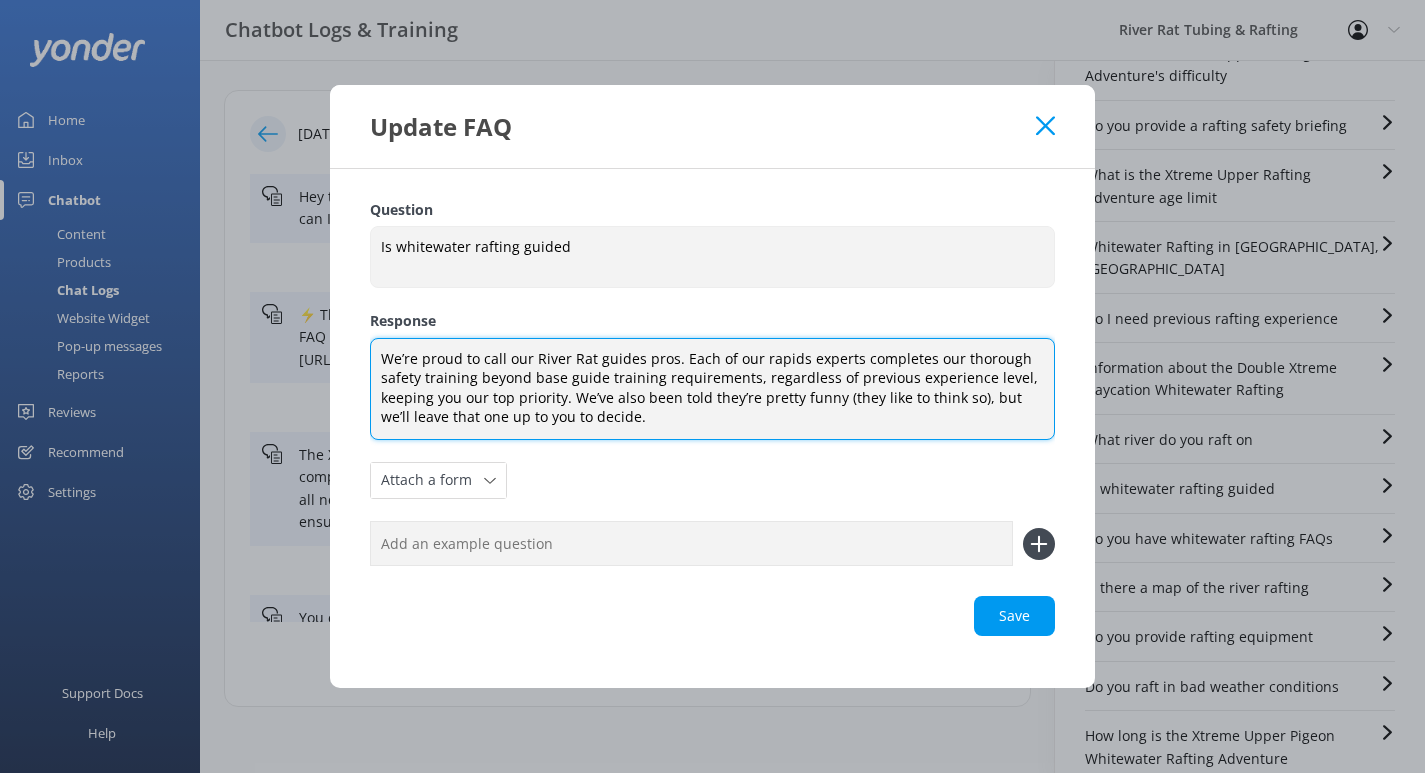 type on "We’re proud to call our River Rat guides pros. Each of our rapids experts completes our thorough safety training beyond base guide training requirements, regardless of previous experience level, keeping you our top priority. We’ve also been told they’re pretty funny (they like to think so), but we’ll leave that one up to you to decide." 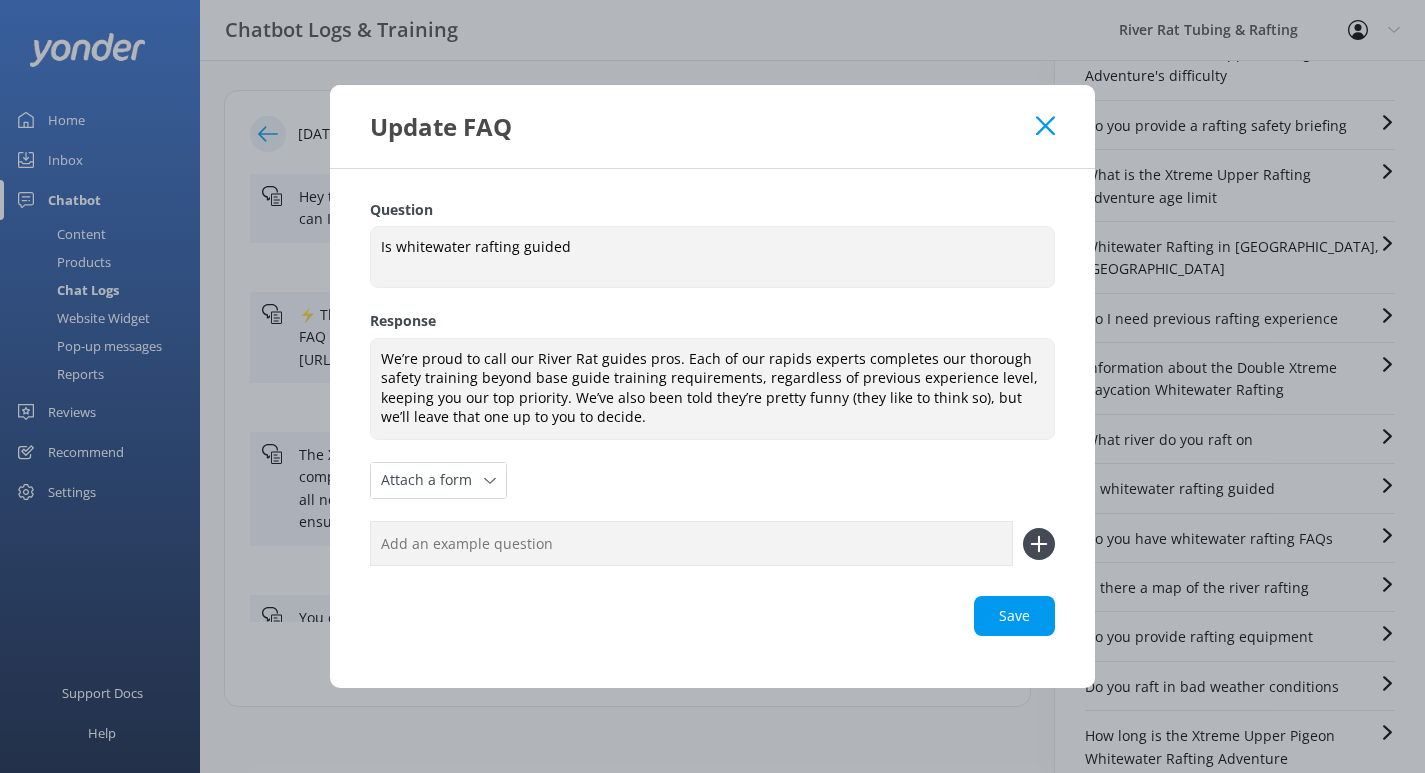 click 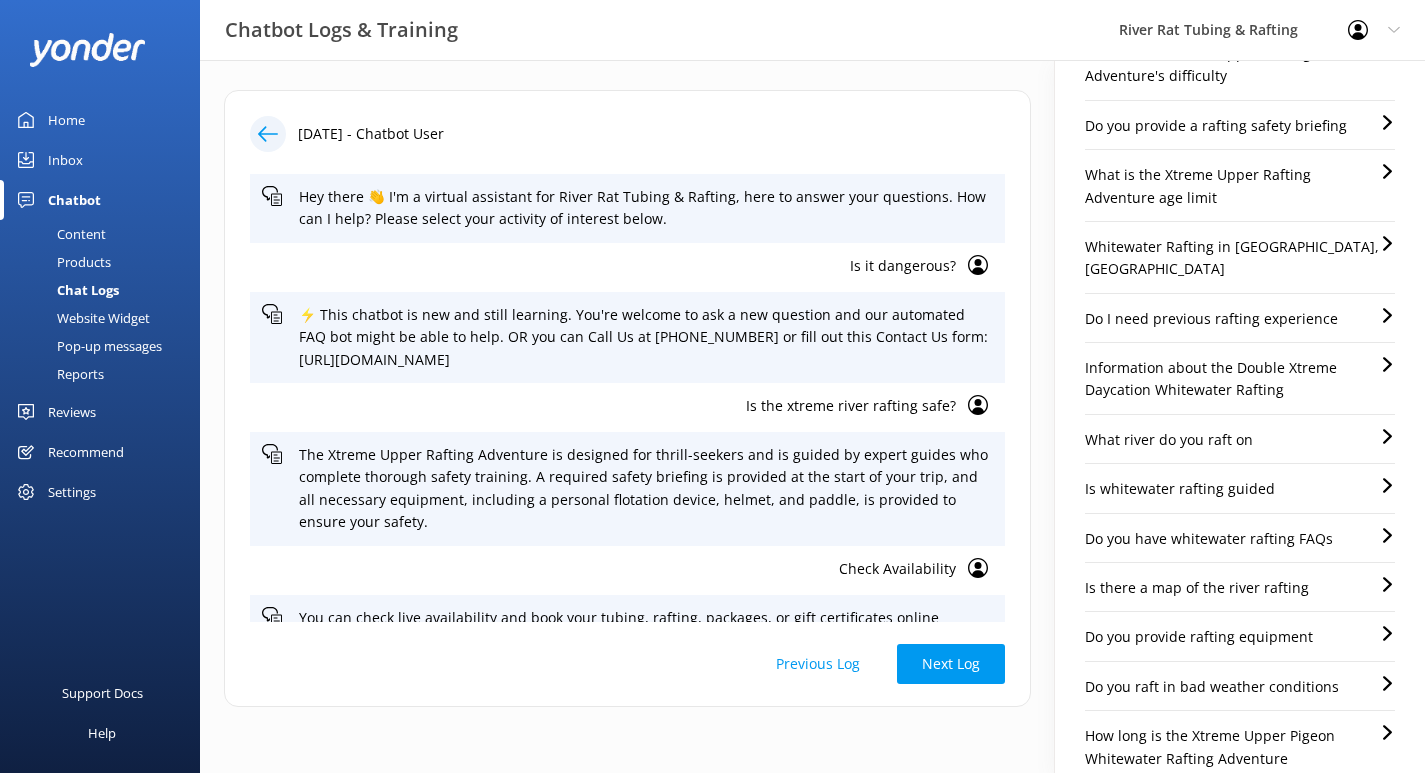 click on "Do you provide rafting equipment" at bounding box center (1199, 637) 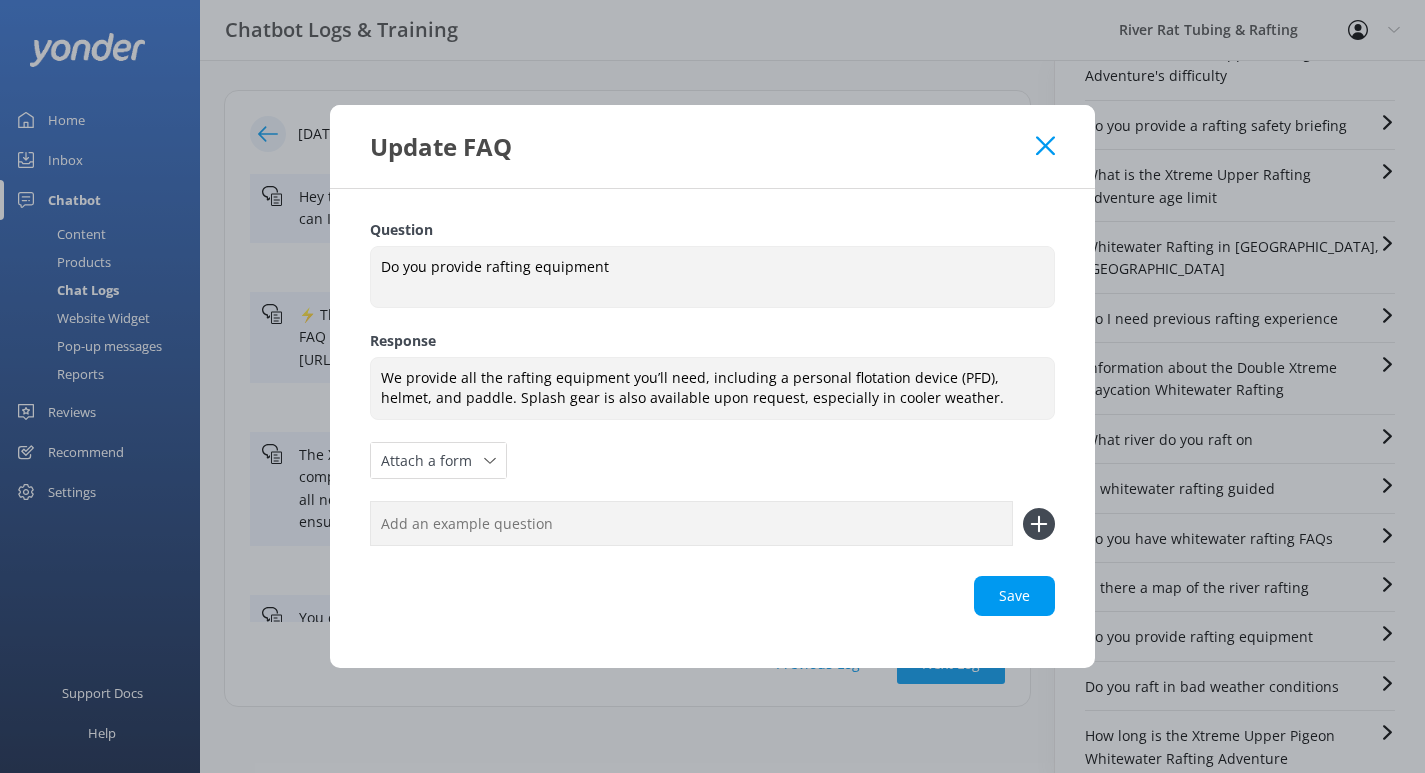 click 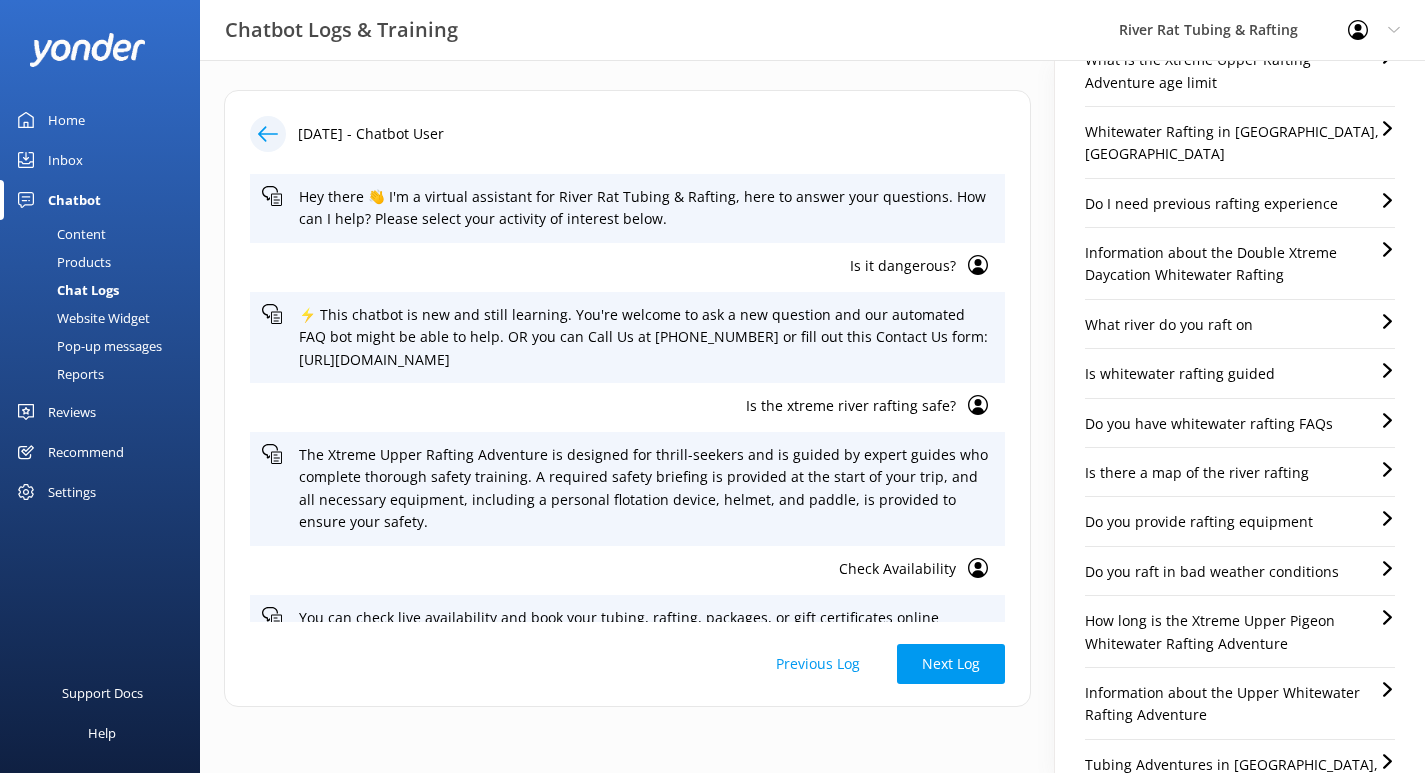 scroll, scrollTop: 392, scrollLeft: 0, axis: vertical 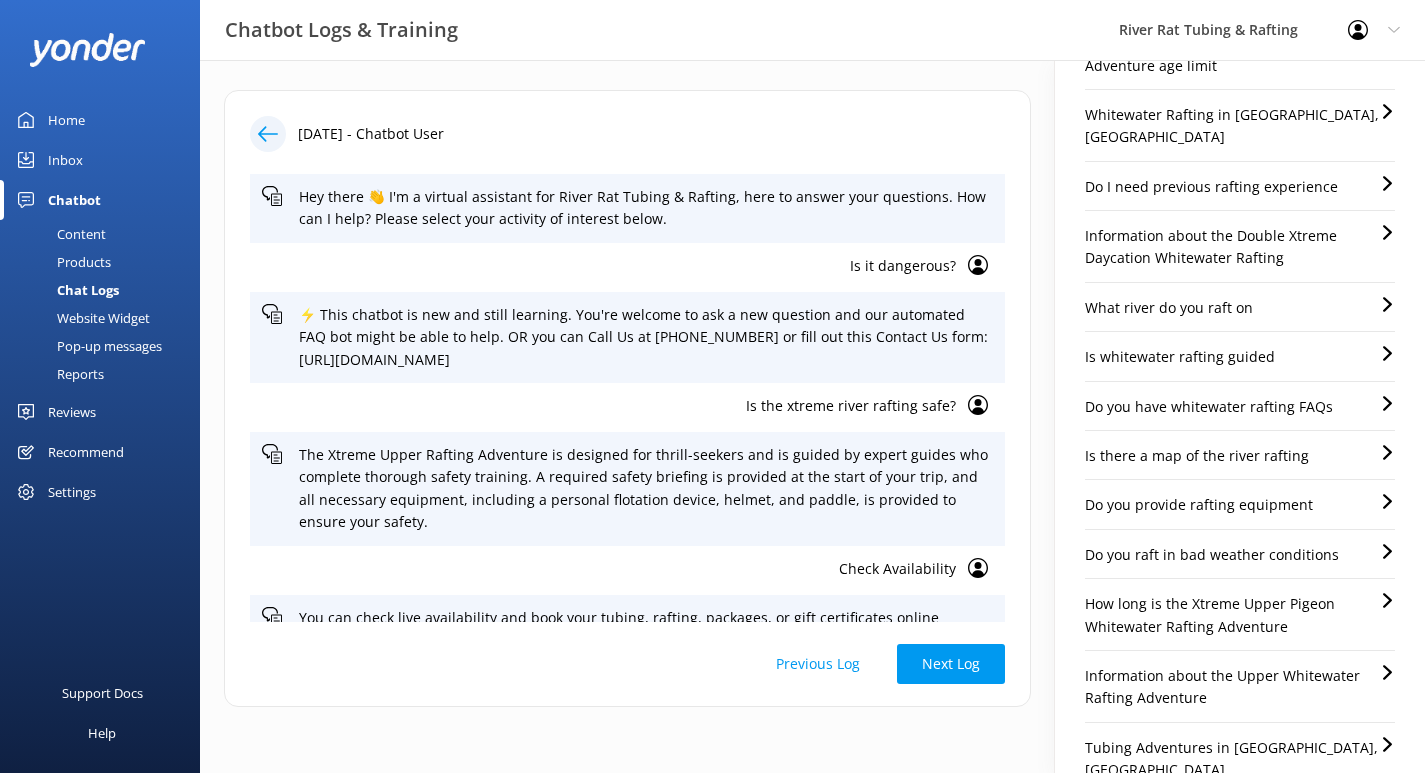 click on "Do you raft in bad weather conditions" at bounding box center (1212, 555) 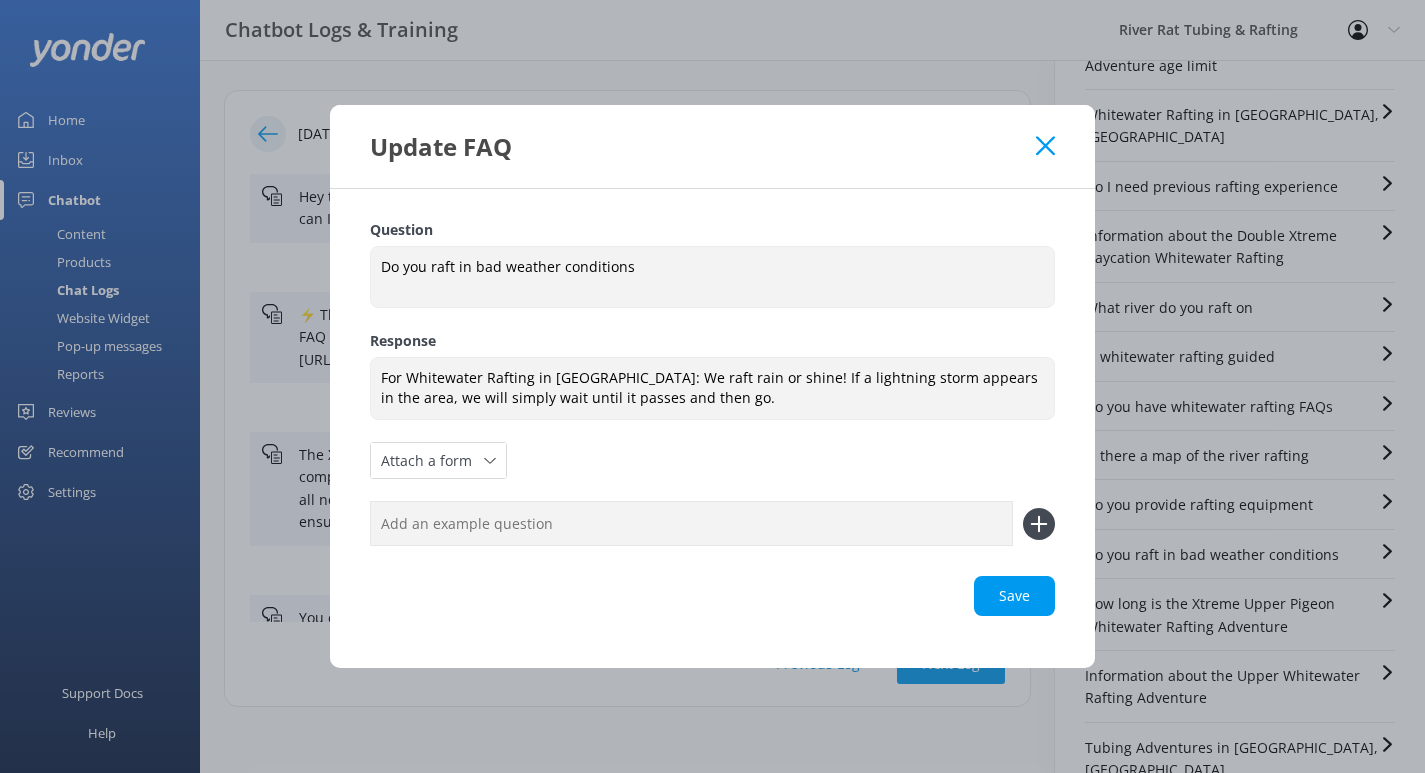 click 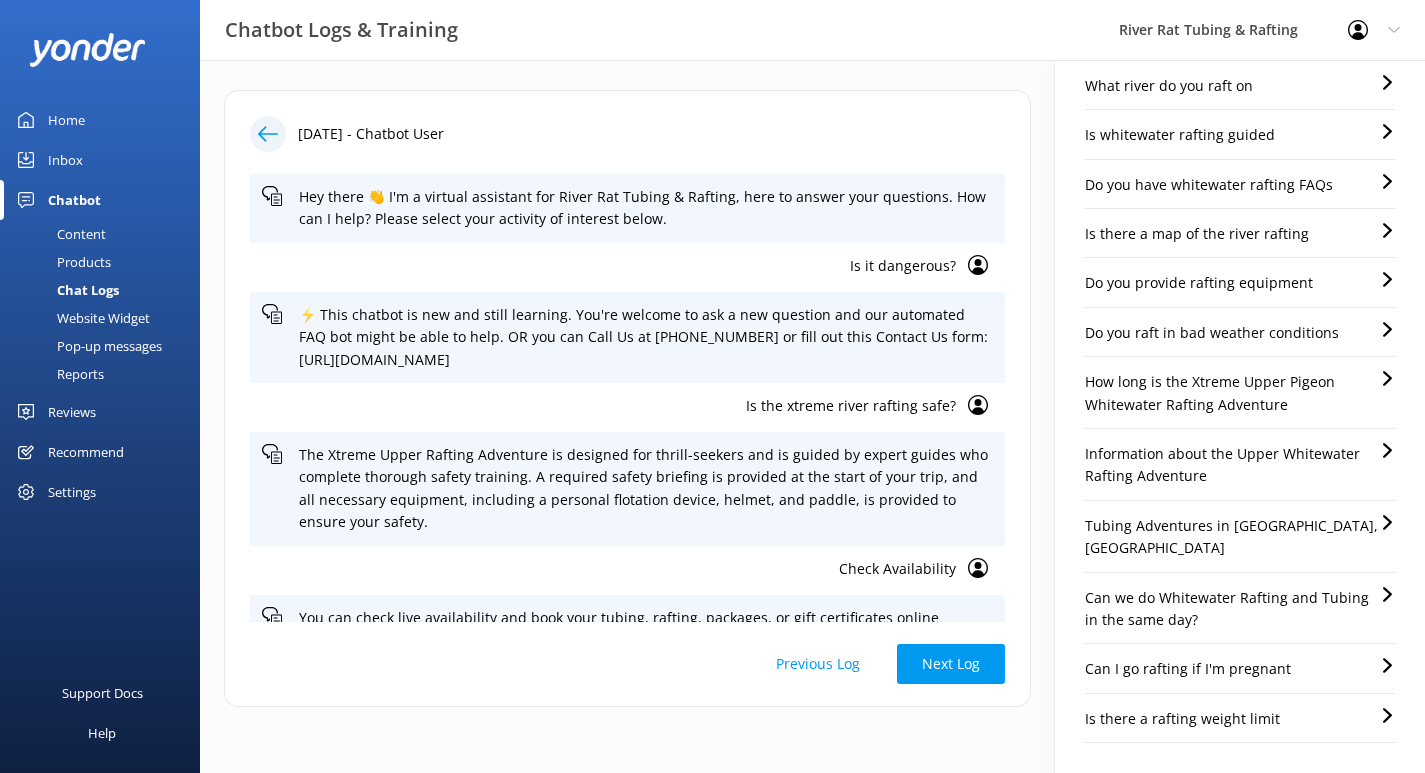 scroll, scrollTop: 617, scrollLeft: 0, axis: vertical 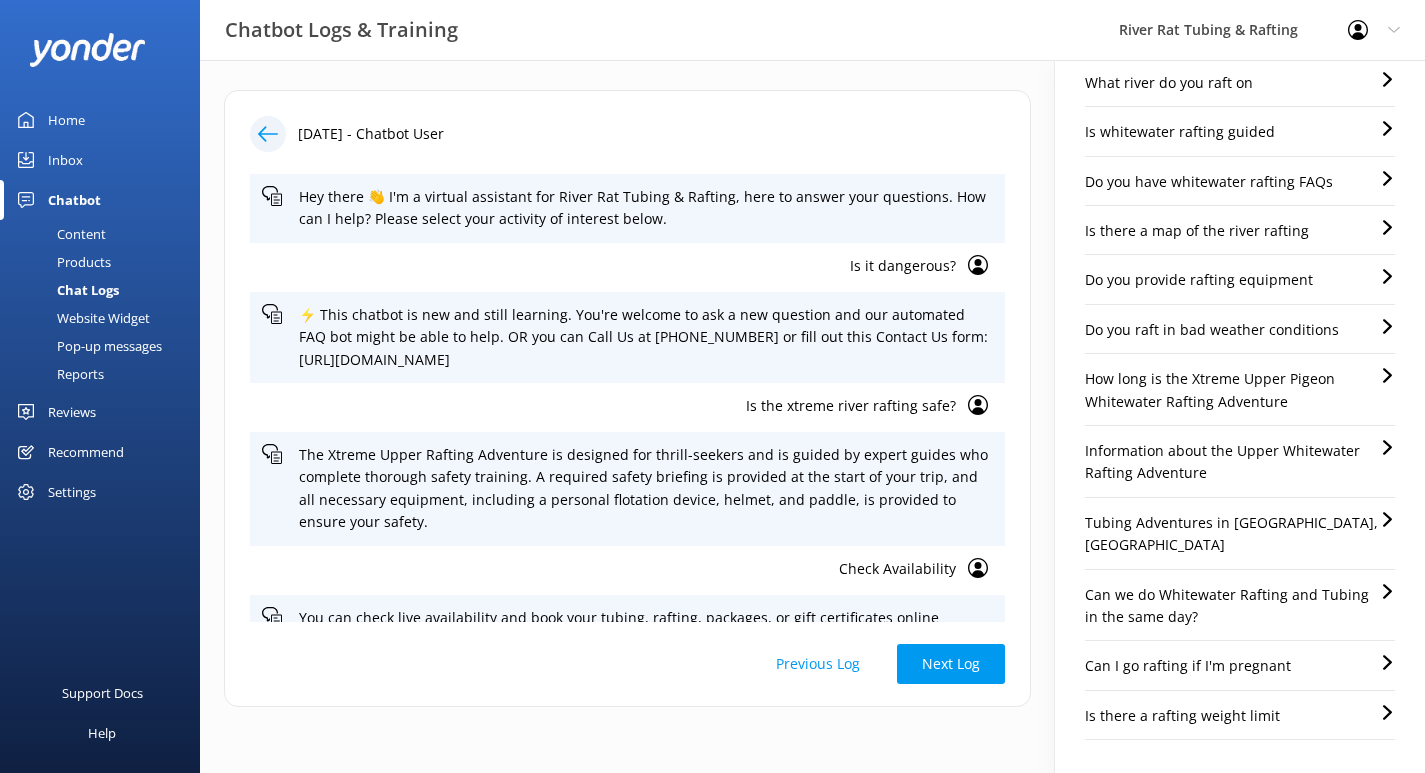 click on "Information about the Upper Whitewater Rafting Adventure" at bounding box center (1232, 462) 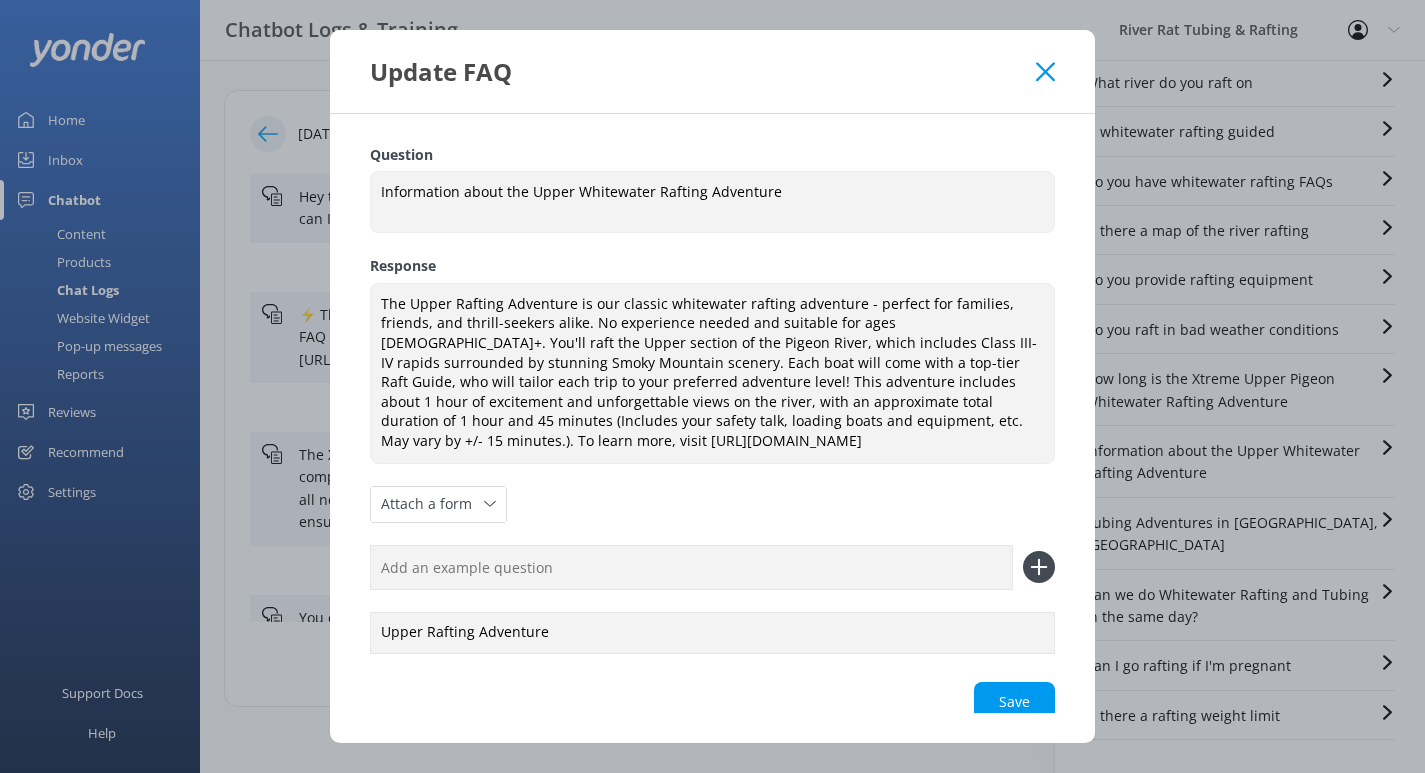 click 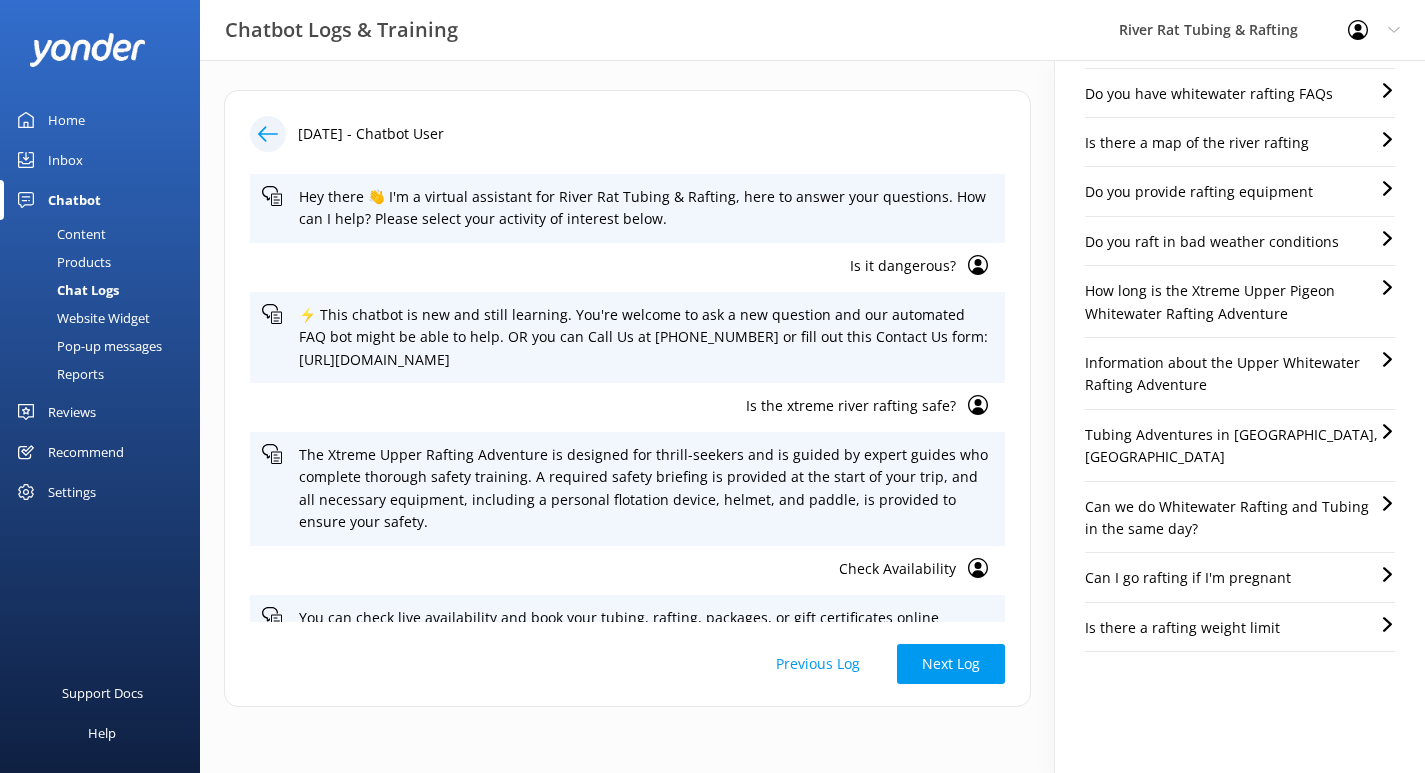 scroll, scrollTop: 718, scrollLeft: 0, axis: vertical 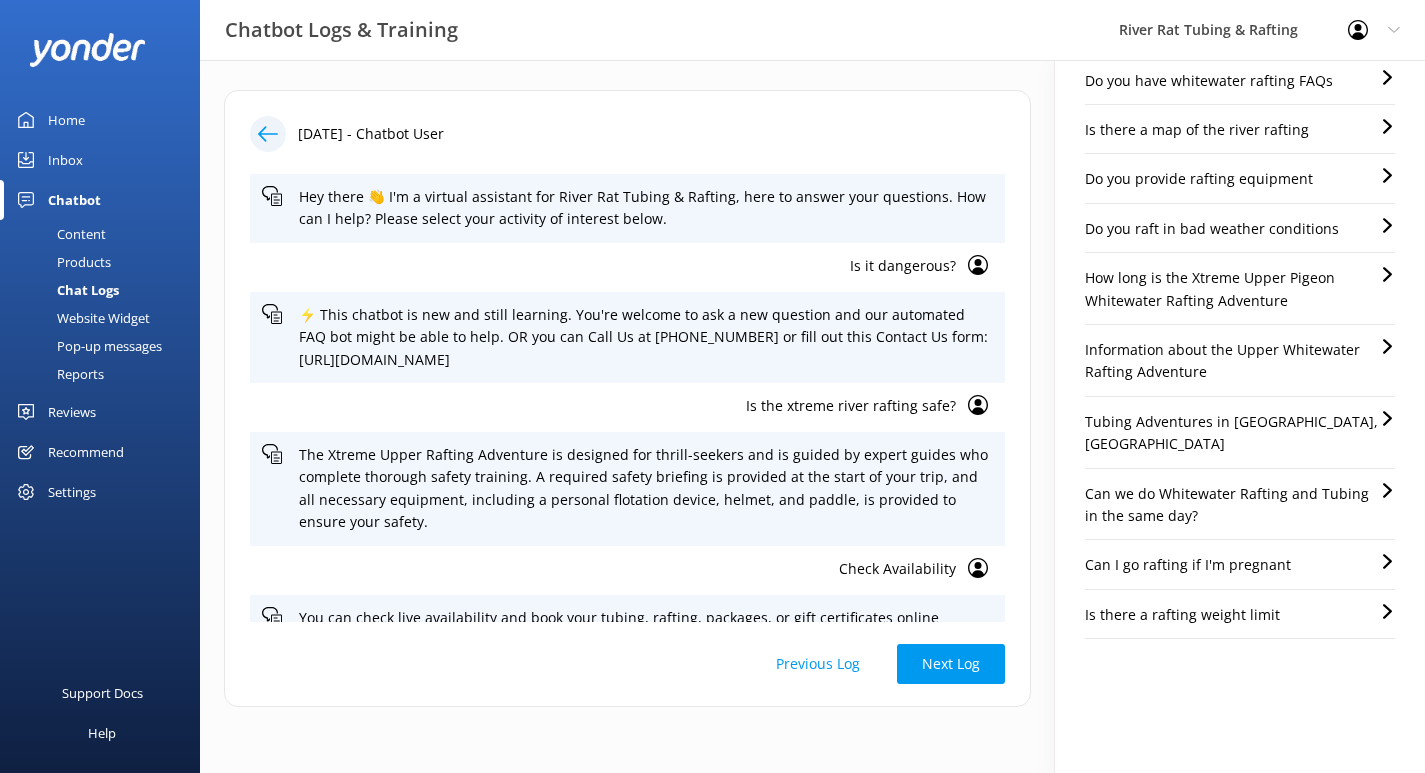 click on "Is there a rafting weight limit" at bounding box center (1182, 615) 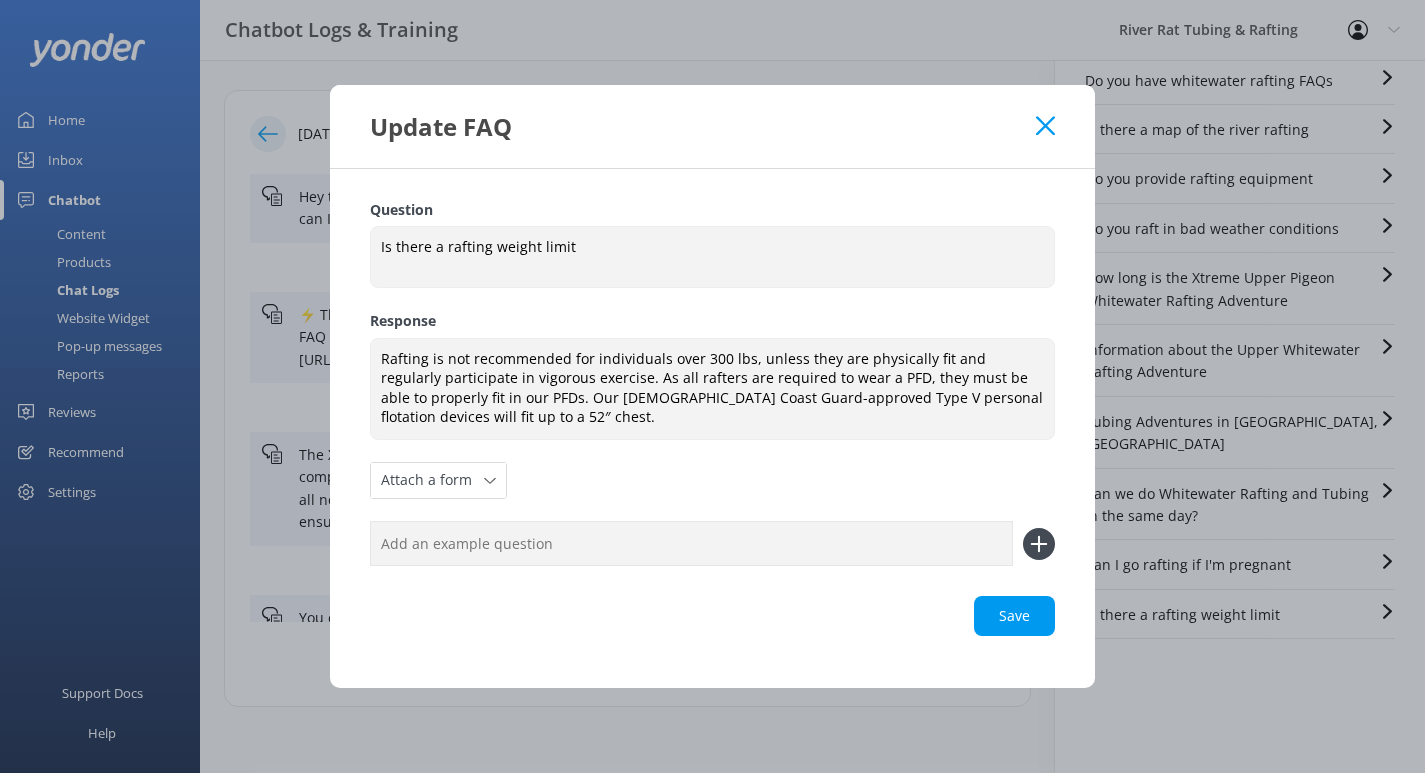 click 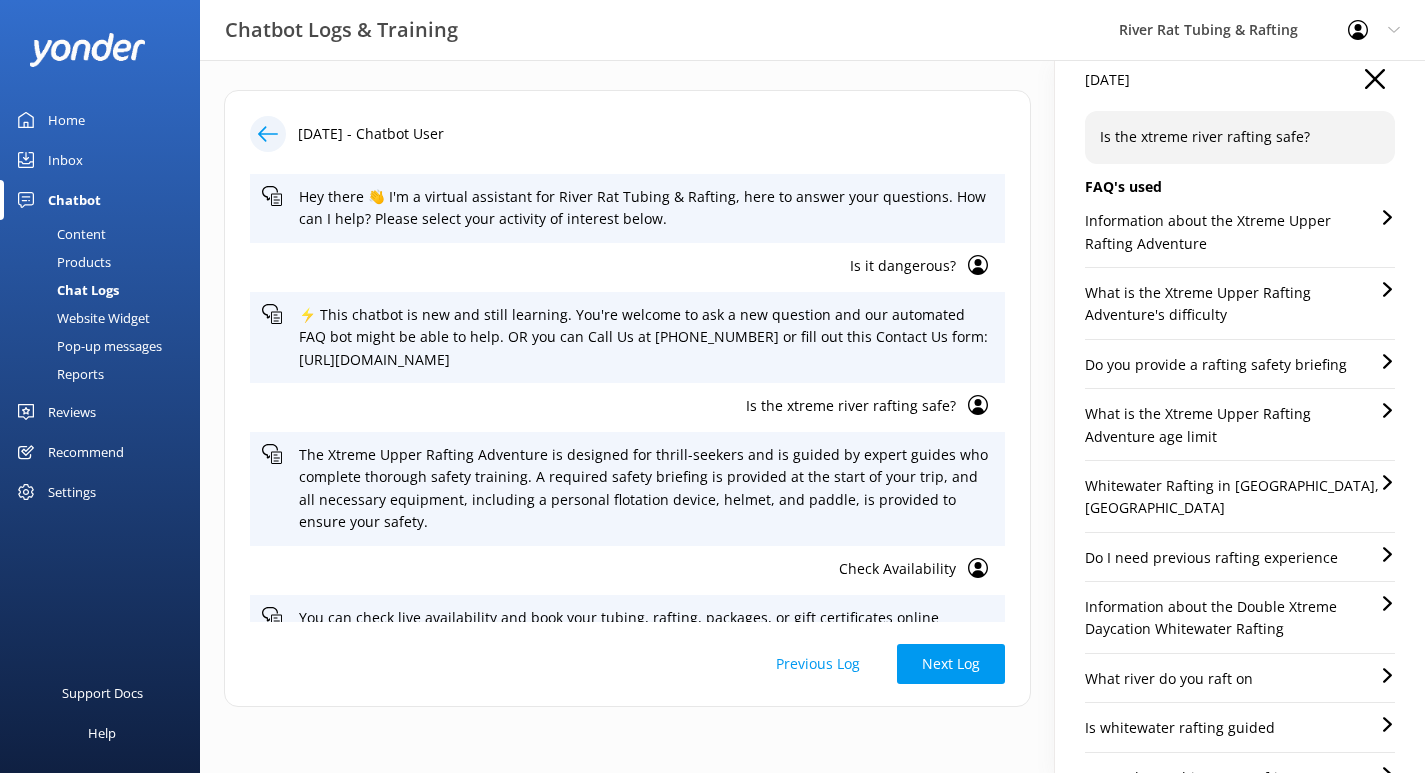 scroll, scrollTop: 0, scrollLeft: 0, axis: both 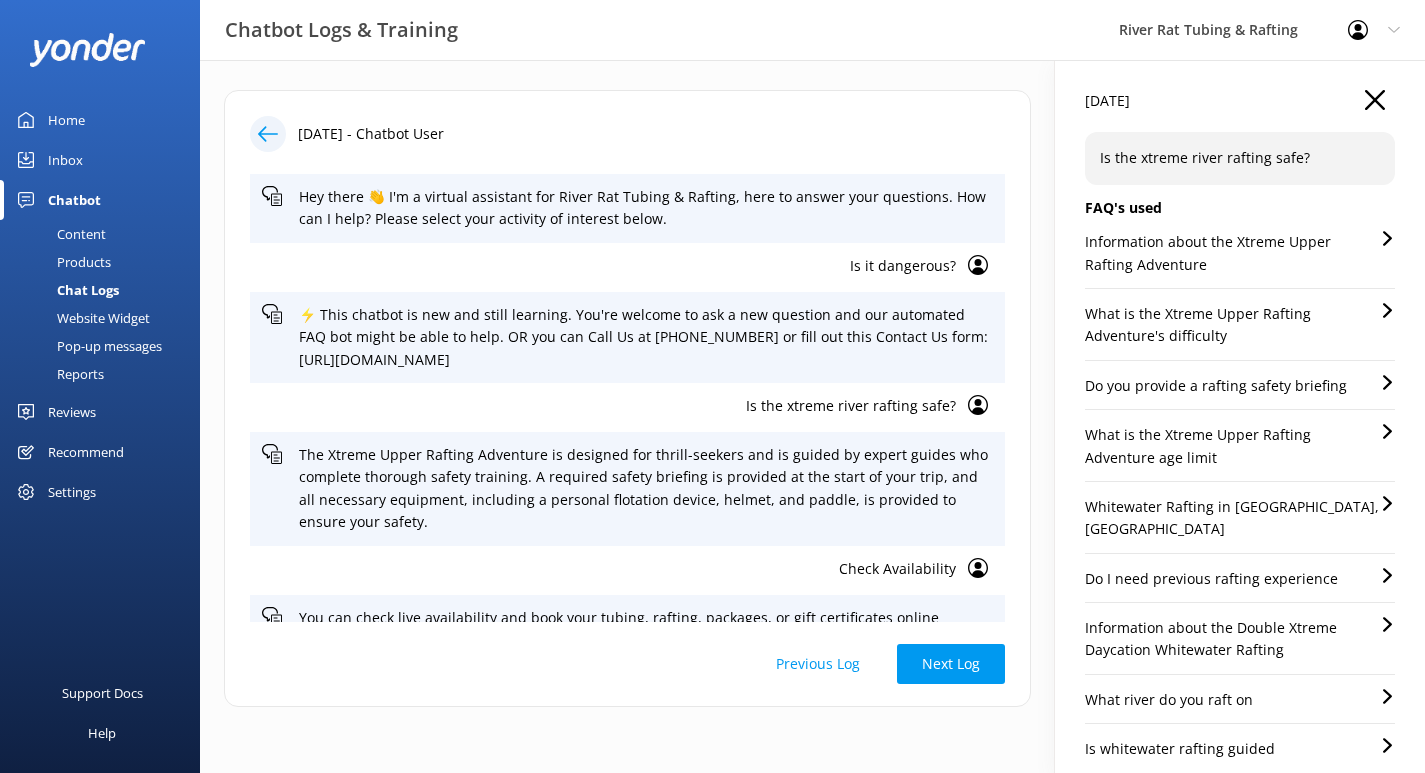 click 